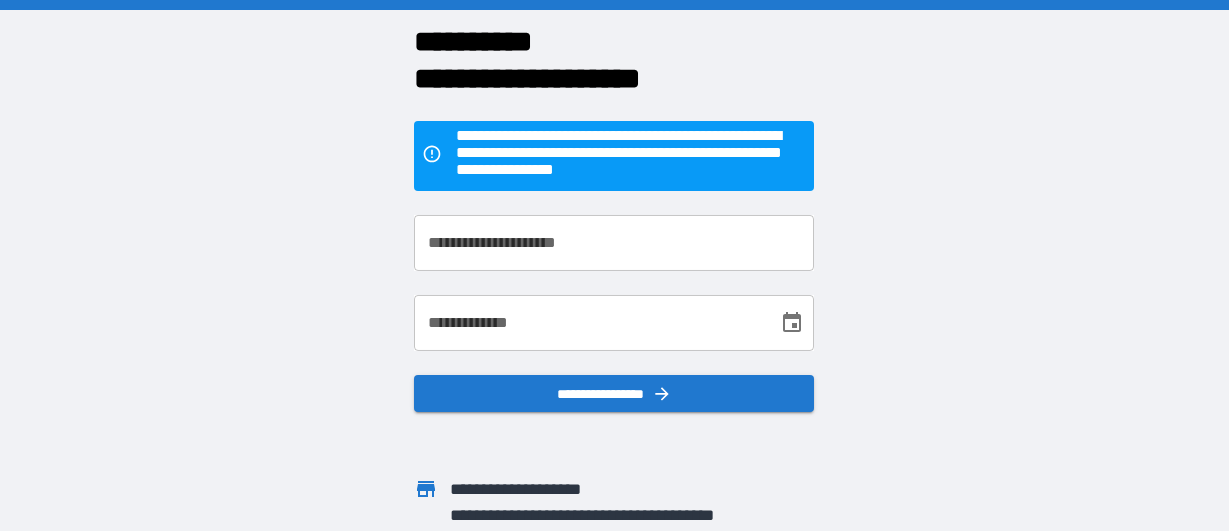 scroll, scrollTop: 0, scrollLeft: 0, axis: both 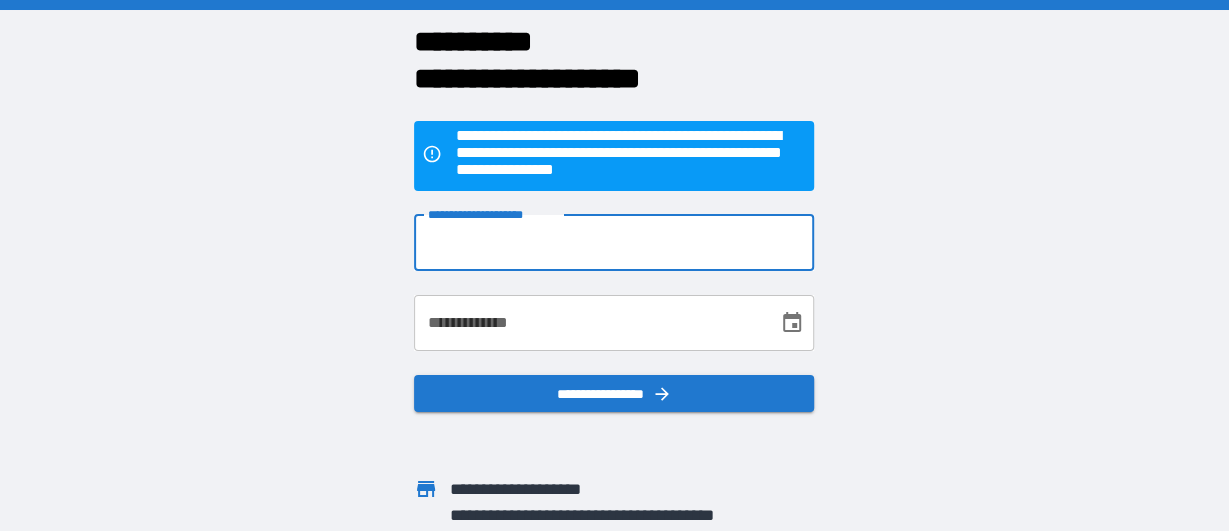 click on "**********" at bounding box center (614, 243) 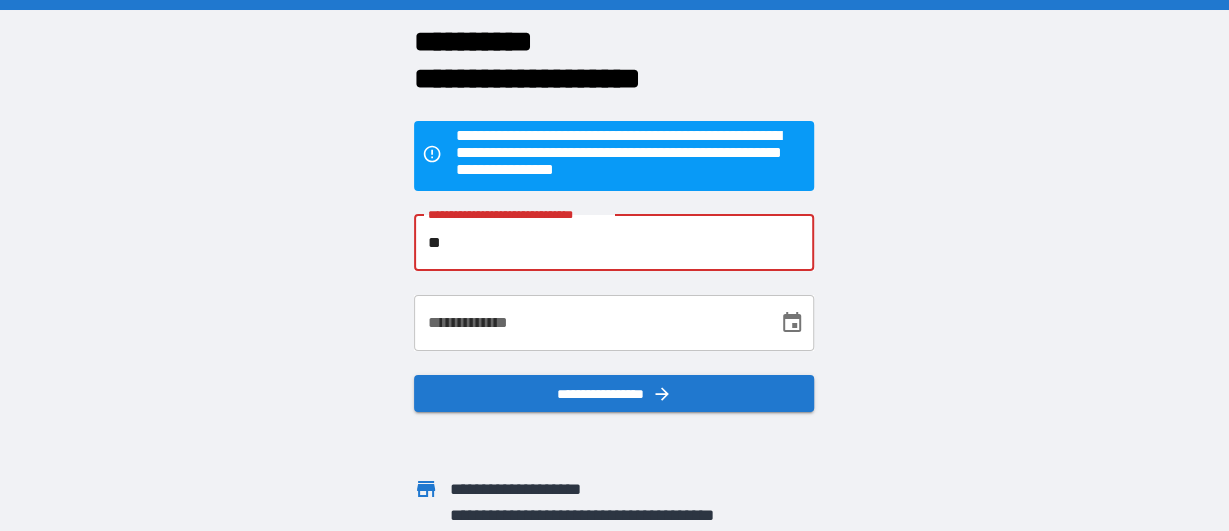 type on "*" 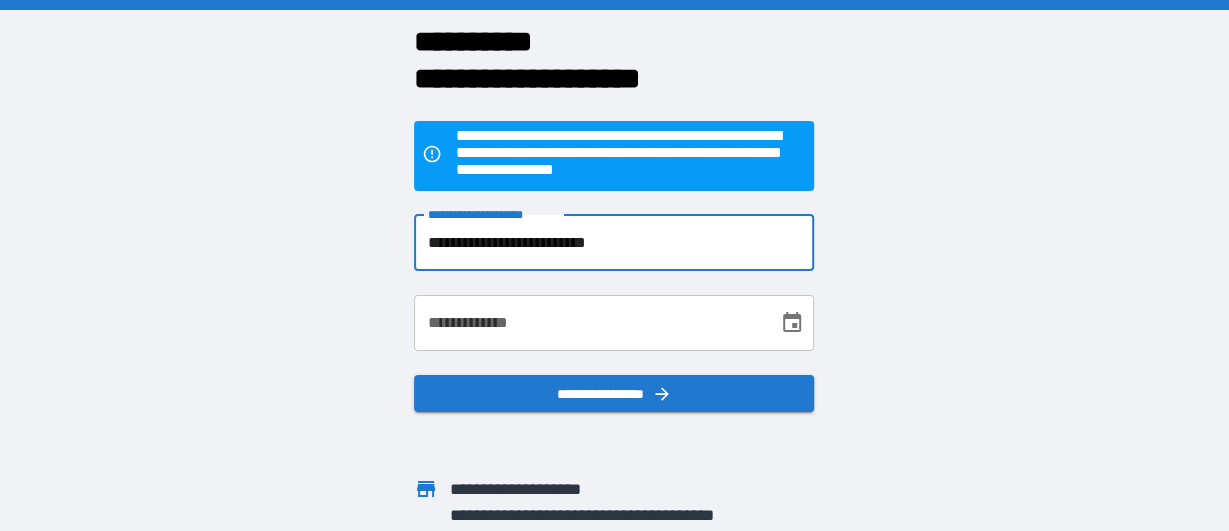 type on "**********" 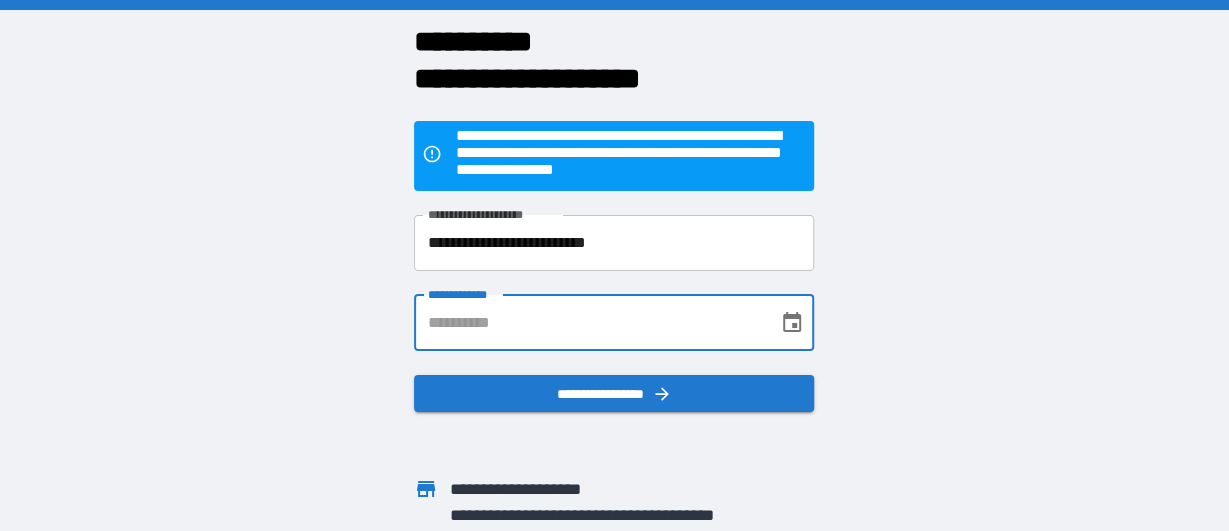 click on "**********" at bounding box center [589, 323] 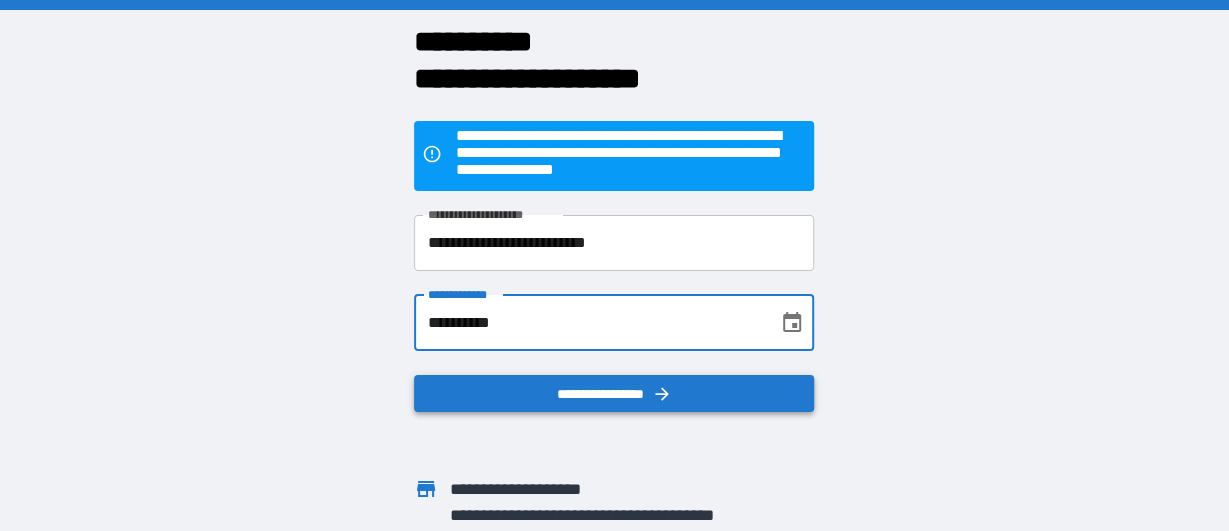 type on "**********" 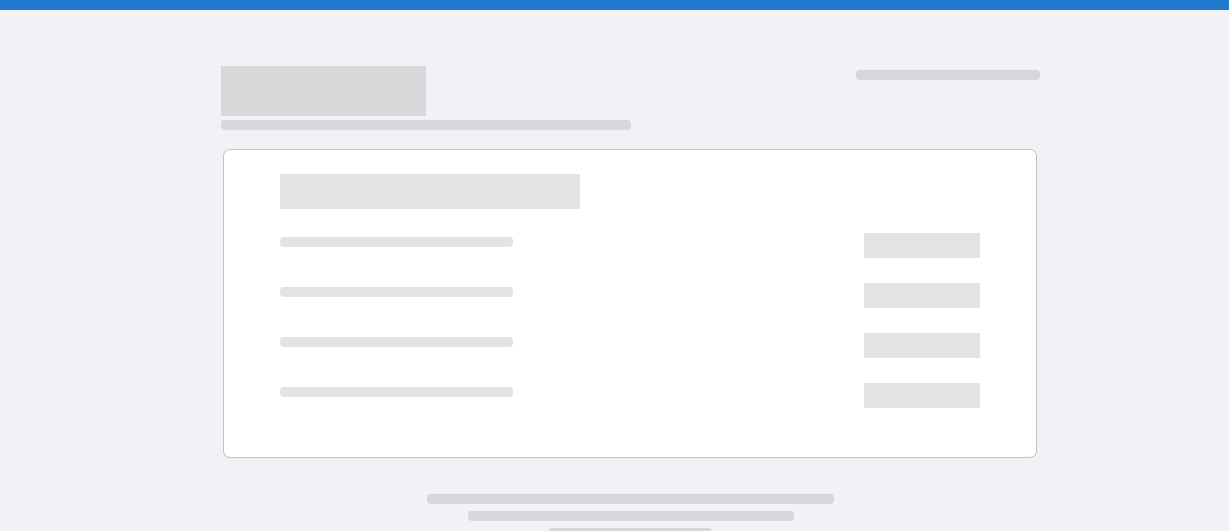 scroll, scrollTop: 0, scrollLeft: 0, axis: both 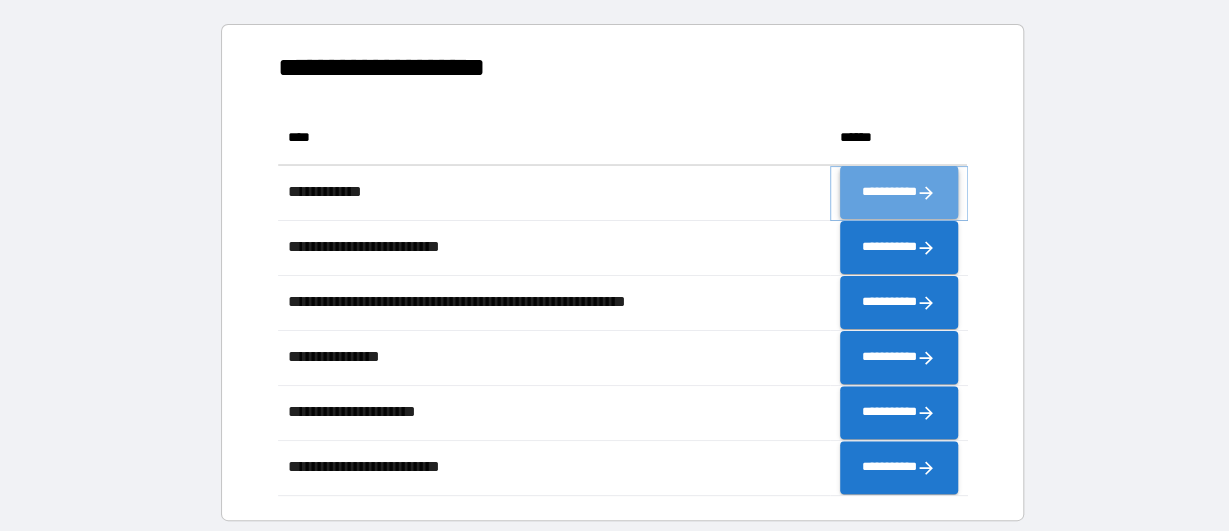 click on "**********" at bounding box center (899, 193) 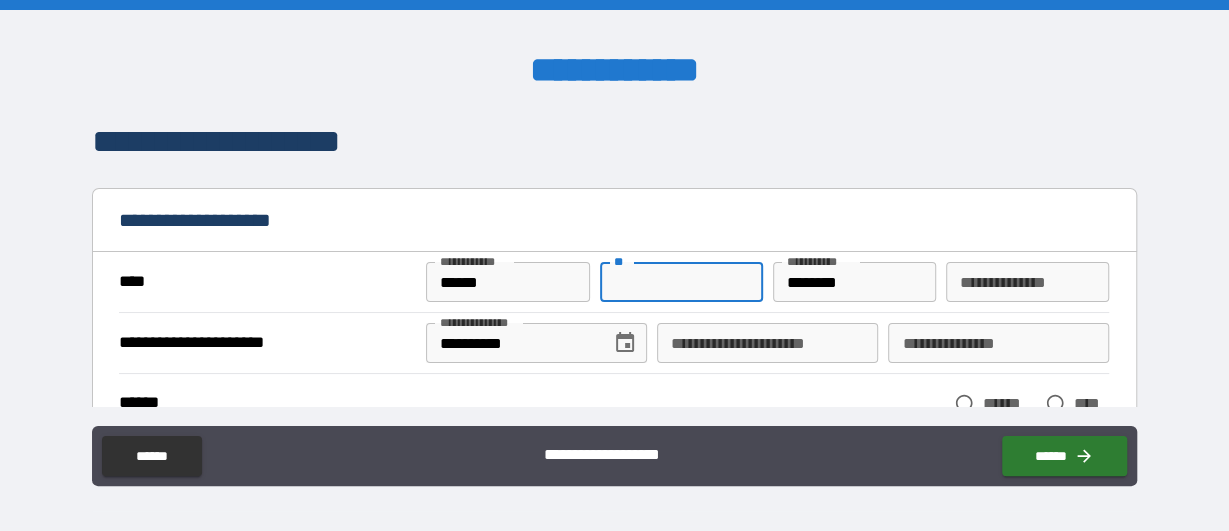 click on "**" at bounding box center (681, 282) 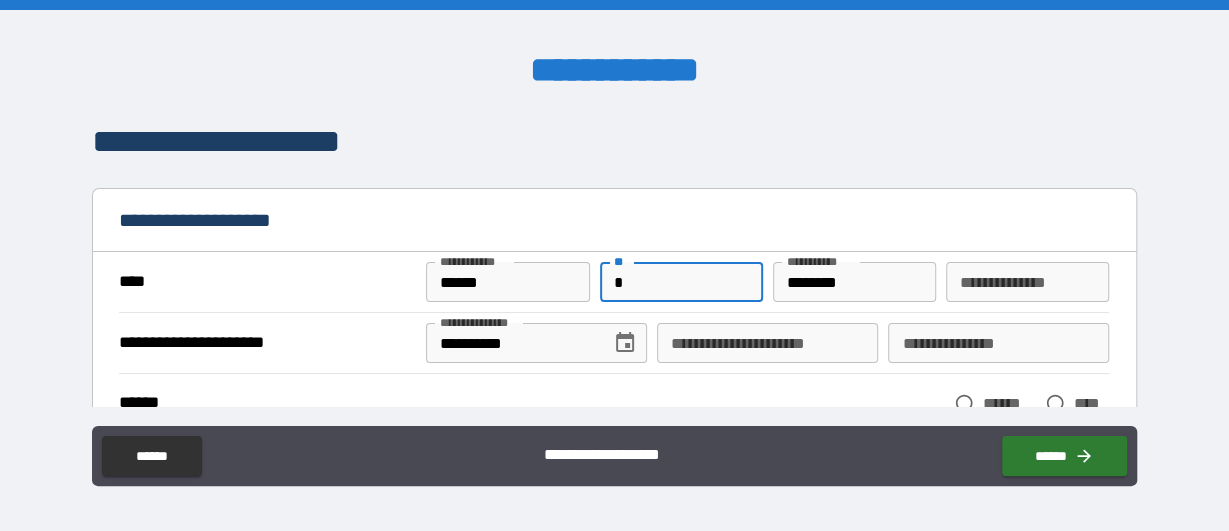 type on "*" 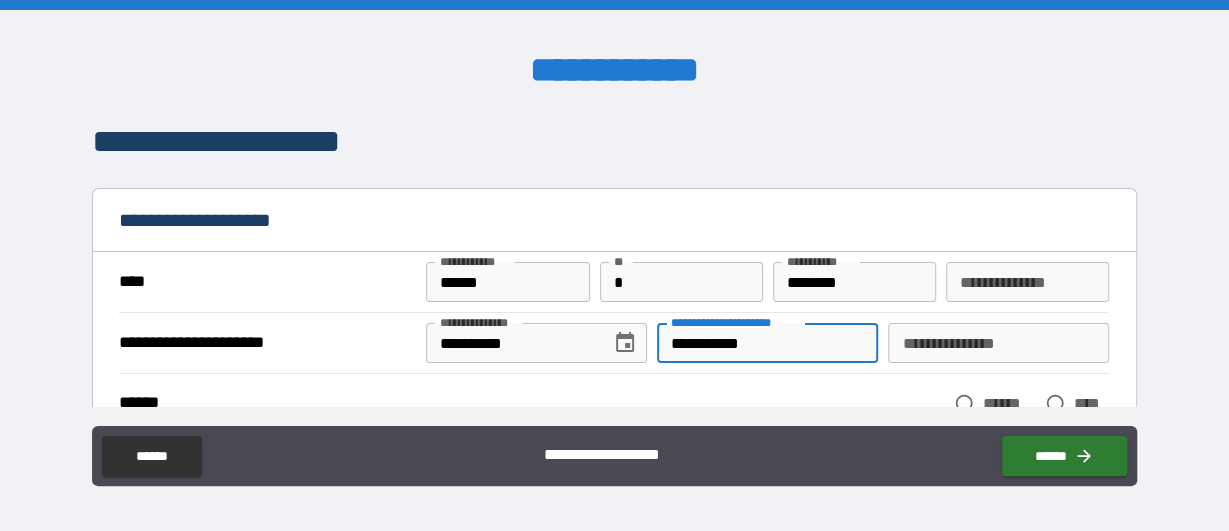 type on "**********" 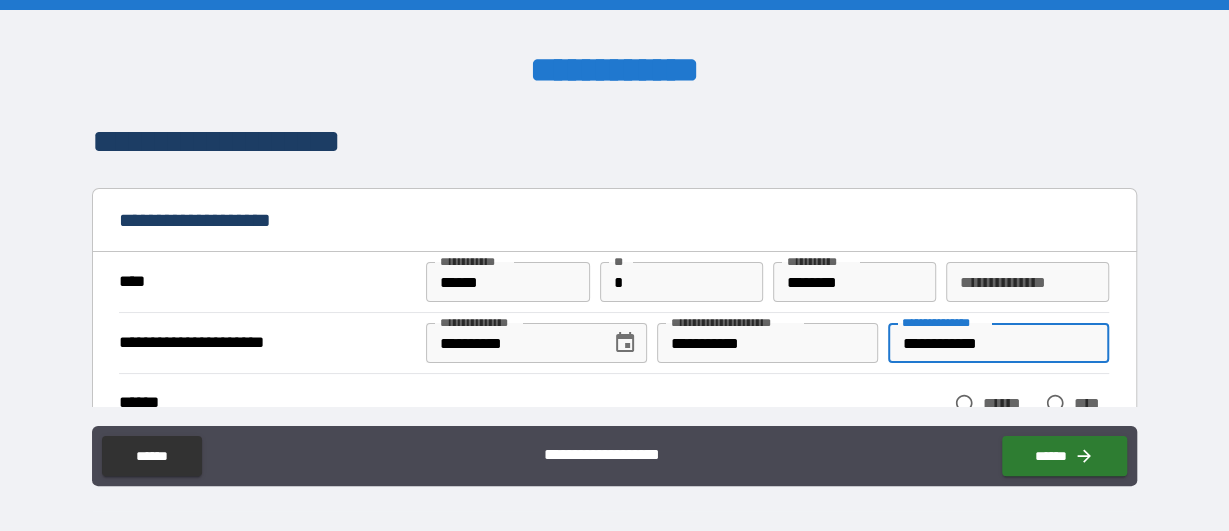 click on "**********" at bounding box center [998, 343] 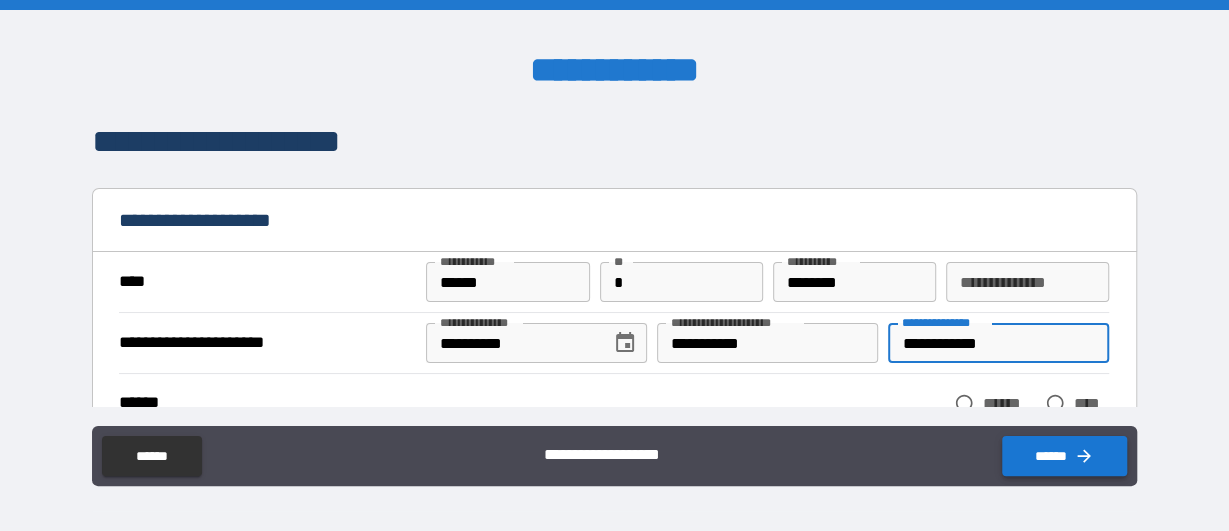 type on "**********" 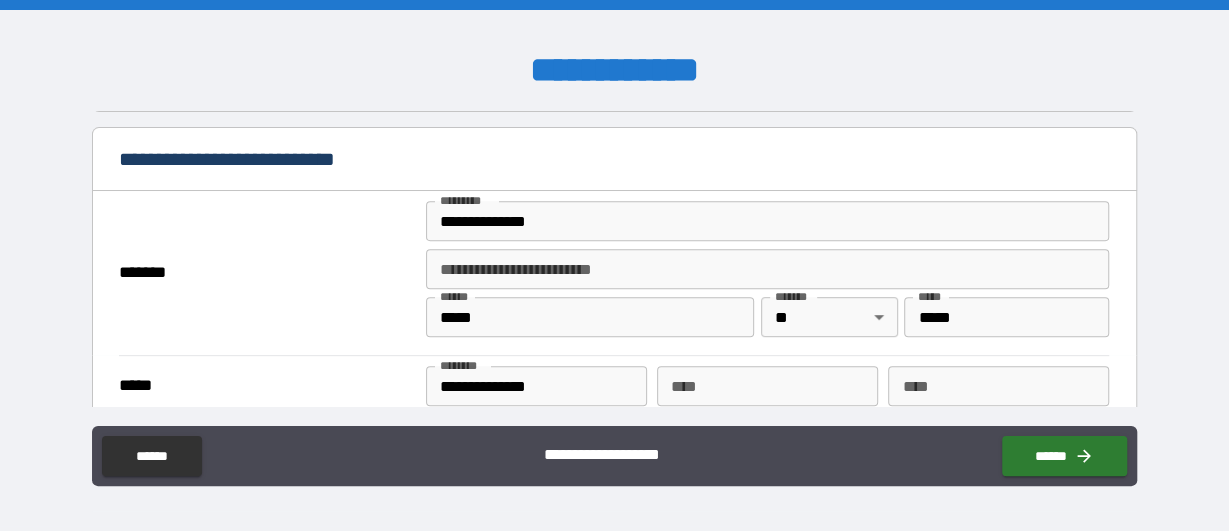 scroll, scrollTop: 483, scrollLeft: 0, axis: vertical 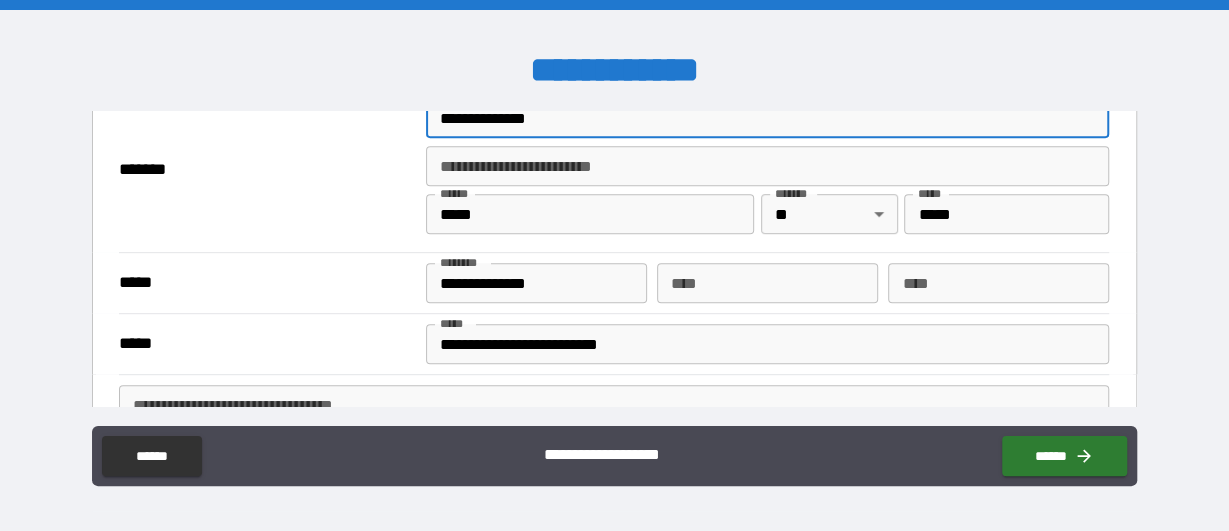 click on "**********" at bounding box center (767, 118) 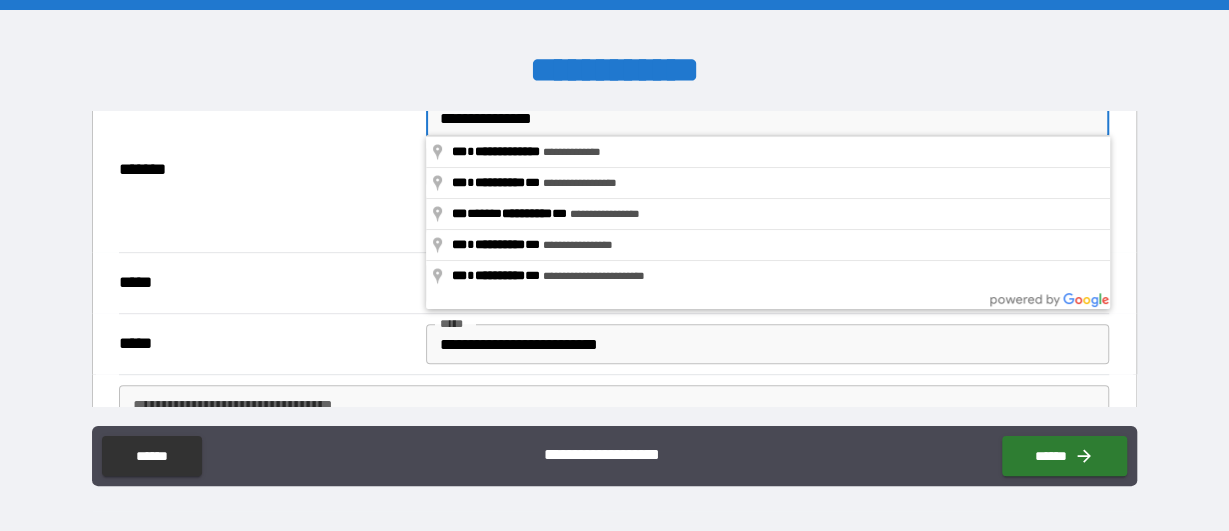 scroll, scrollTop: 477, scrollLeft: 0, axis: vertical 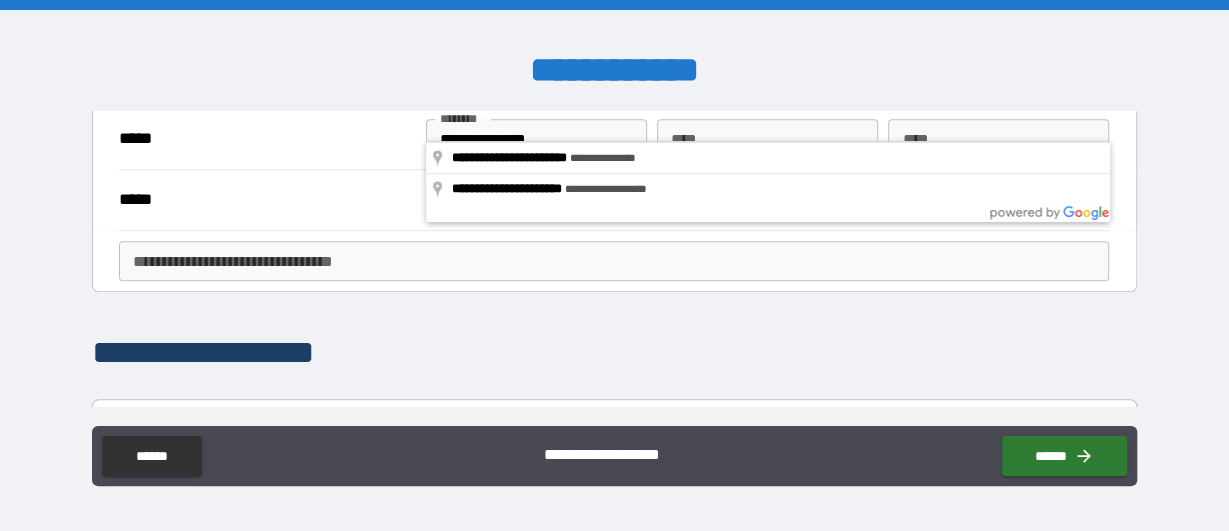 type on "**********" 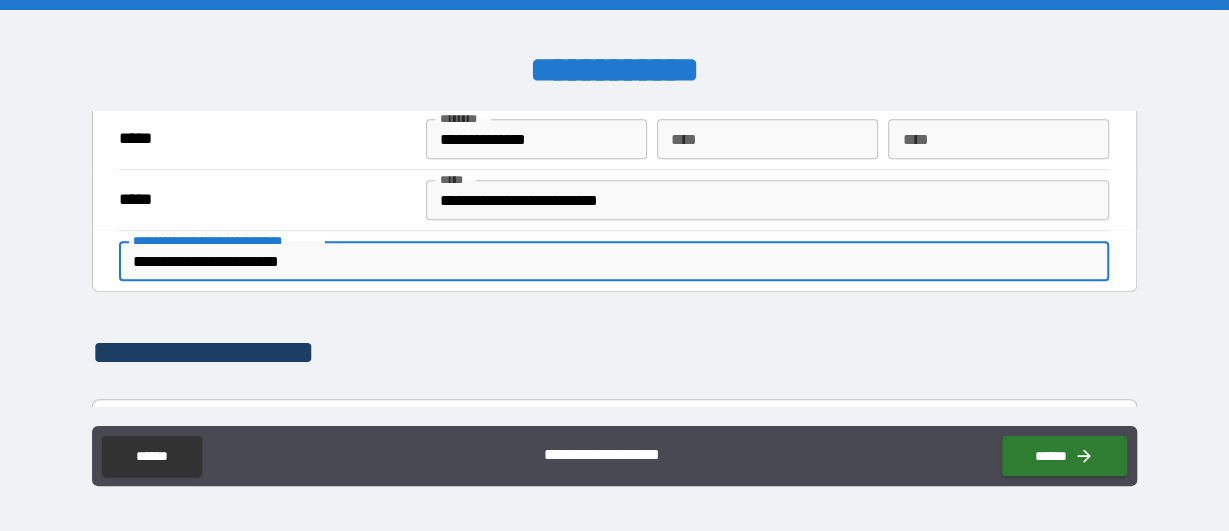 type on "**********" 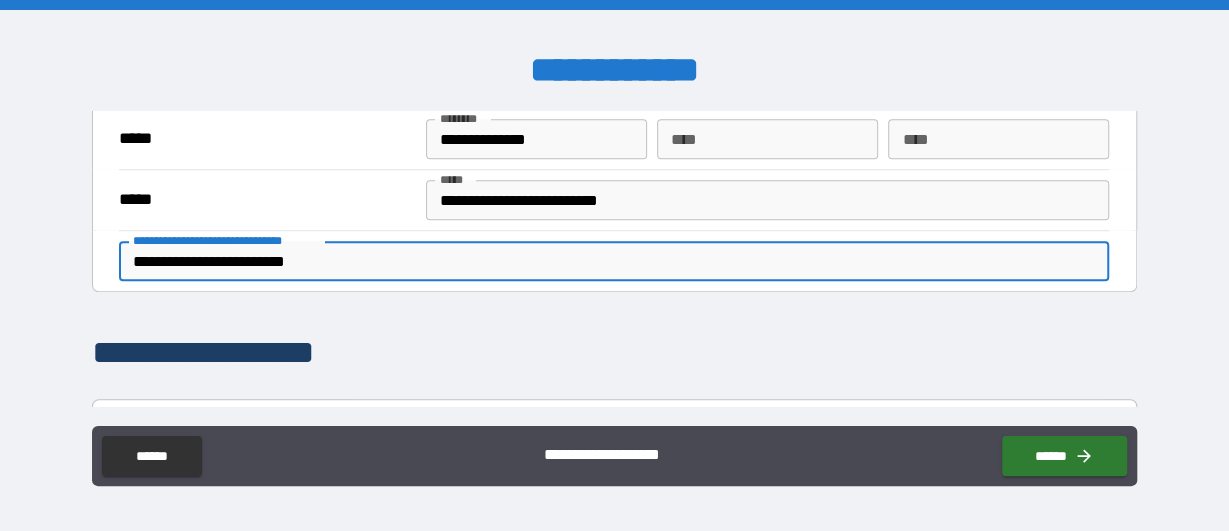 drag, startPoint x: 324, startPoint y: 257, endPoint x: 129, endPoint y: 262, distance: 195.06409 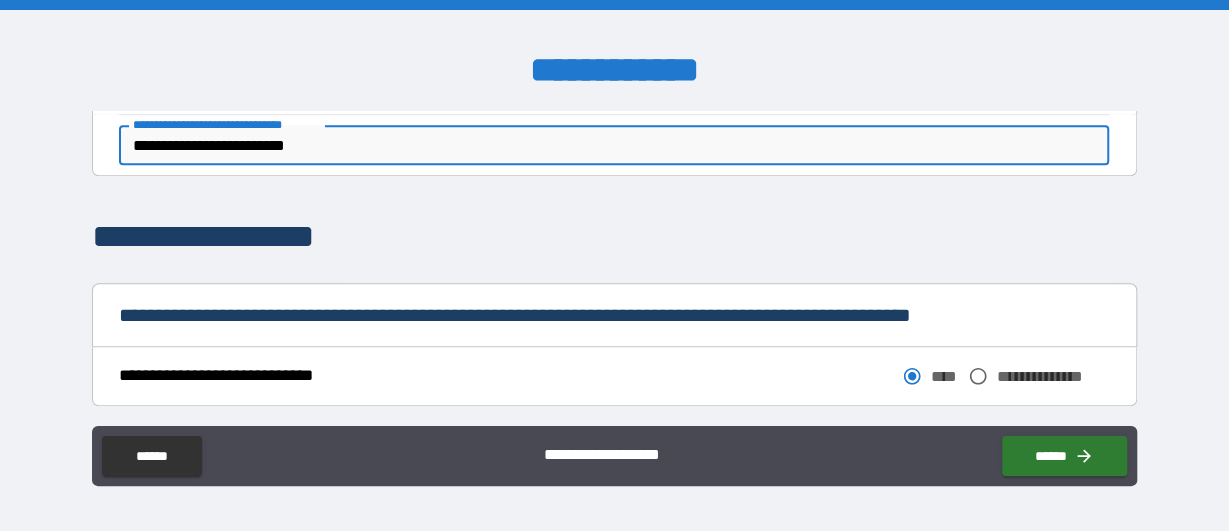 scroll, scrollTop: 627, scrollLeft: 0, axis: vertical 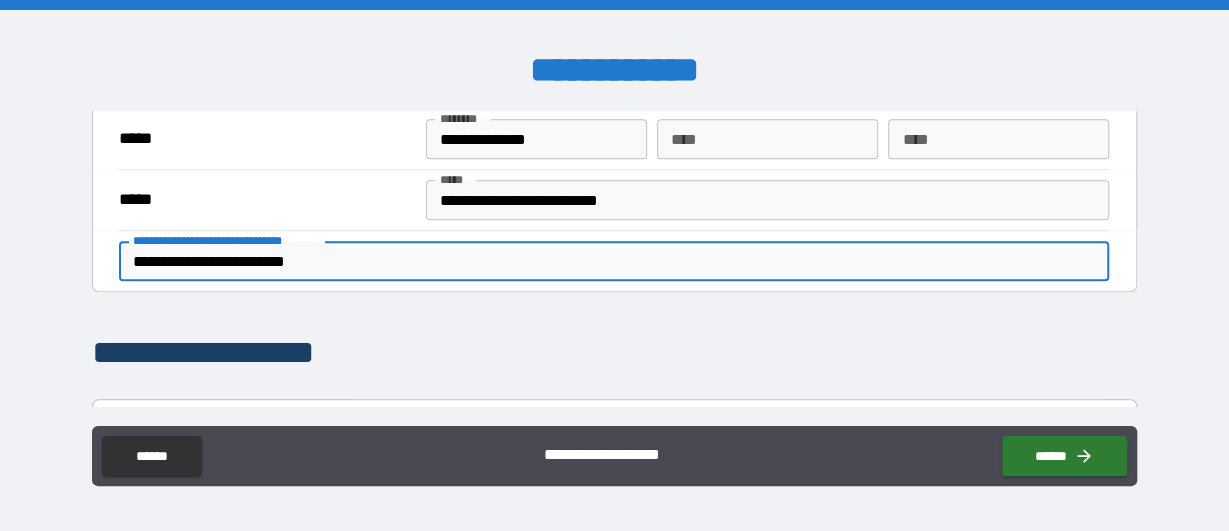 type 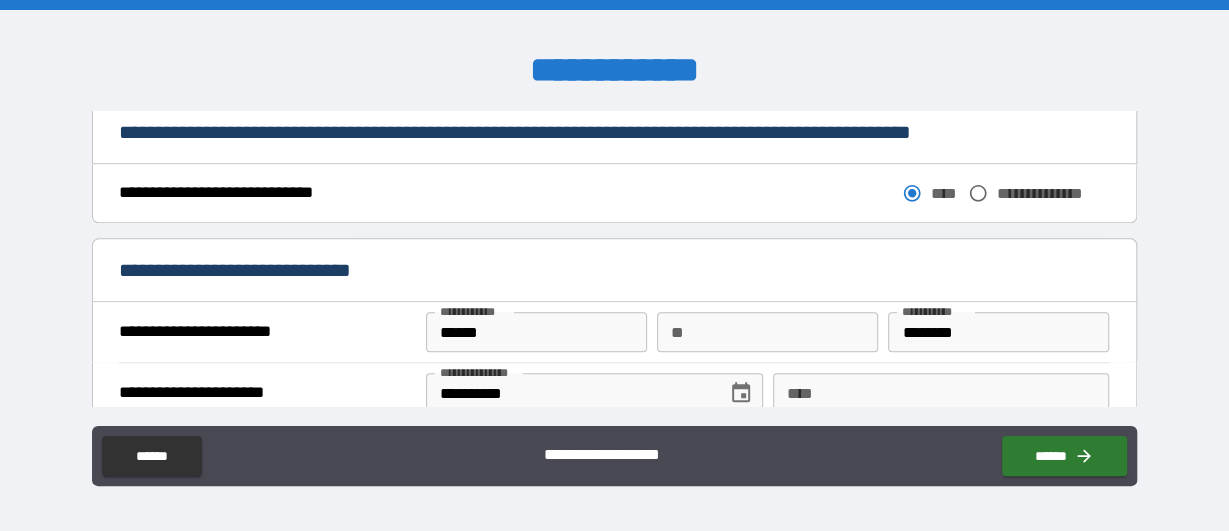 scroll, scrollTop: 975, scrollLeft: 0, axis: vertical 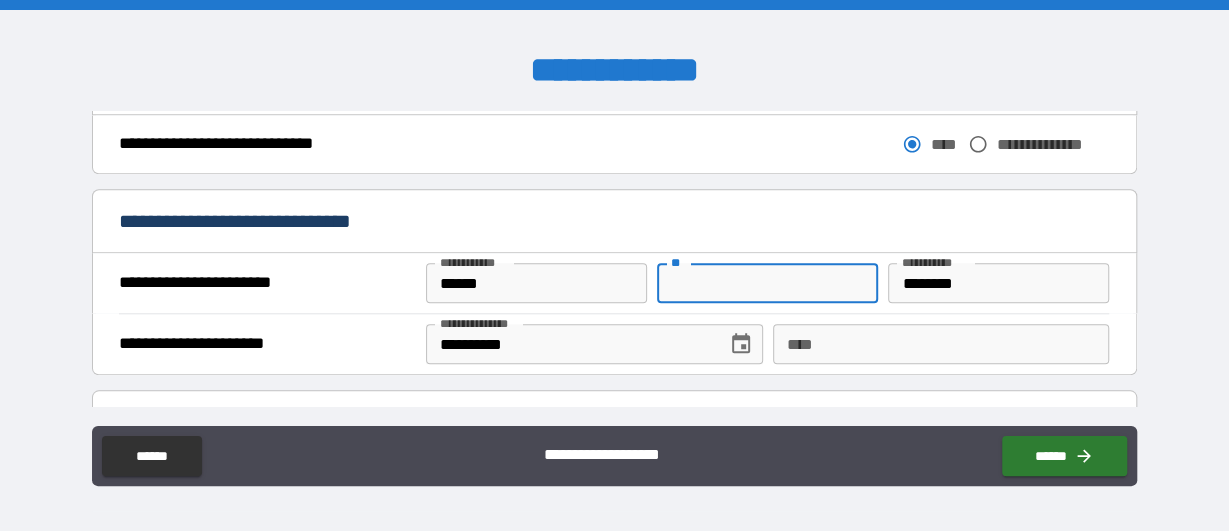 click on "**" at bounding box center [767, 283] 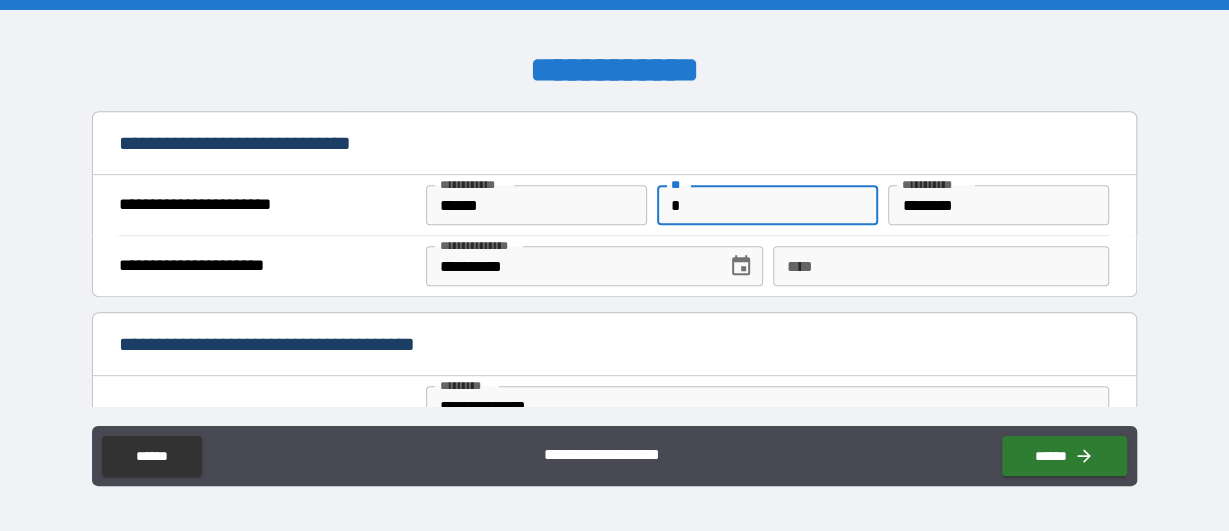 scroll, scrollTop: 1091, scrollLeft: 0, axis: vertical 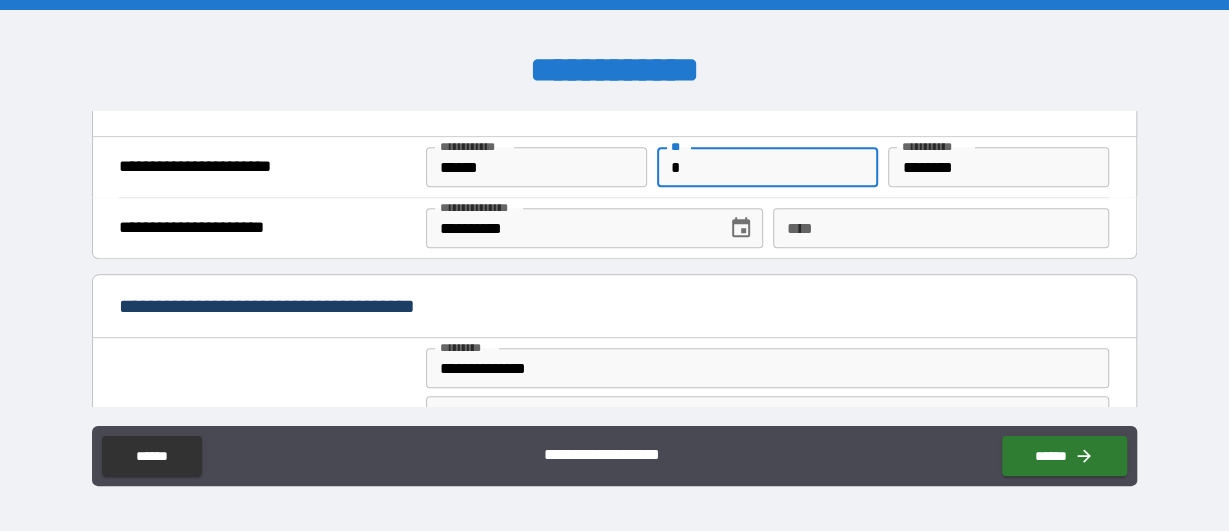 type on "*" 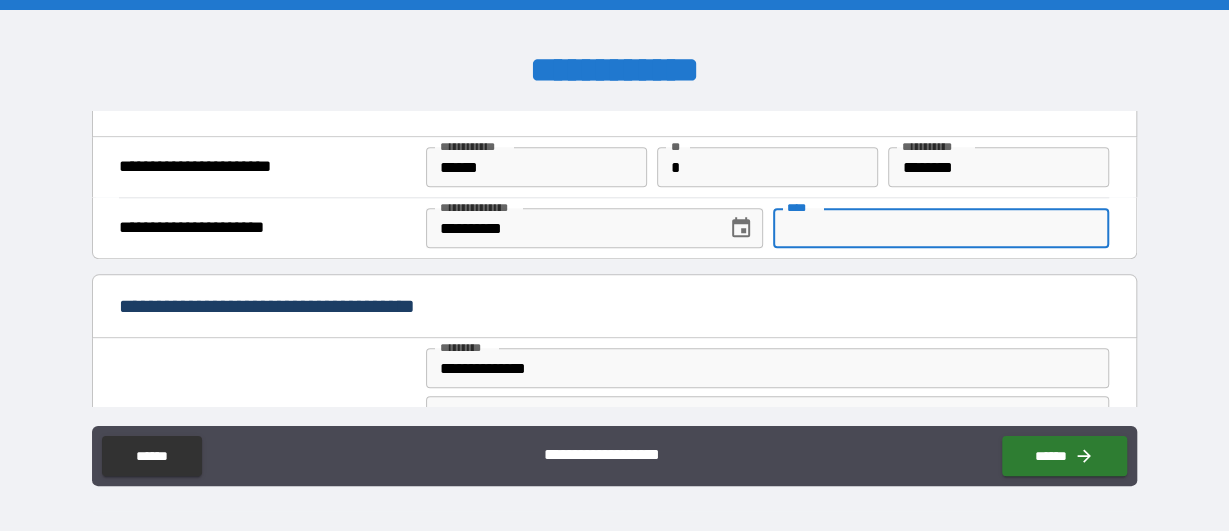 click on "****" at bounding box center [941, 228] 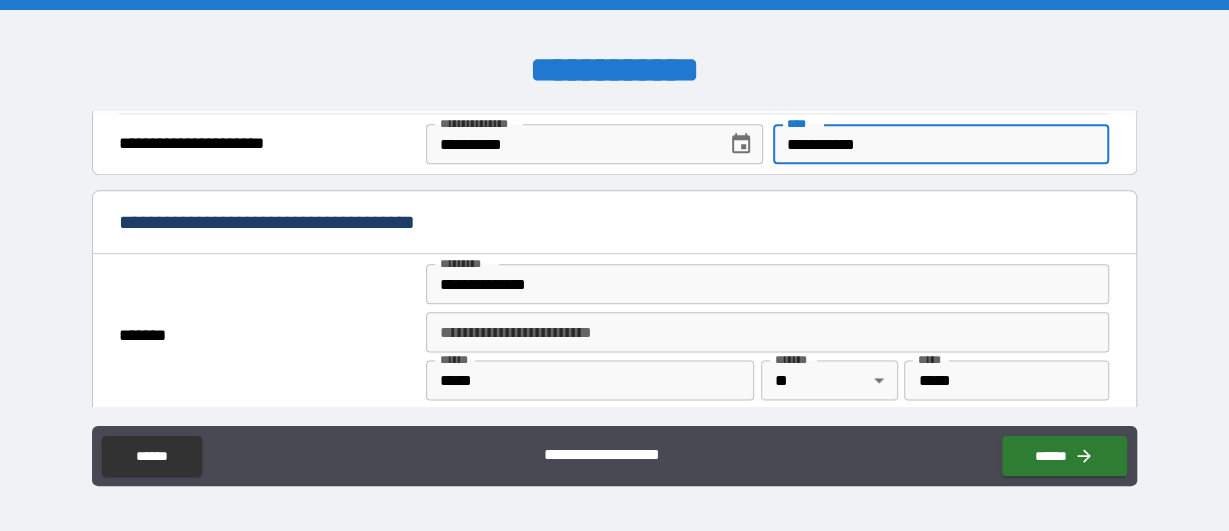 scroll, scrollTop: 1207, scrollLeft: 0, axis: vertical 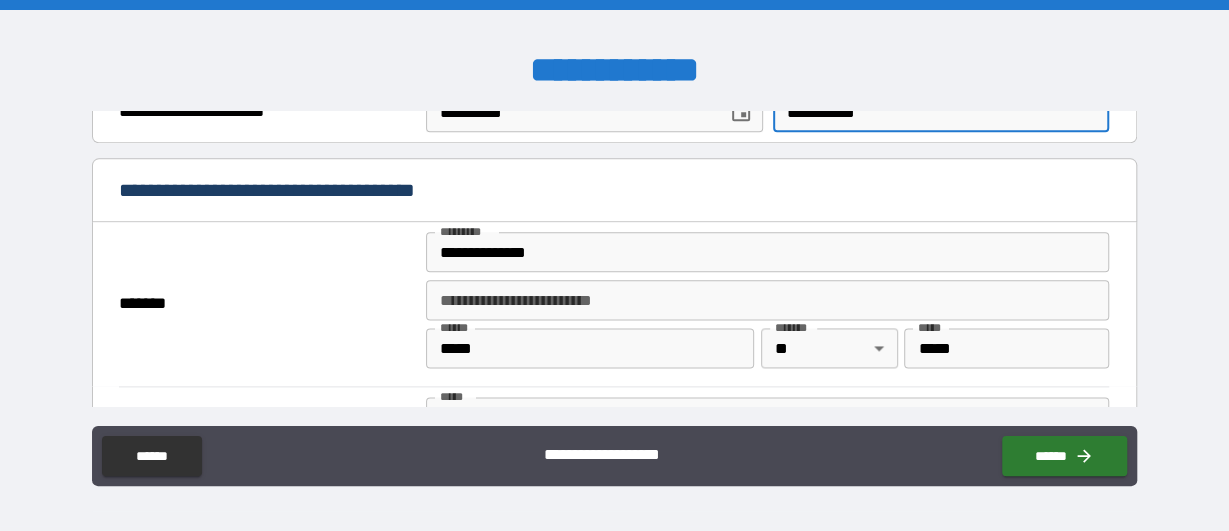 type on "**********" 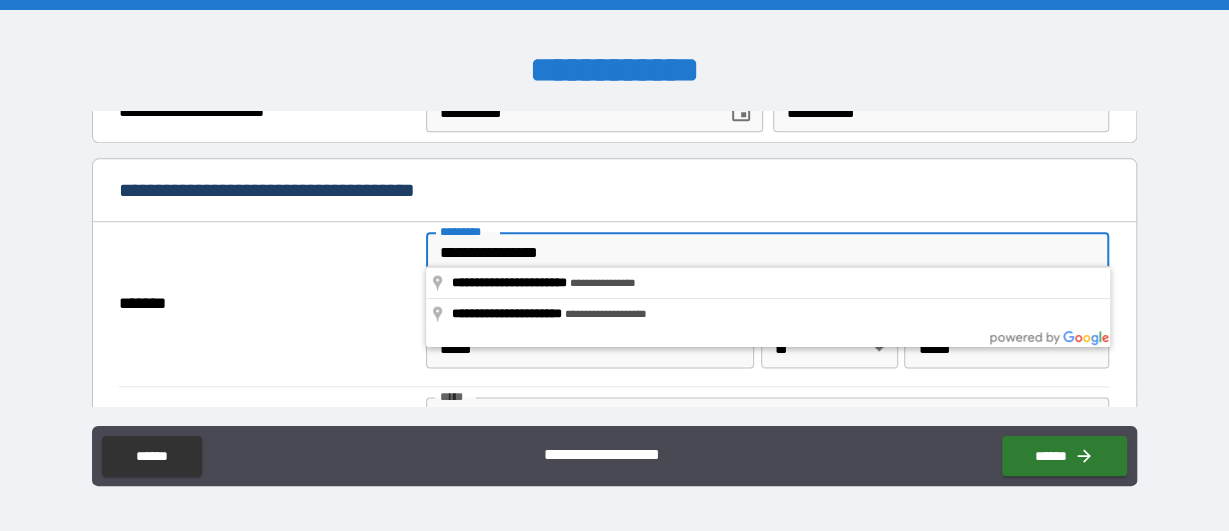 scroll, scrollTop: 1323, scrollLeft: 0, axis: vertical 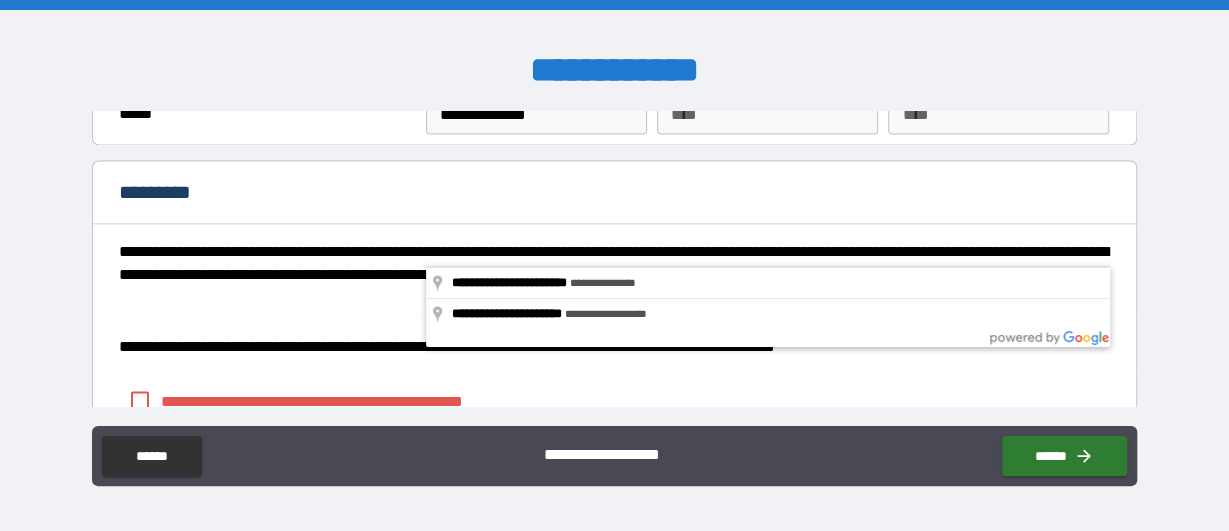 type on "**********" 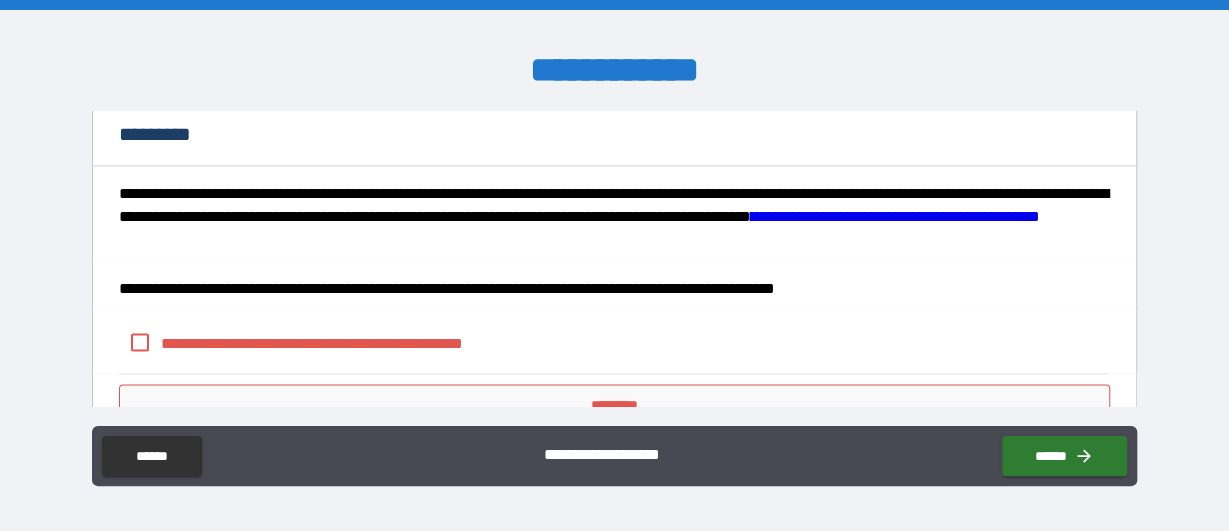 scroll, scrollTop: 1669, scrollLeft: 0, axis: vertical 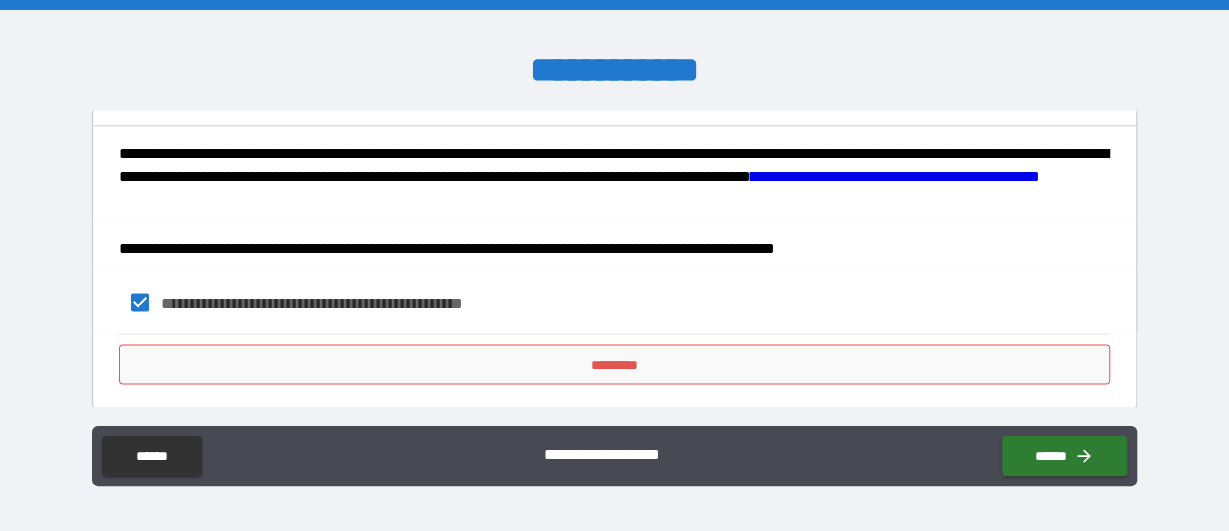 click on "*********" at bounding box center (614, 364) 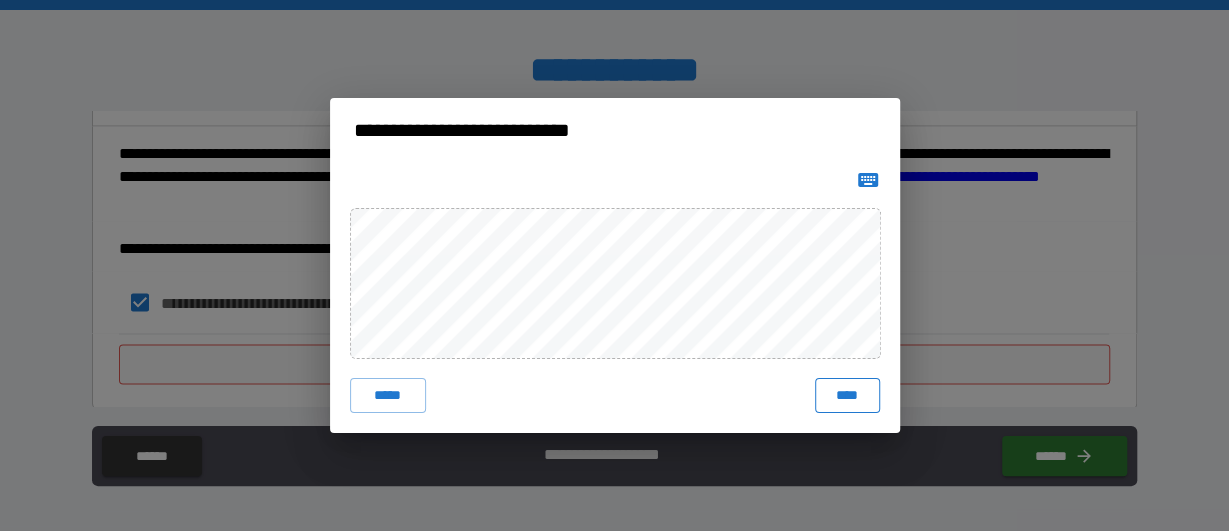 click on "****" at bounding box center [847, 396] 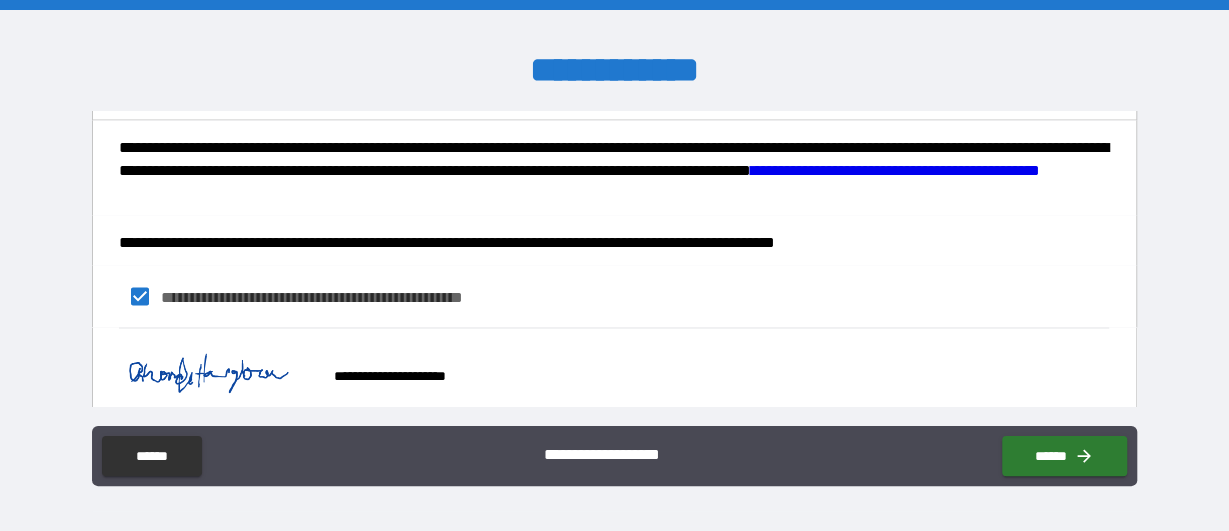 scroll, scrollTop: 1685, scrollLeft: 0, axis: vertical 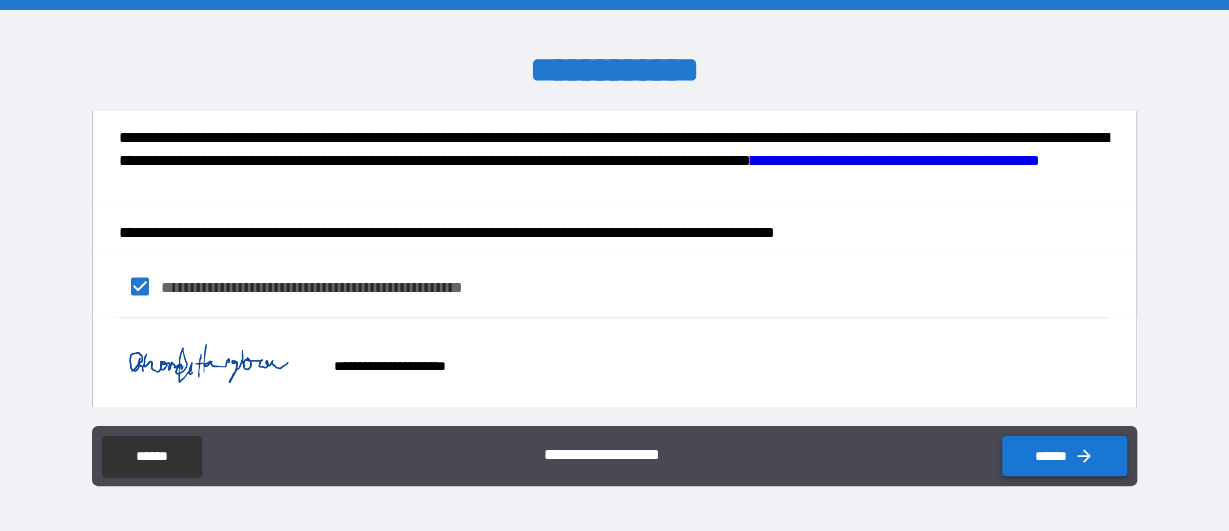 click 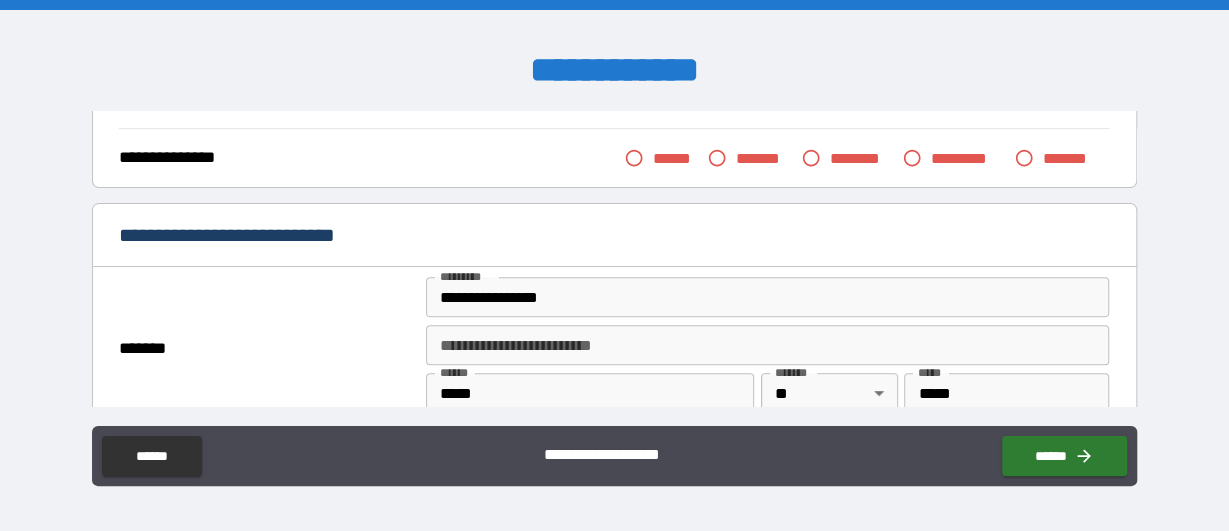 scroll, scrollTop: 293, scrollLeft: 0, axis: vertical 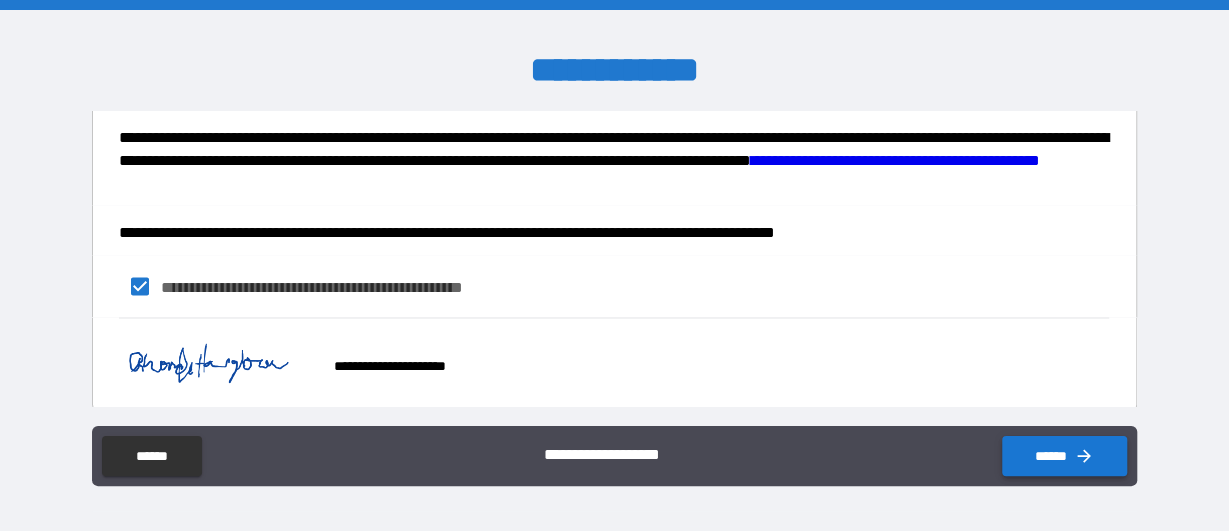 click on "******" at bounding box center (1064, 456) 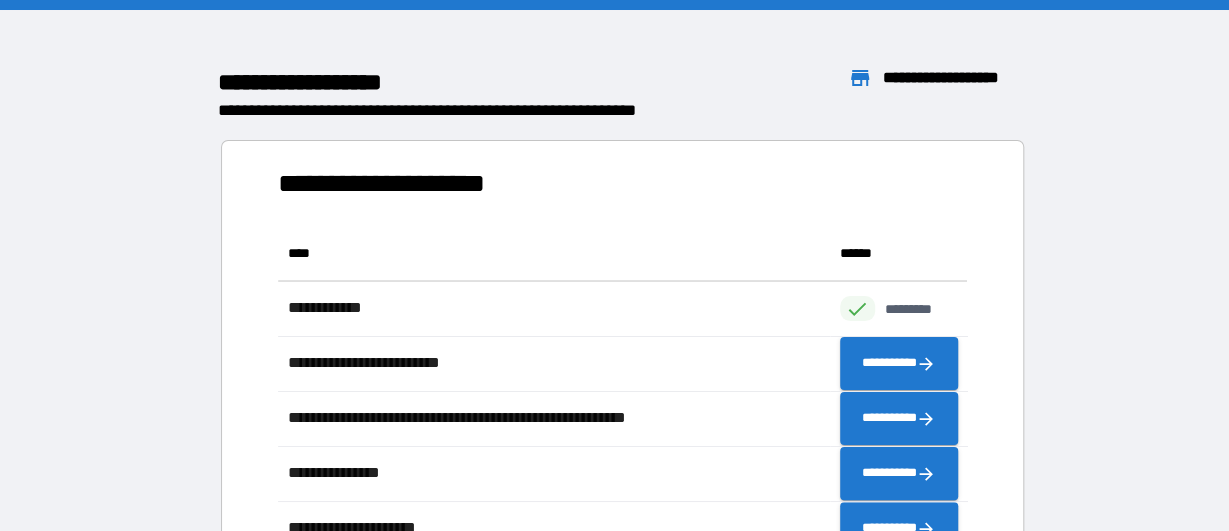 scroll, scrollTop: 386, scrollLeft: 689, axis: both 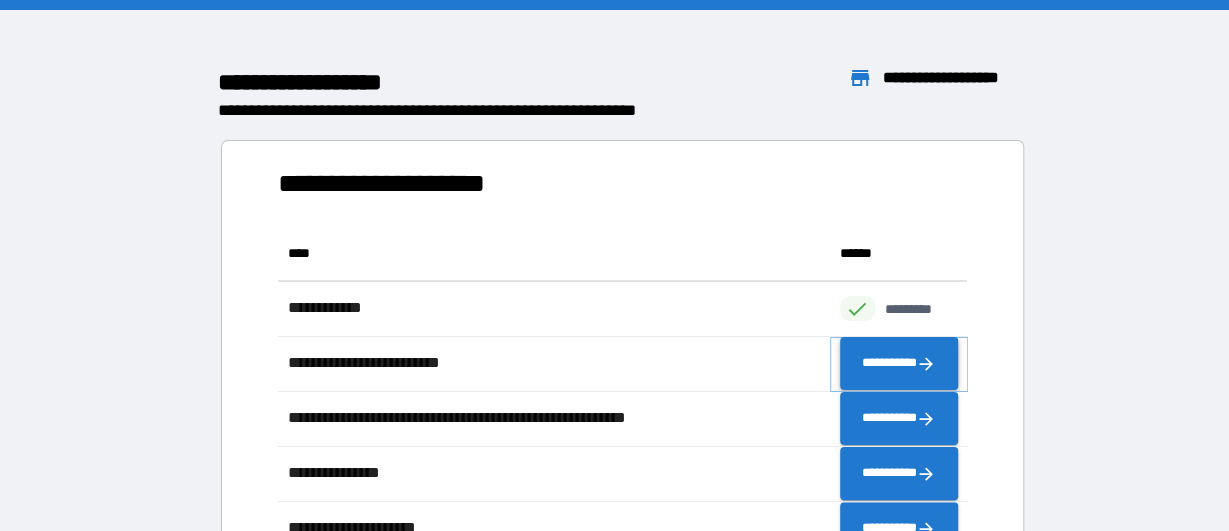 click on "**********" at bounding box center (899, 364) 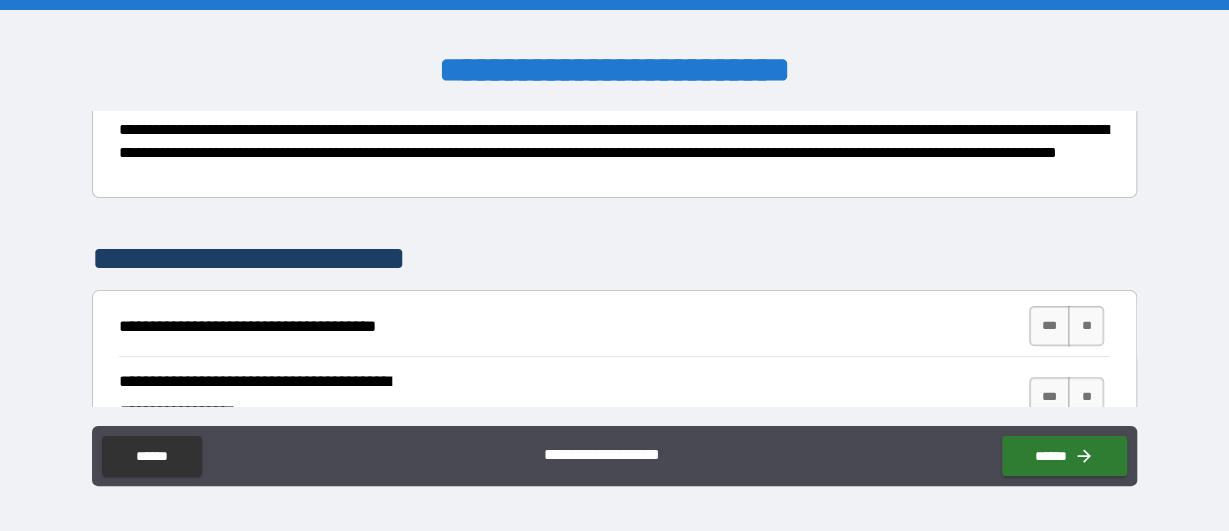 scroll, scrollTop: 348, scrollLeft: 0, axis: vertical 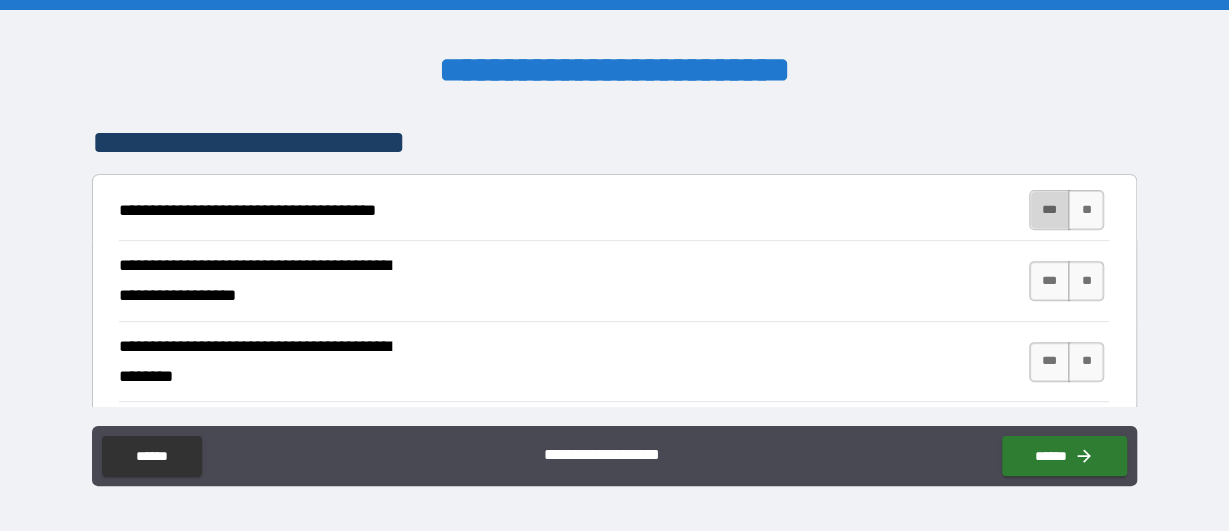 click on "***" at bounding box center [1050, 210] 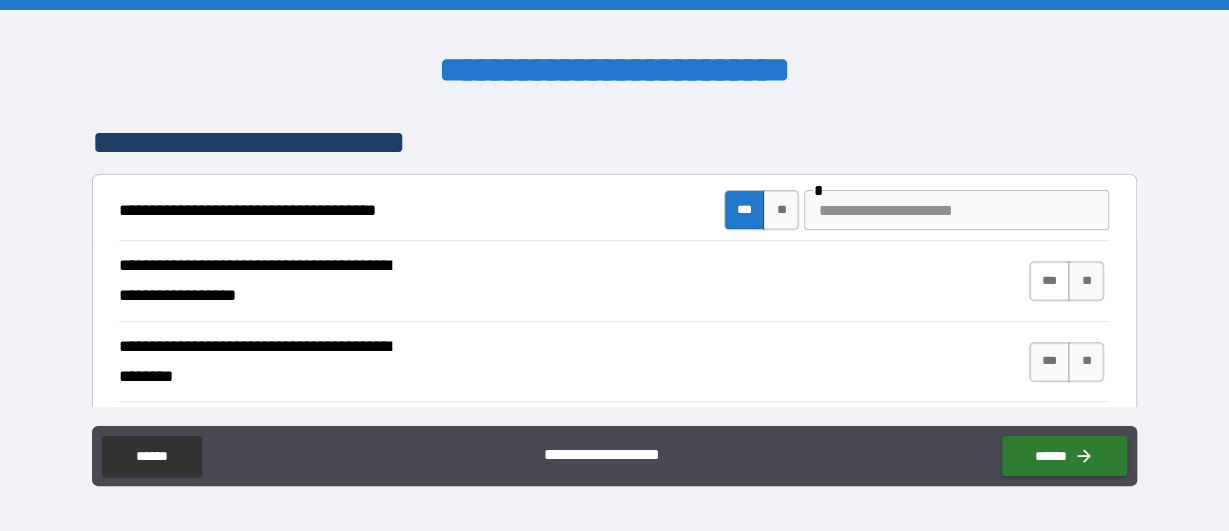 click on "***" at bounding box center (1050, 281) 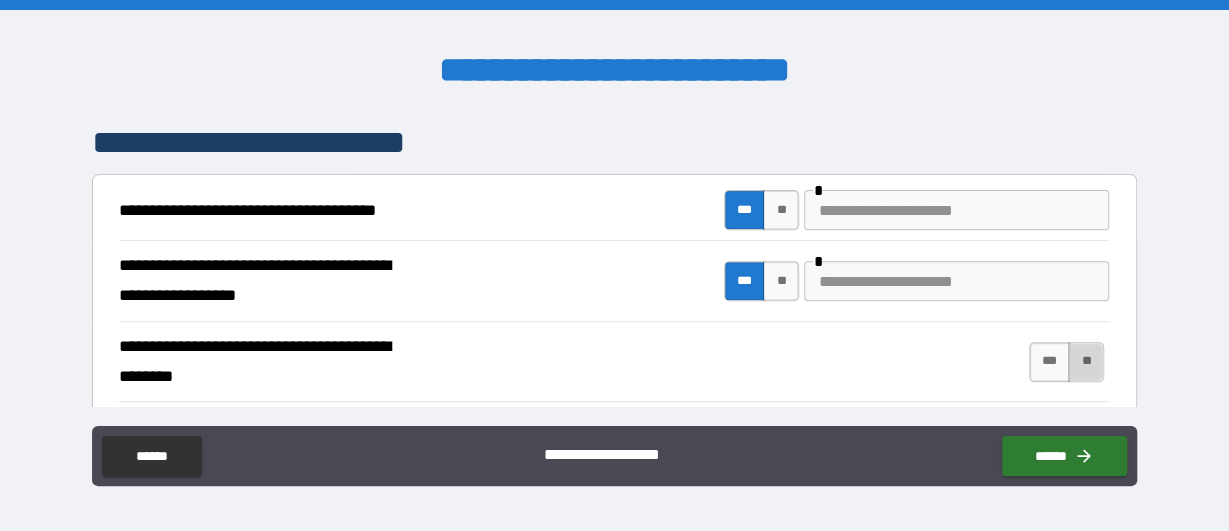 click on "**" at bounding box center [1086, 362] 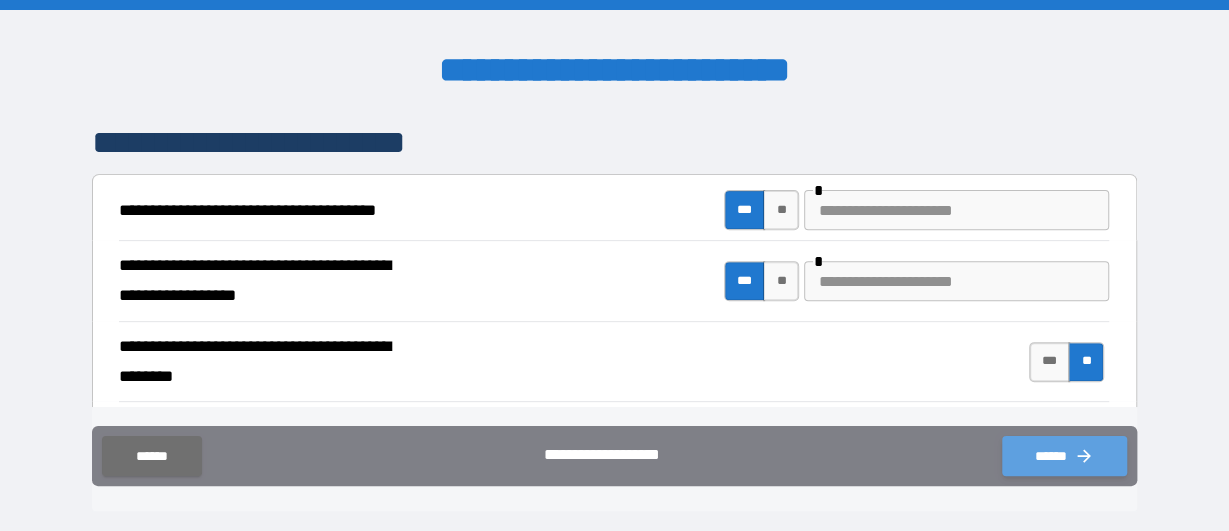 click on "******" at bounding box center (1064, 456) 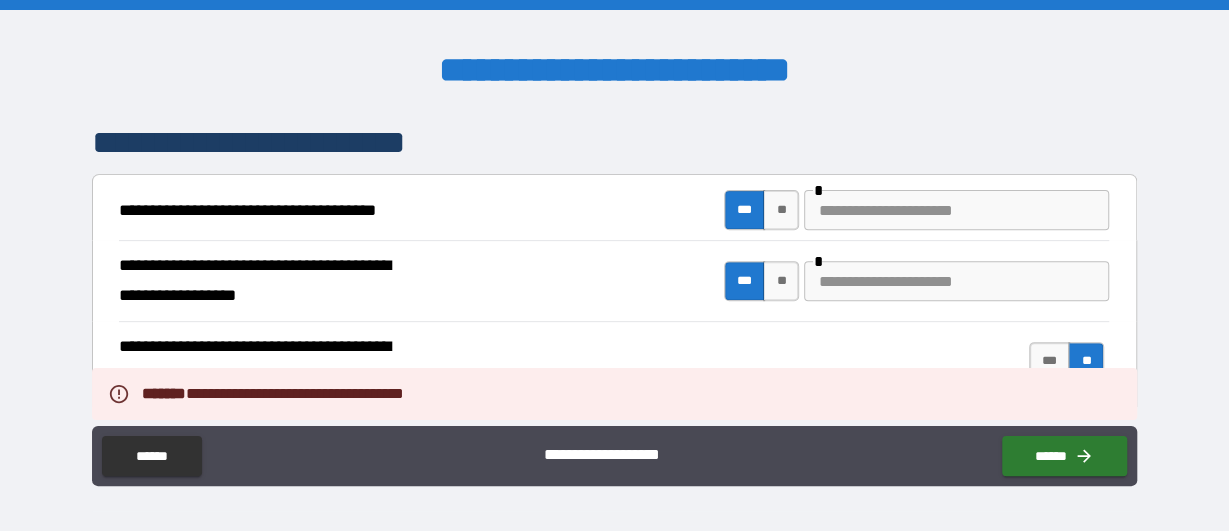 click on "***" at bounding box center [745, 210] 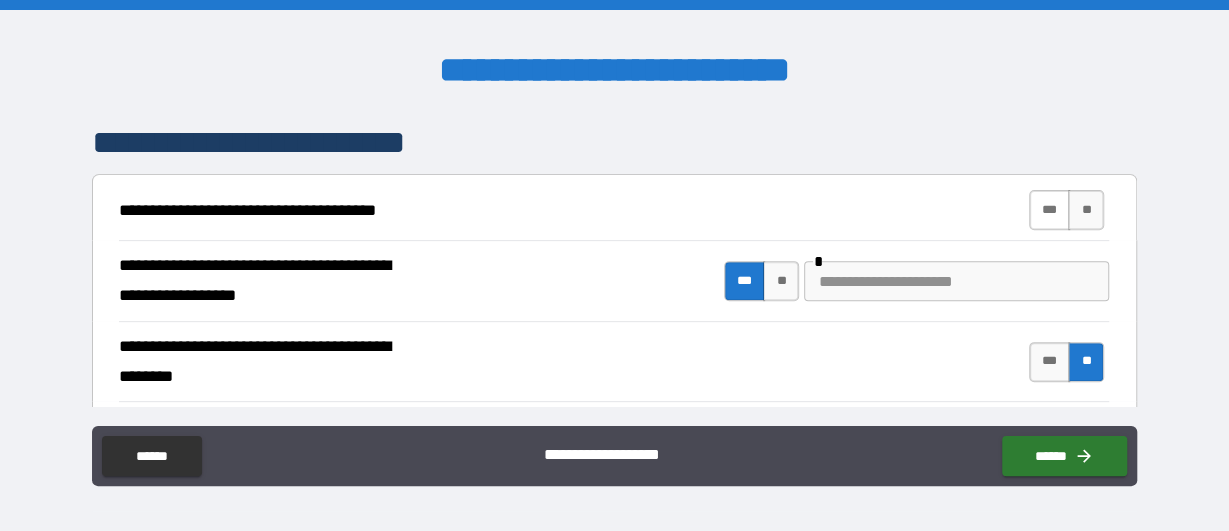 click on "***" at bounding box center (1050, 210) 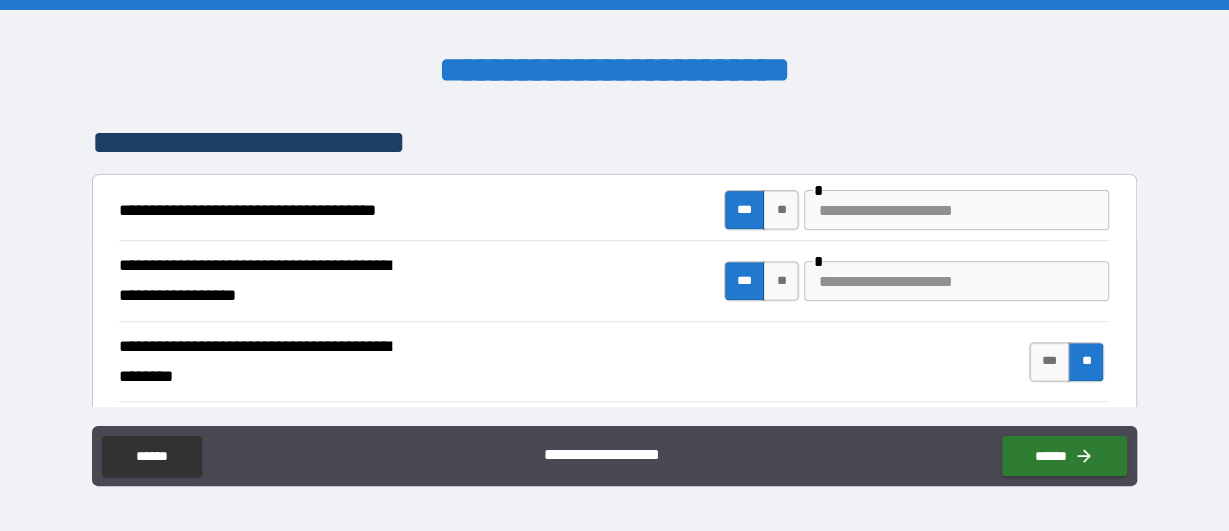 click at bounding box center [956, 210] 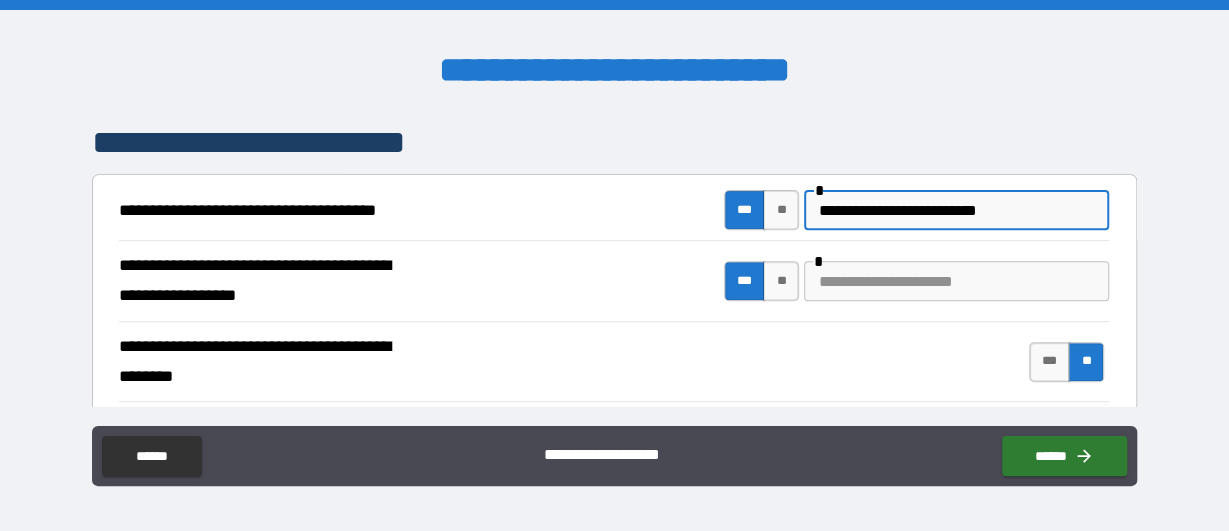 type on "**********" 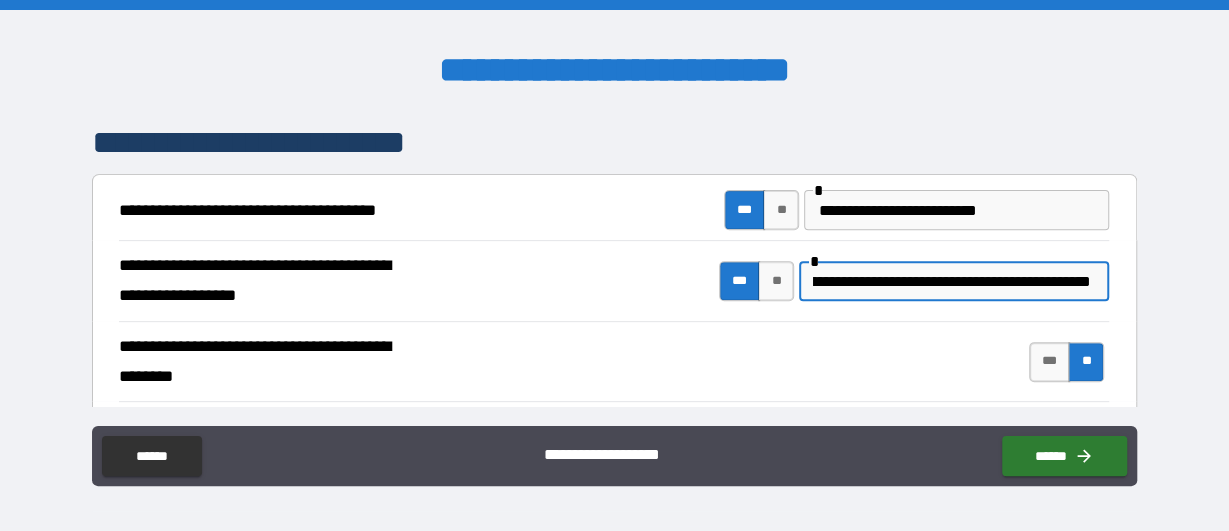 scroll, scrollTop: 0, scrollLeft: 99, axis: horizontal 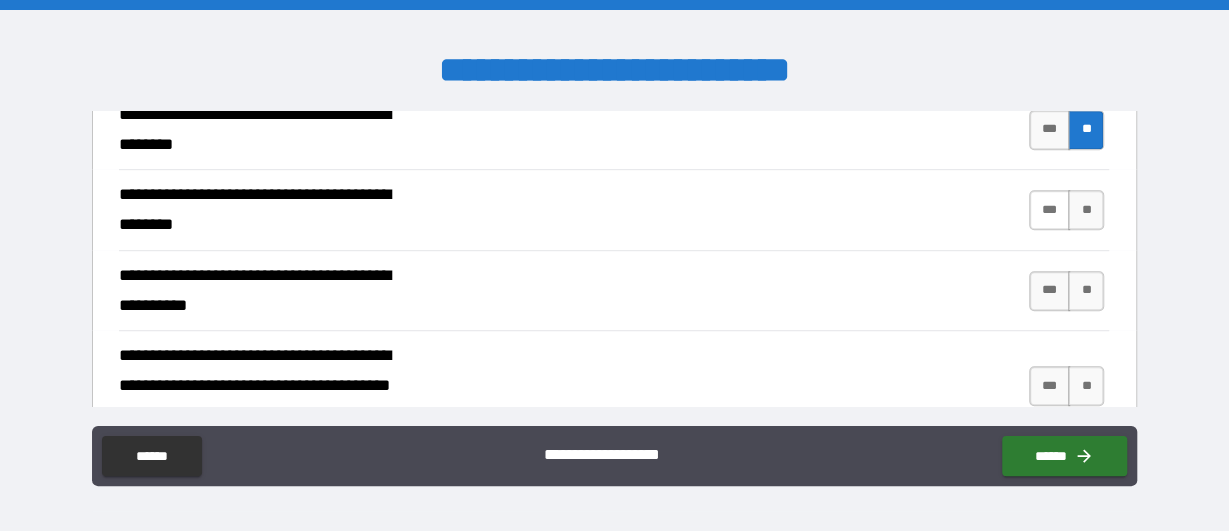 type on "**********" 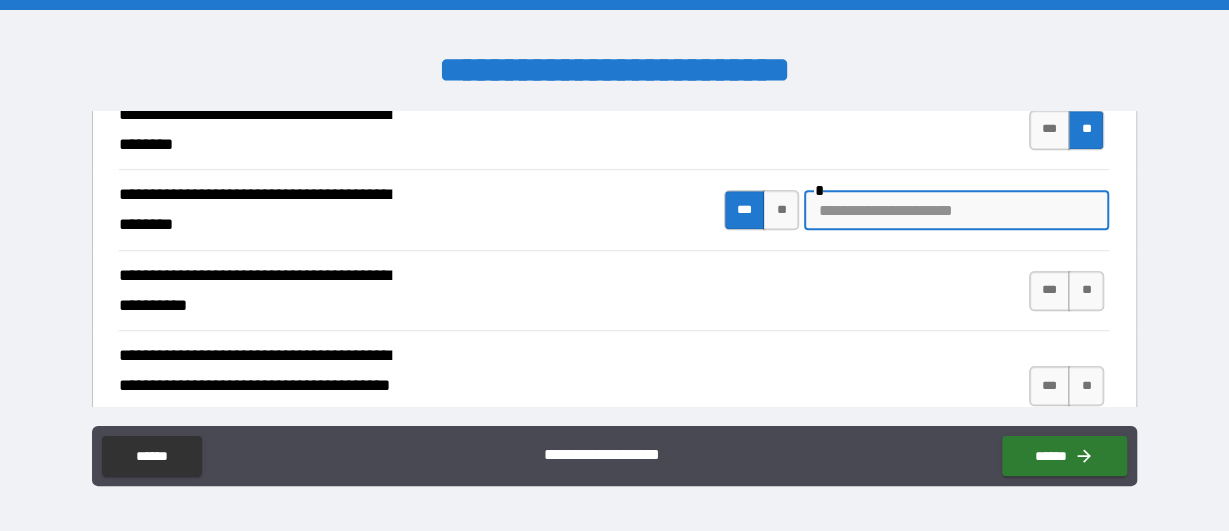 click at bounding box center (956, 210) 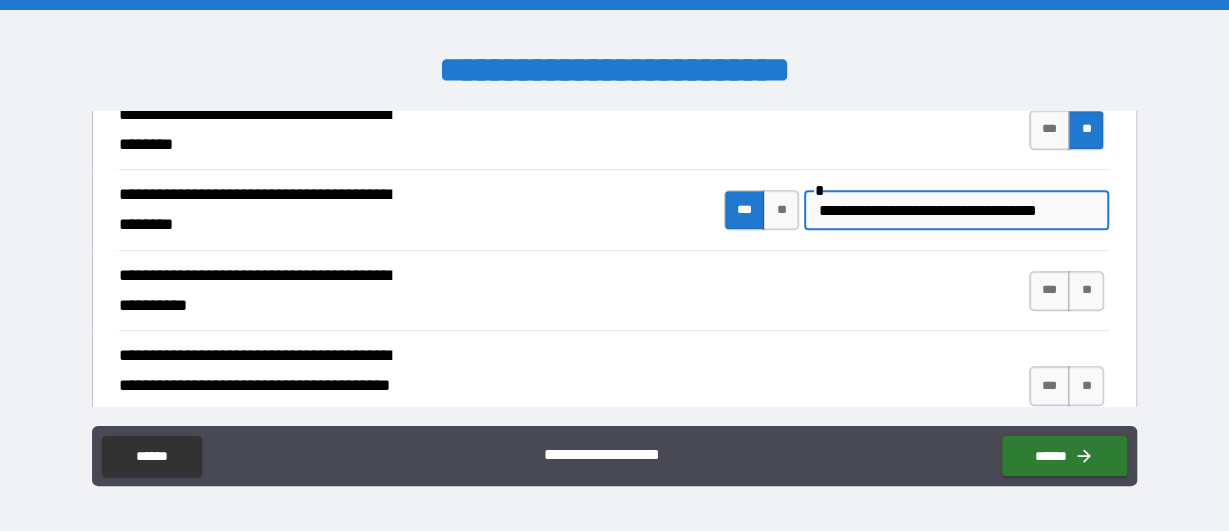 click on "**********" at bounding box center [956, 210] 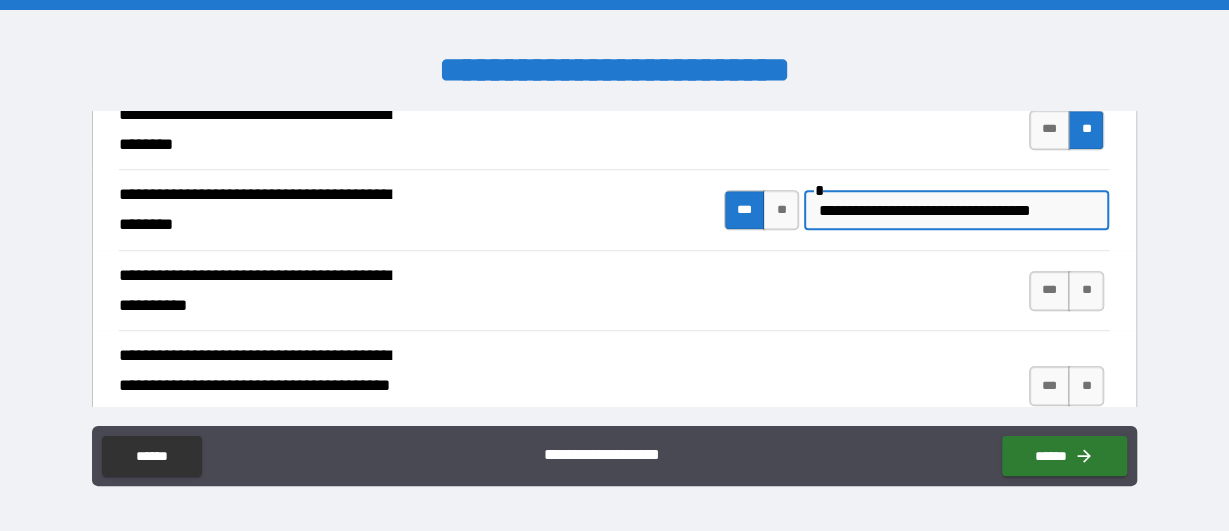 click on "**********" at bounding box center (956, 210) 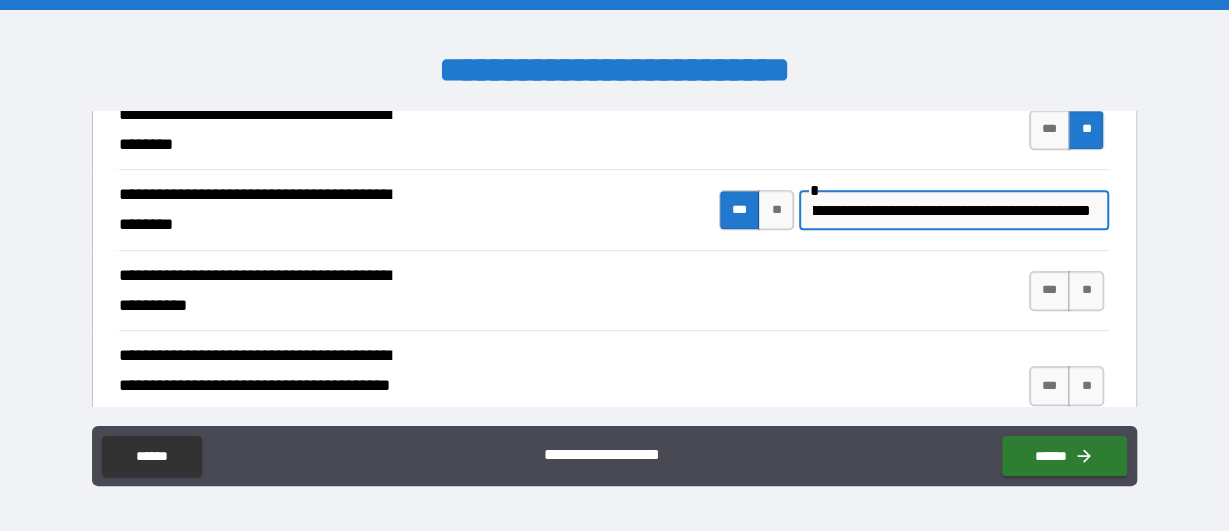 scroll, scrollTop: 0, scrollLeft: 1020, axis: horizontal 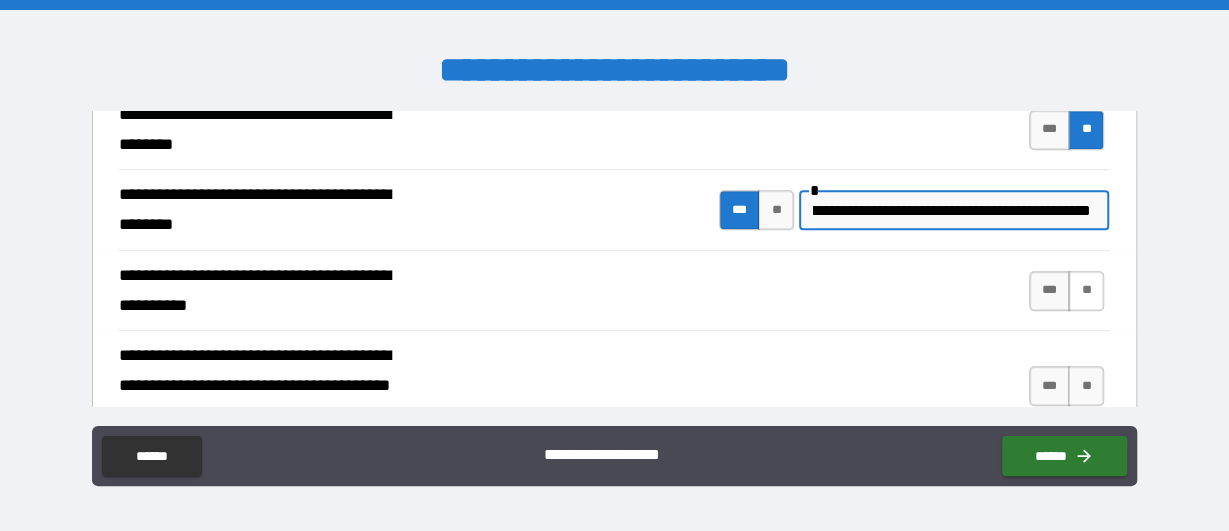 type on "**********" 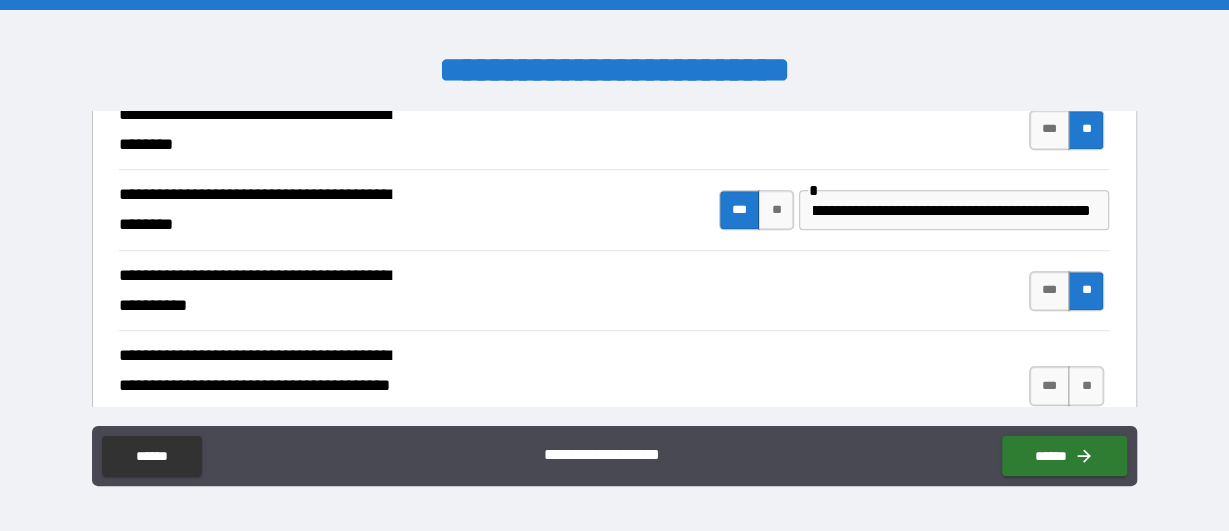 scroll, scrollTop: 696, scrollLeft: 0, axis: vertical 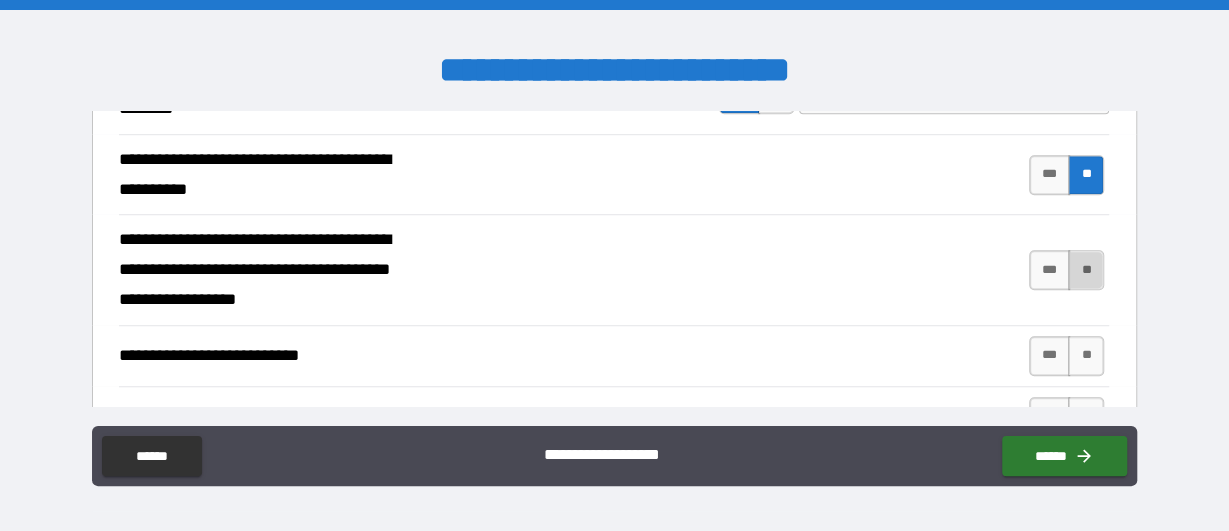 click on "**" at bounding box center [1086, 270] 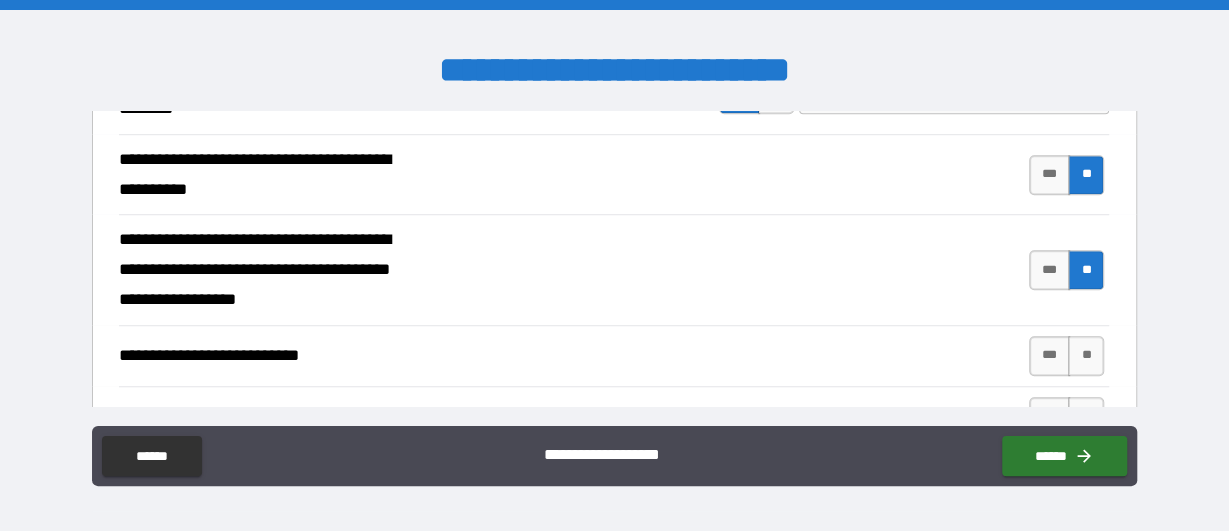 scroll, scrollTop: 812, scrollLeft: 0, axis: vertical 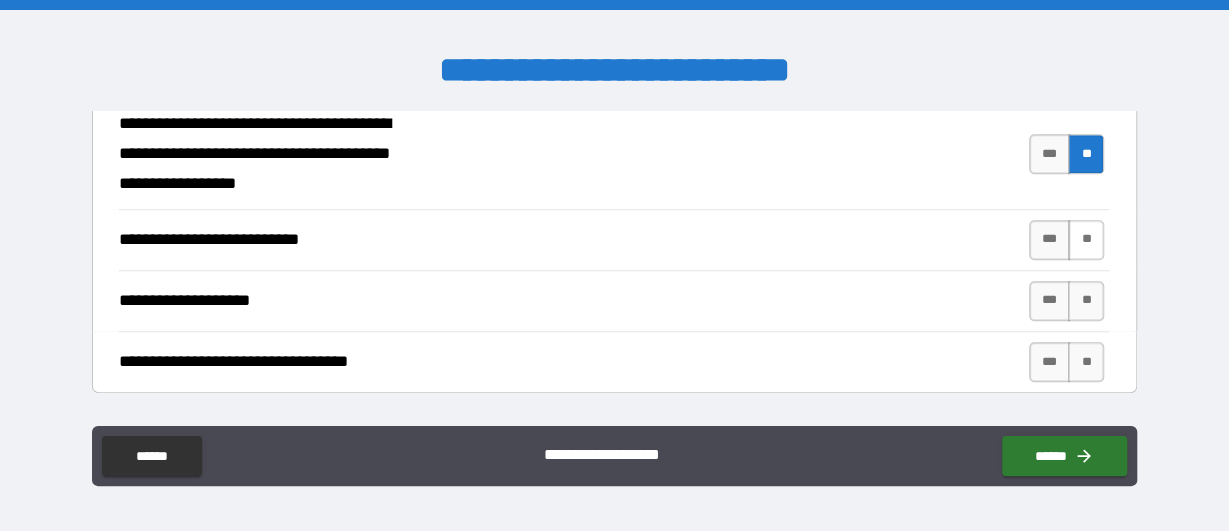 click on "**" at bounding box center [1086, 240] 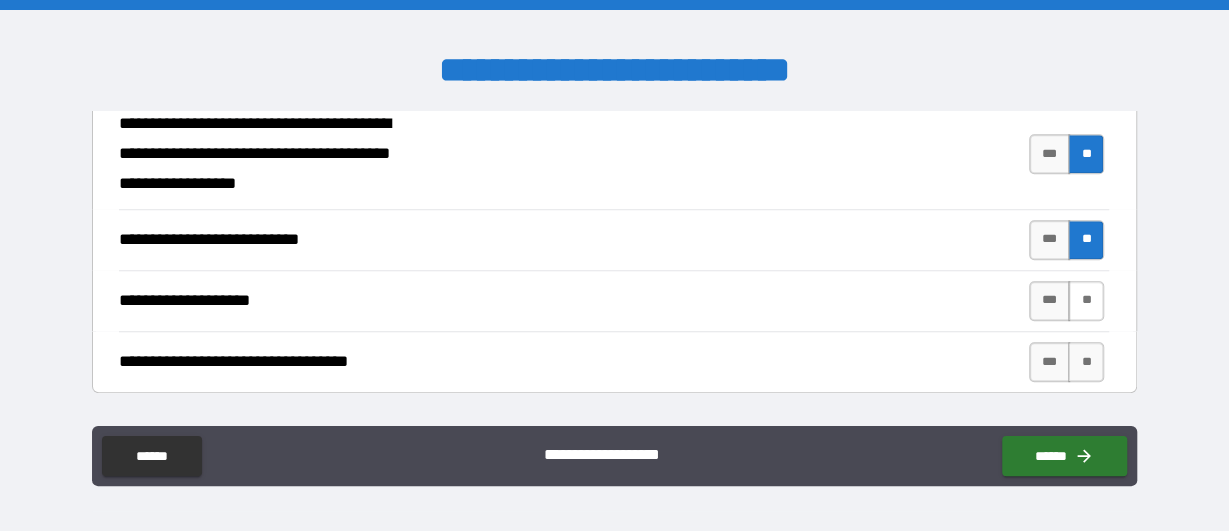 click on "**" at bounding box center (1086, 301) 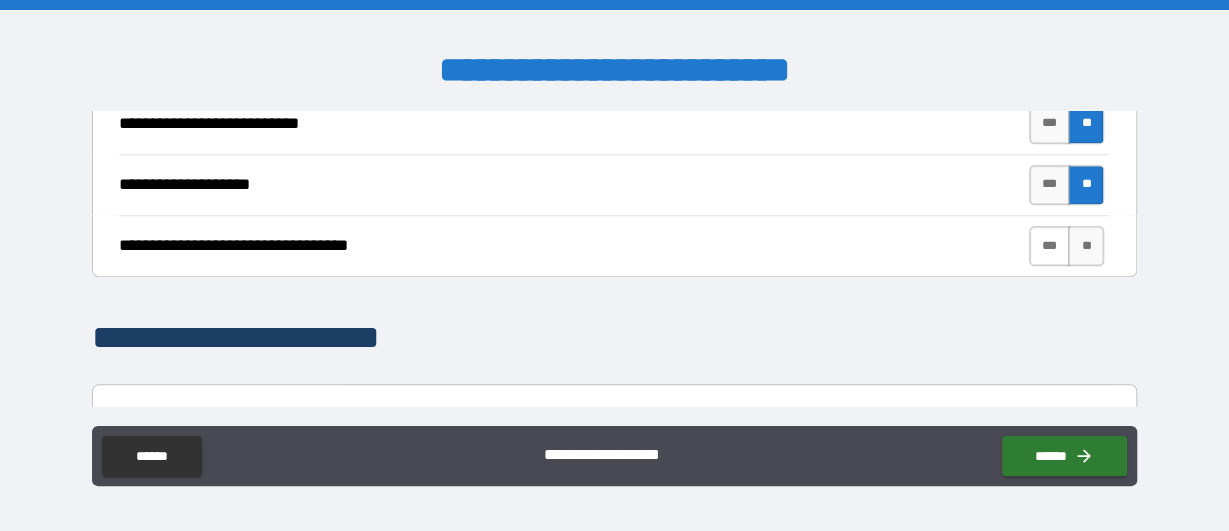 scroll, scrollTop: 1044, scrollLeft: 0, axis: vertical 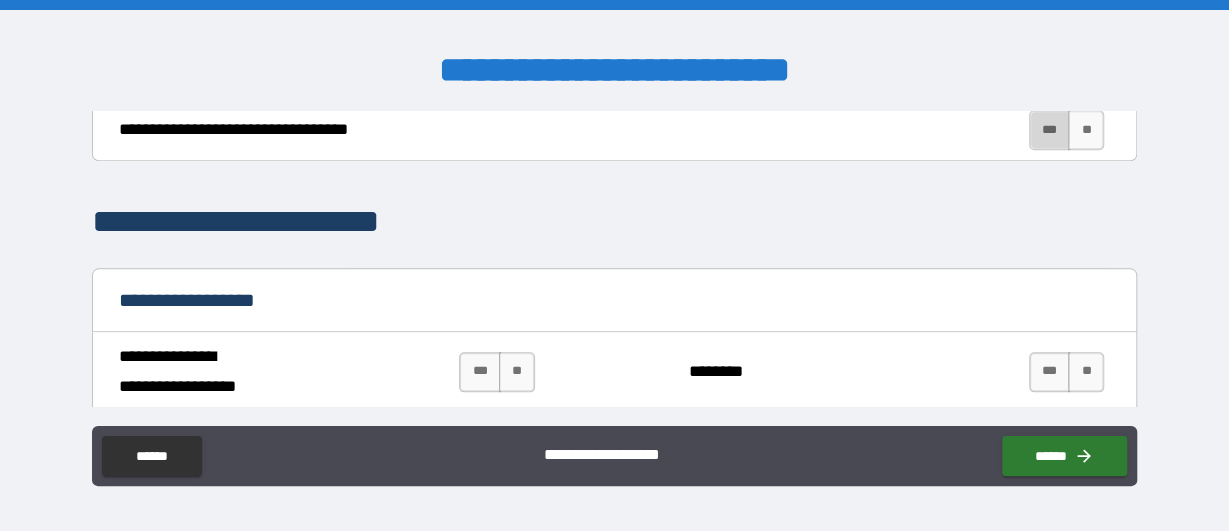 click on "***" at bounding box center (1050, 130) 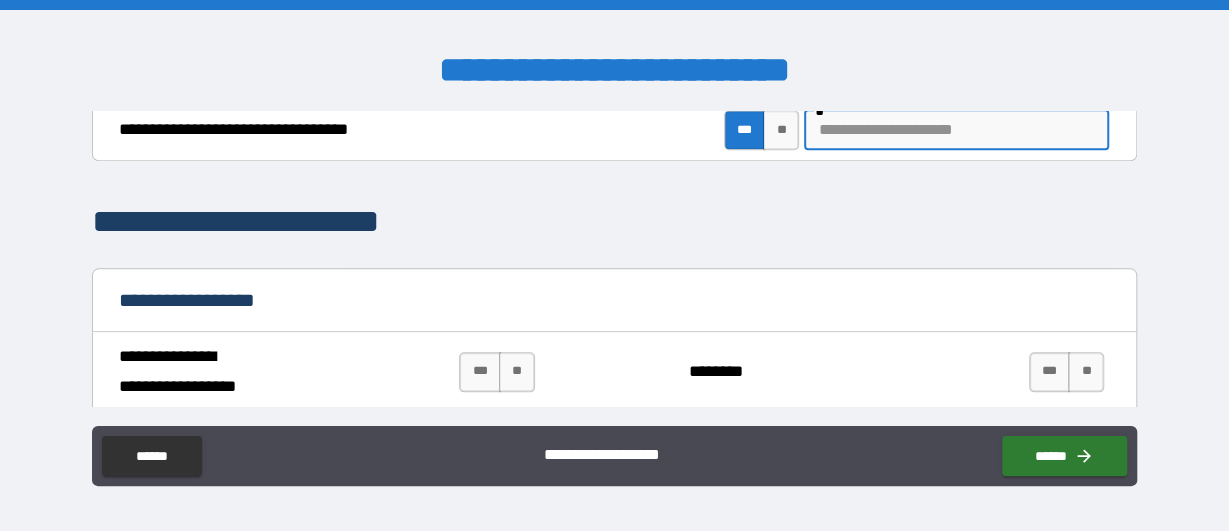 click at bounding box center [956, 130] 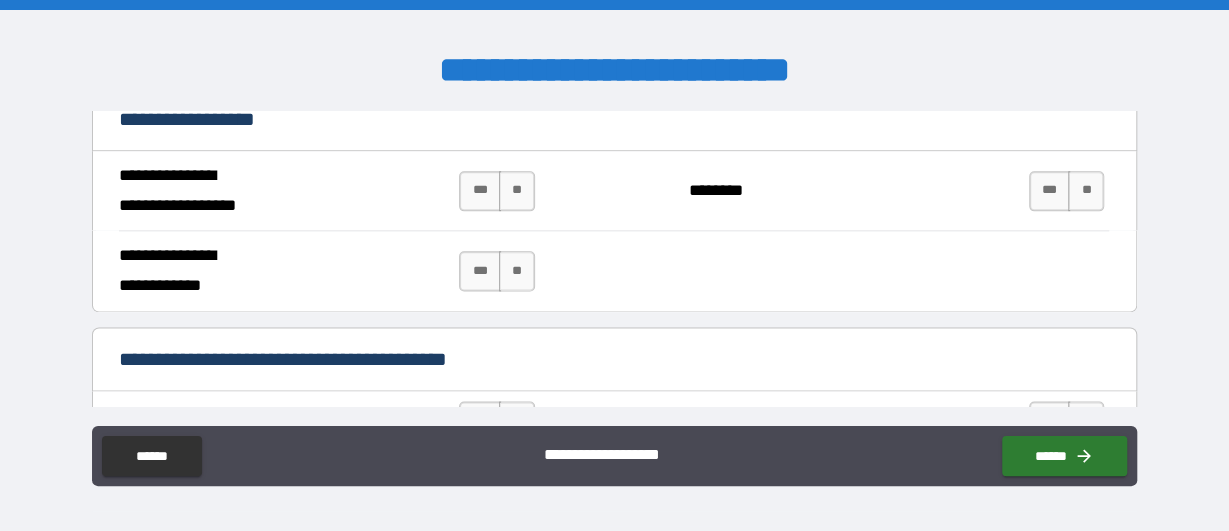 scroll, scrollTop: 1281, scrollLeft: 0, axis: vertical 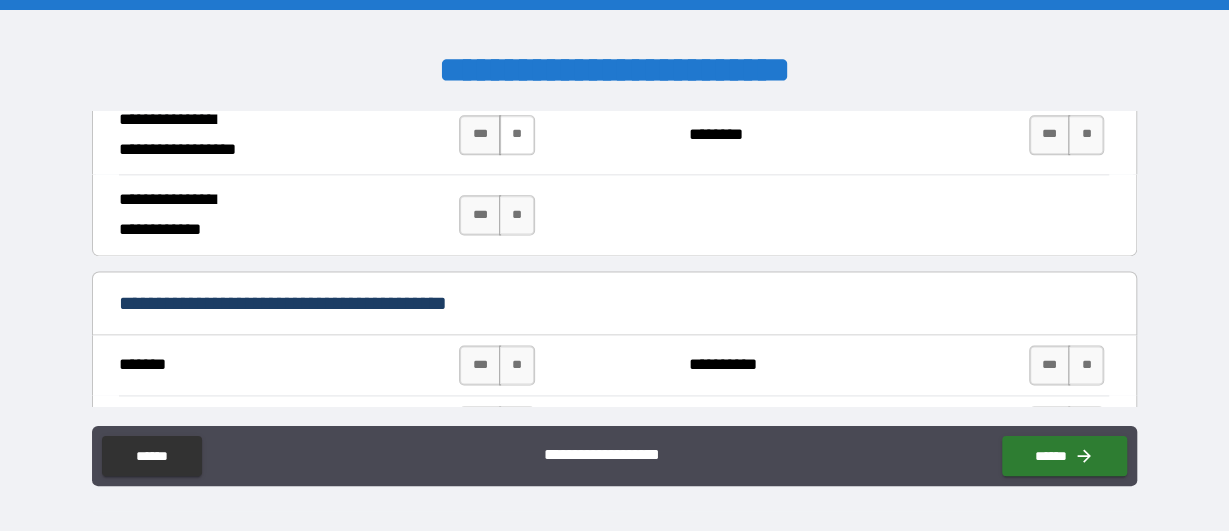 type on "**********" 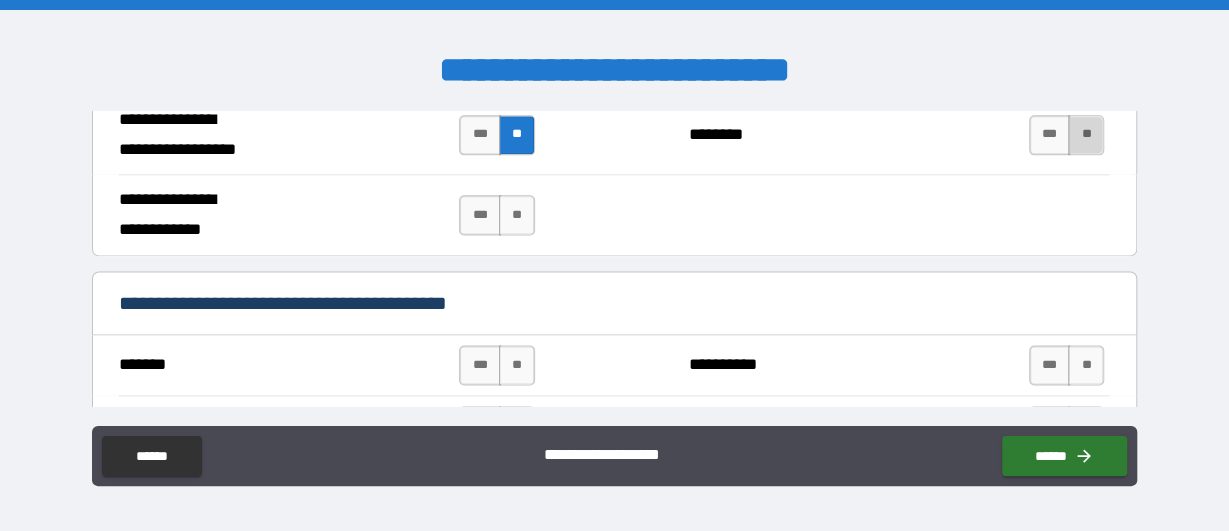 click on "**" at bounding box center [1086, 135] 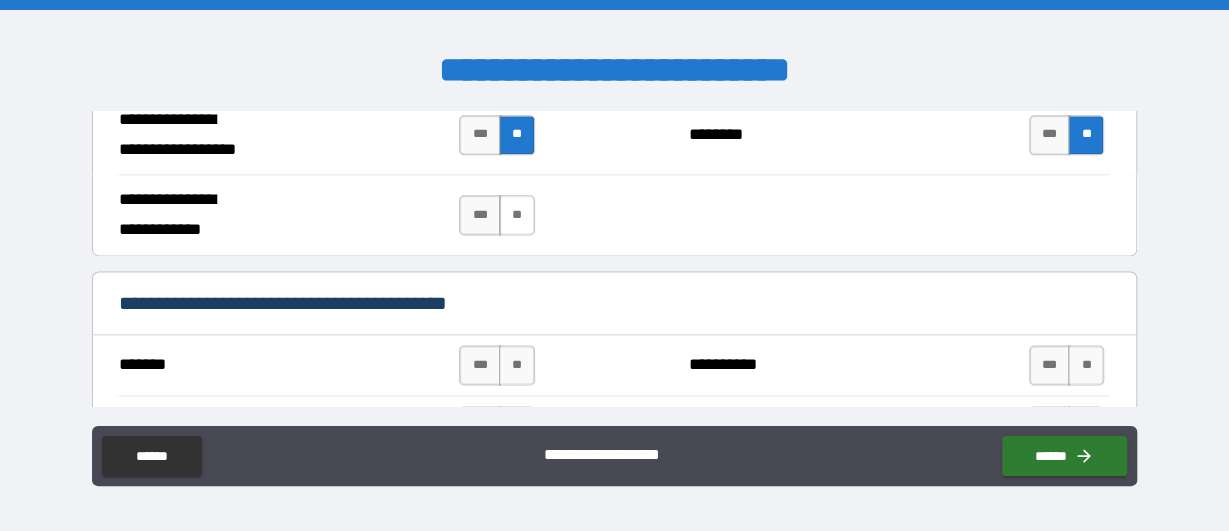 click on "**" at bounding box center [517, 215] 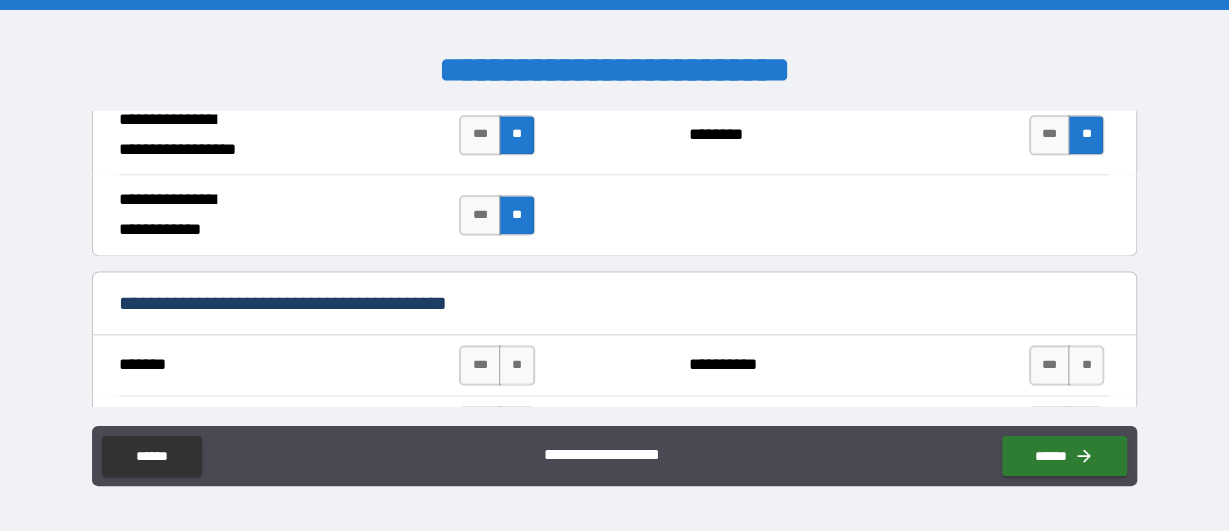 scroll, scrollTop: 1397, scrollLeft: 0, axis: vertical 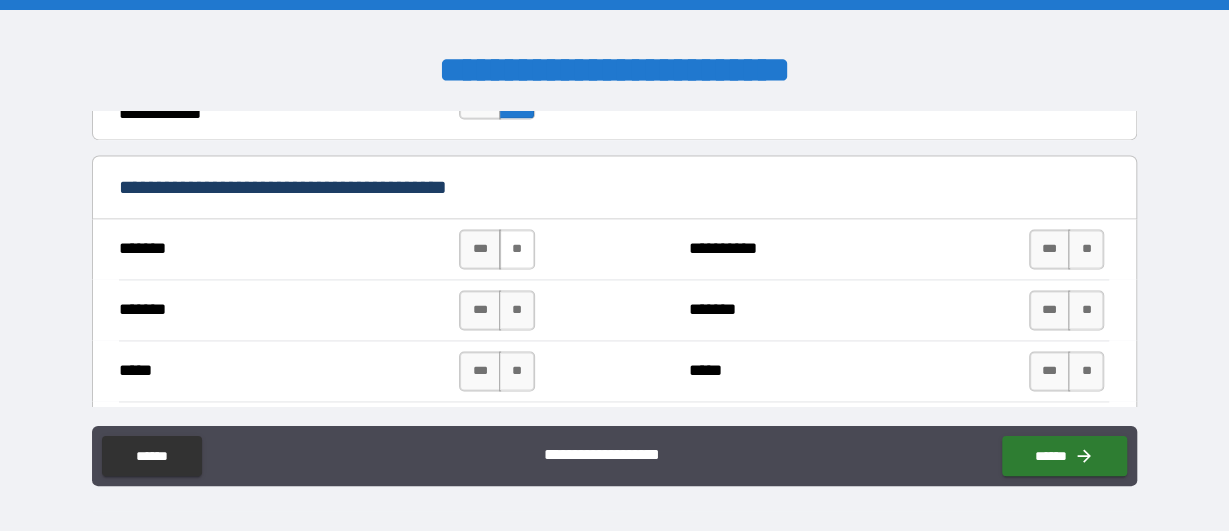 click on "**" at bounding box center (517, 249) 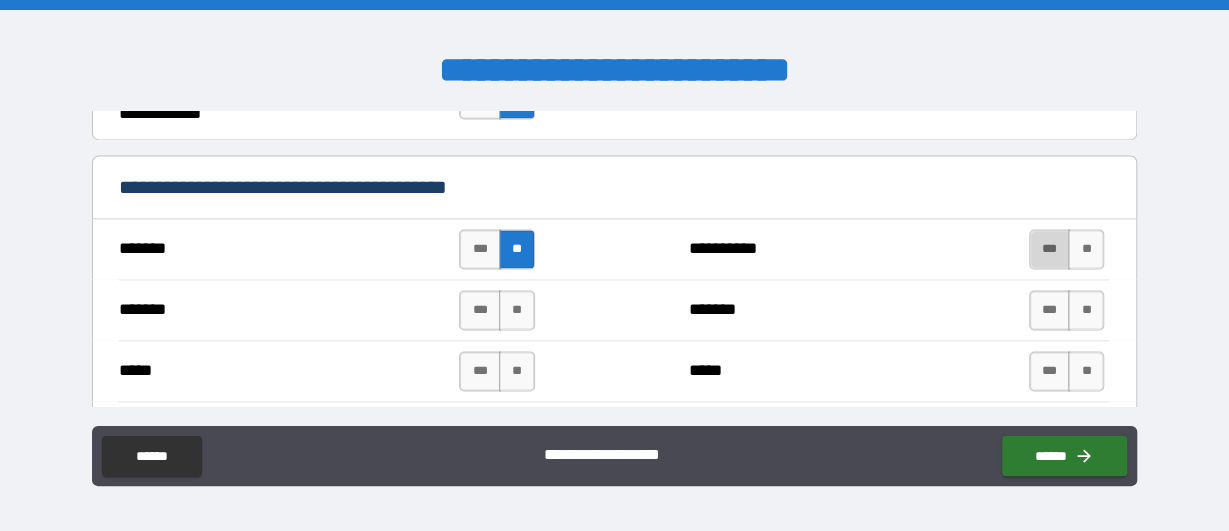 click on "***" at bounding box center [1050, 249] 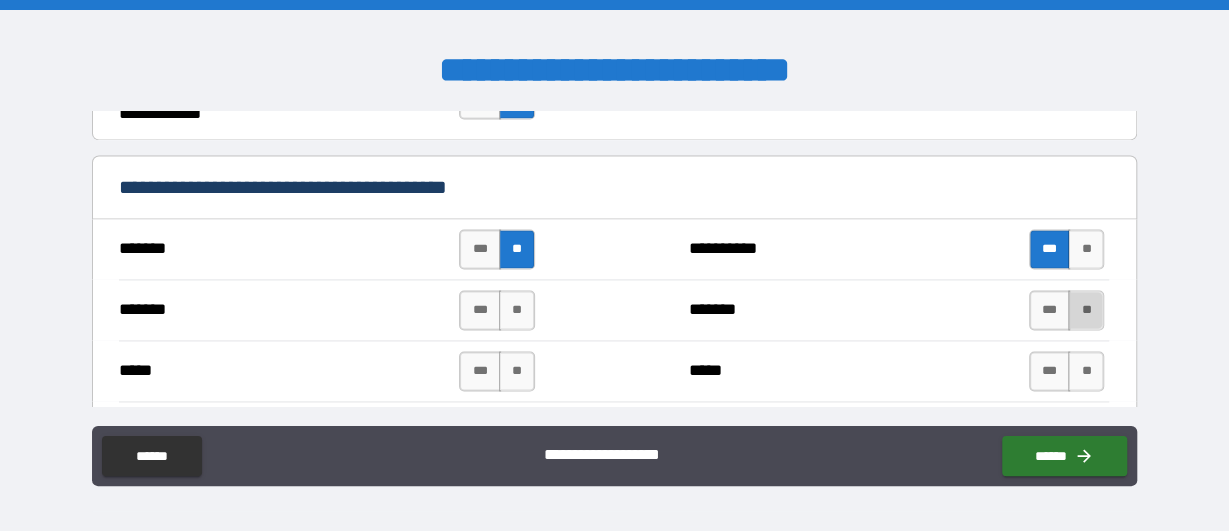 click on "**" at bounding box center (1086, 310) 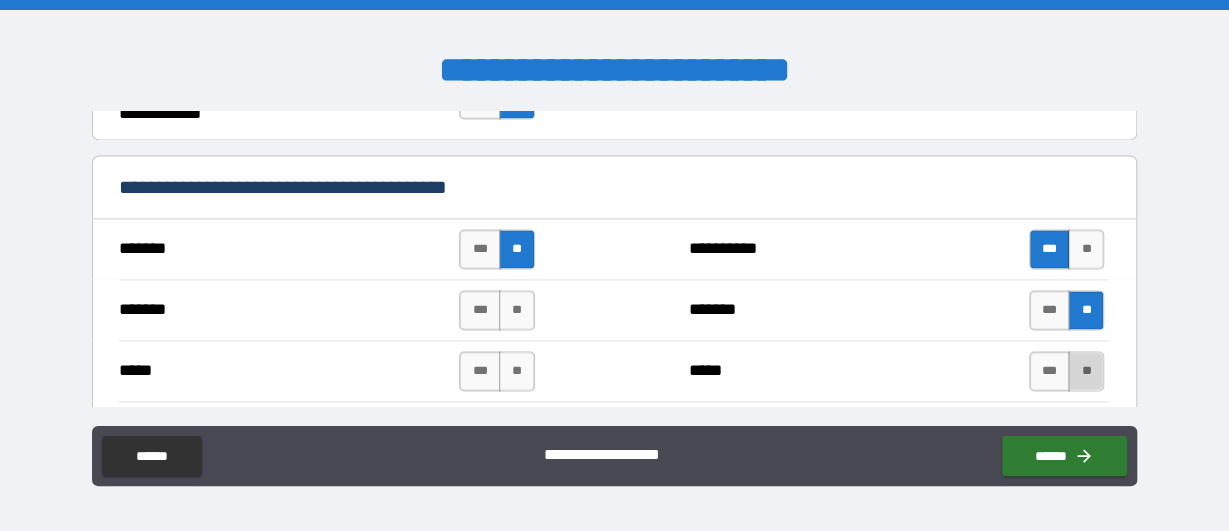 click on "**" at bounding box center [1086, 371] 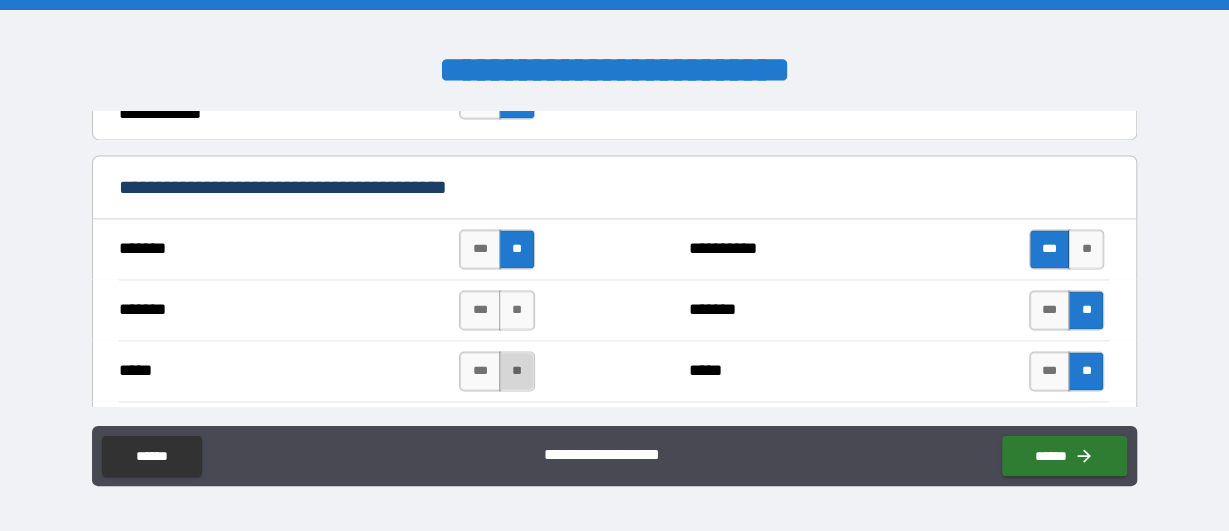 click on "**" at bounding box center (517, 371) 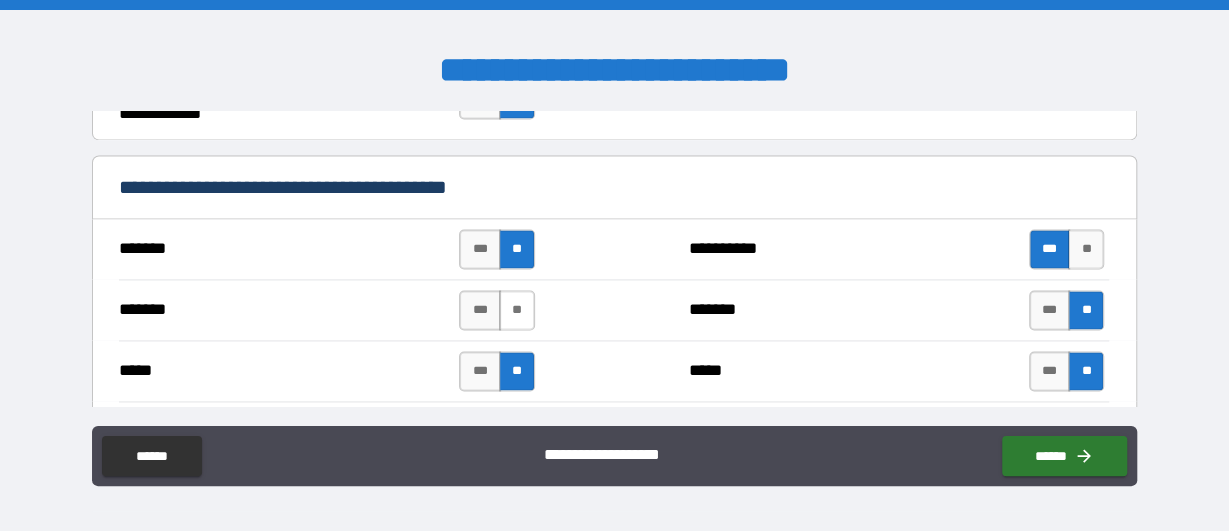 click on "**" at bounding box center (517, 310) 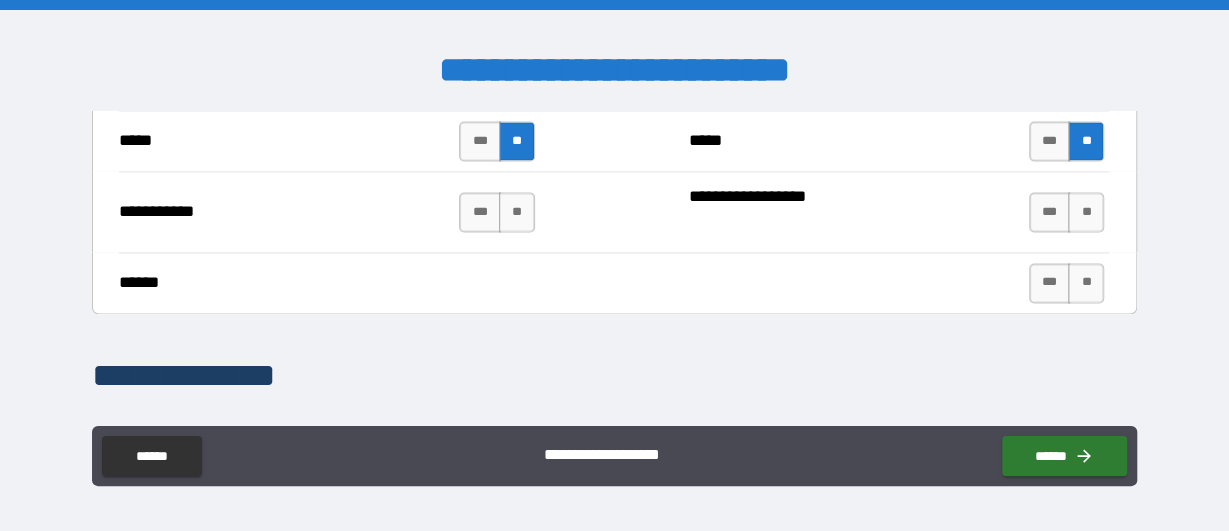 scroll, scrollTop: 1629, scrollLeft: 0, axis: vertical 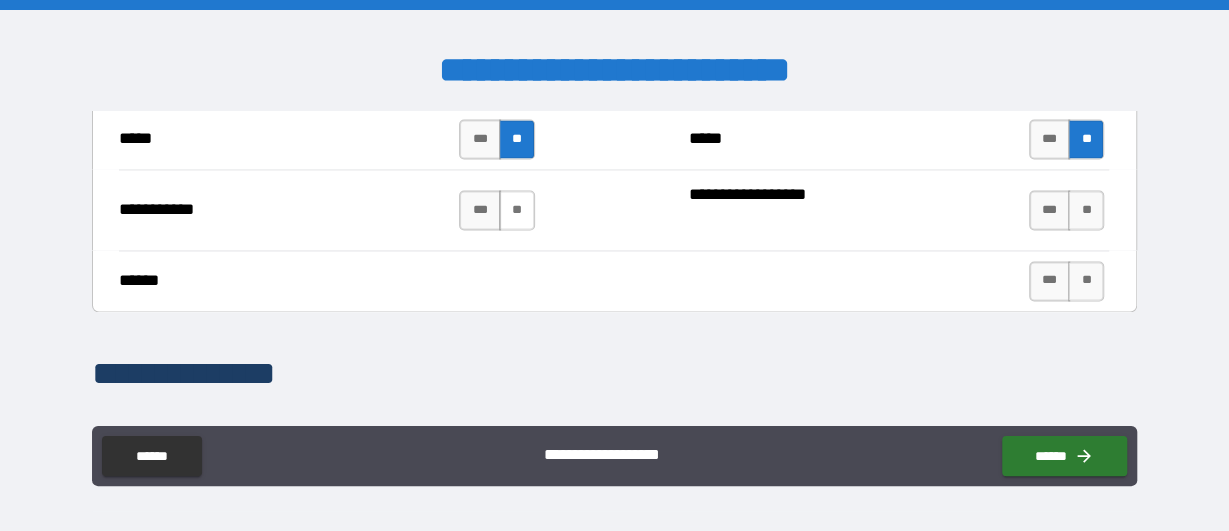click on "**" at bounding box center [517, 210] 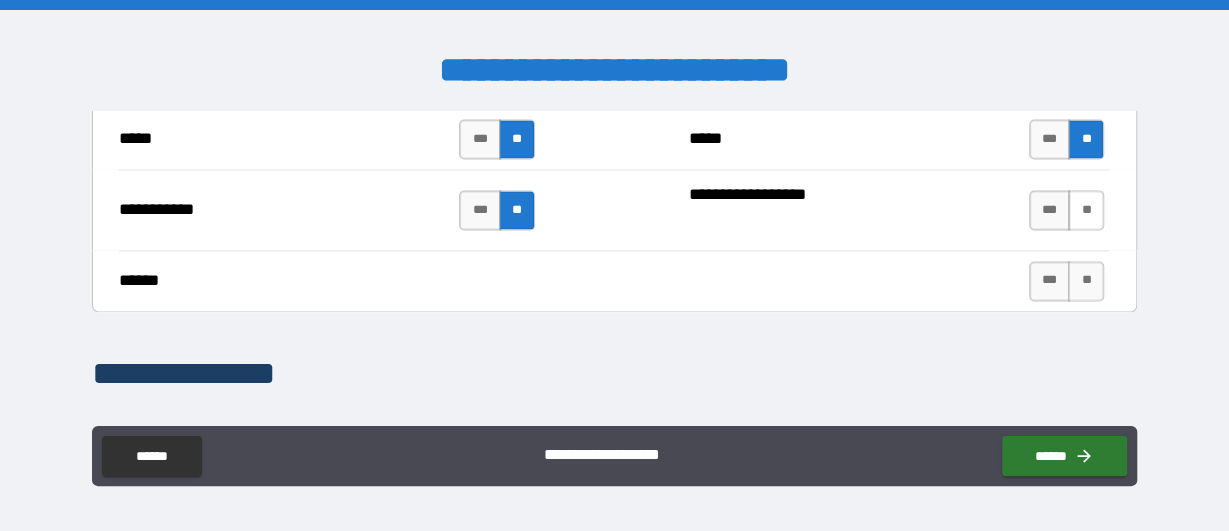 click on "**" at bounding box center (1086, 210) 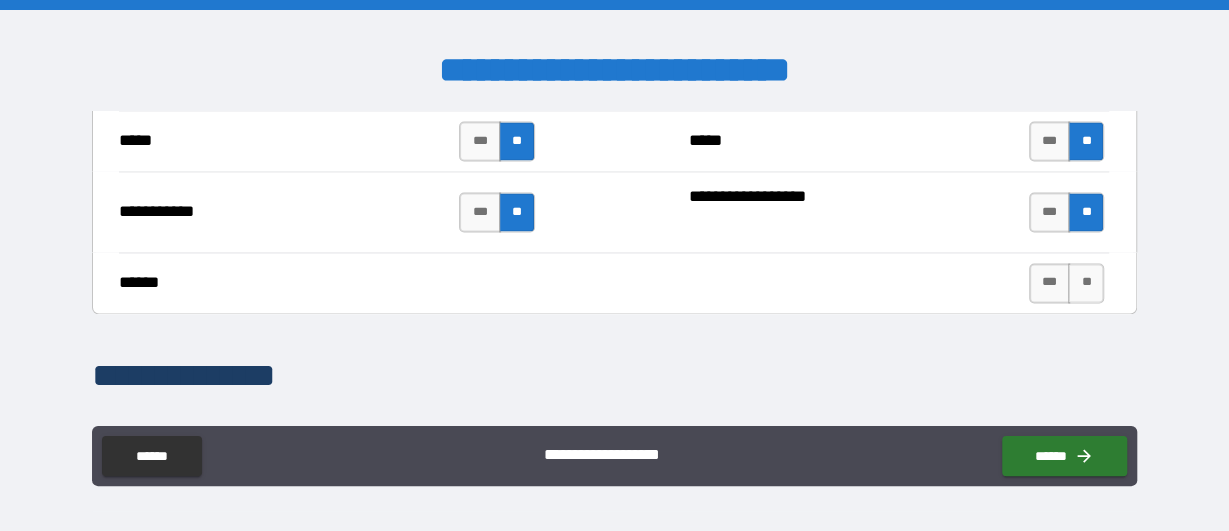 scroll, scrollTop: 1629, scrollLeft: 0, axis: vertical 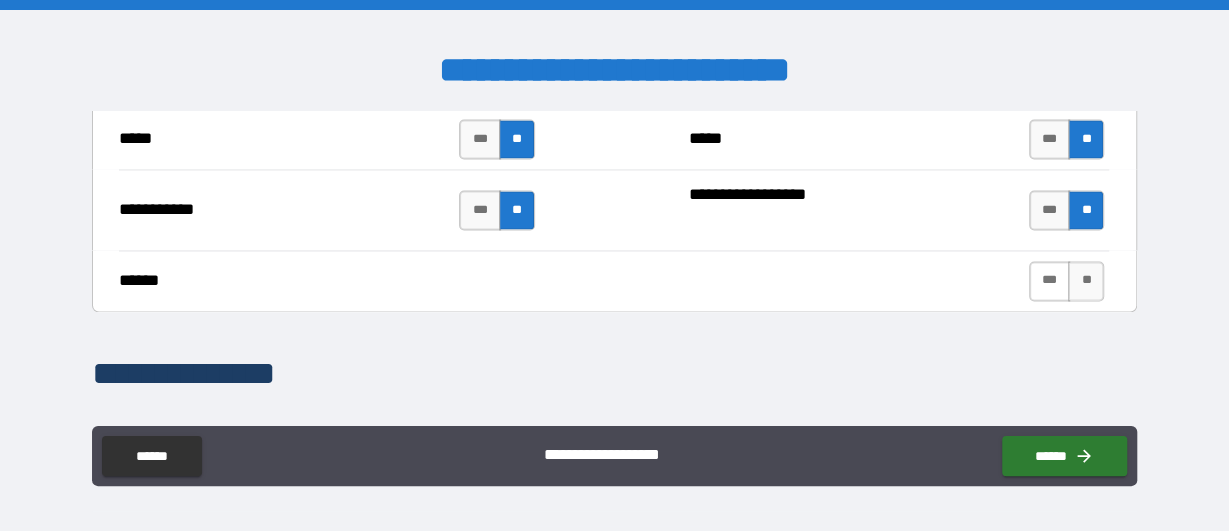 click on "***" at bounding box center (1050, 281) 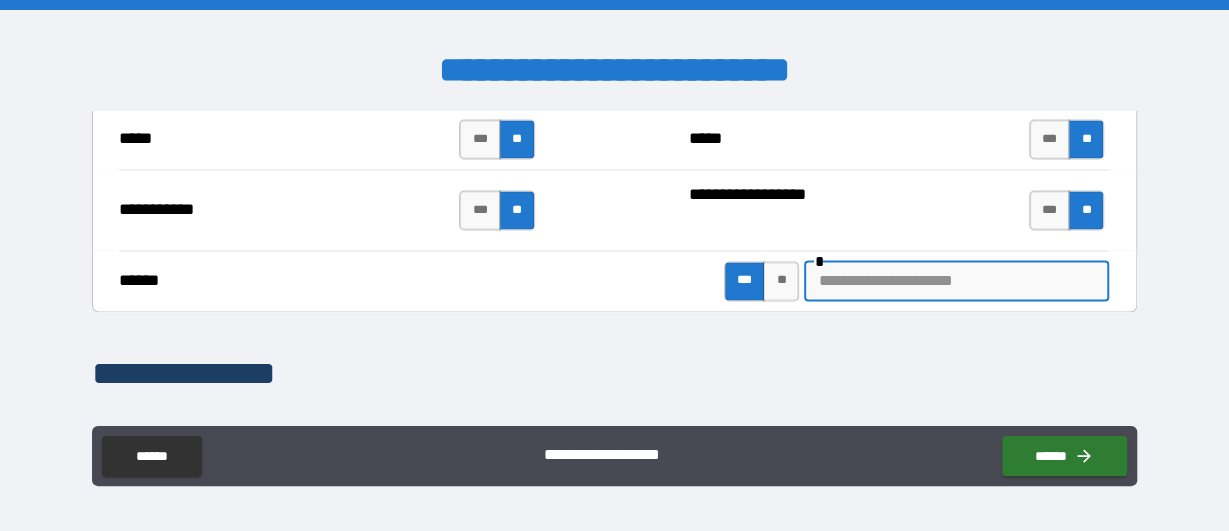 click at bounding box center [956, 281] 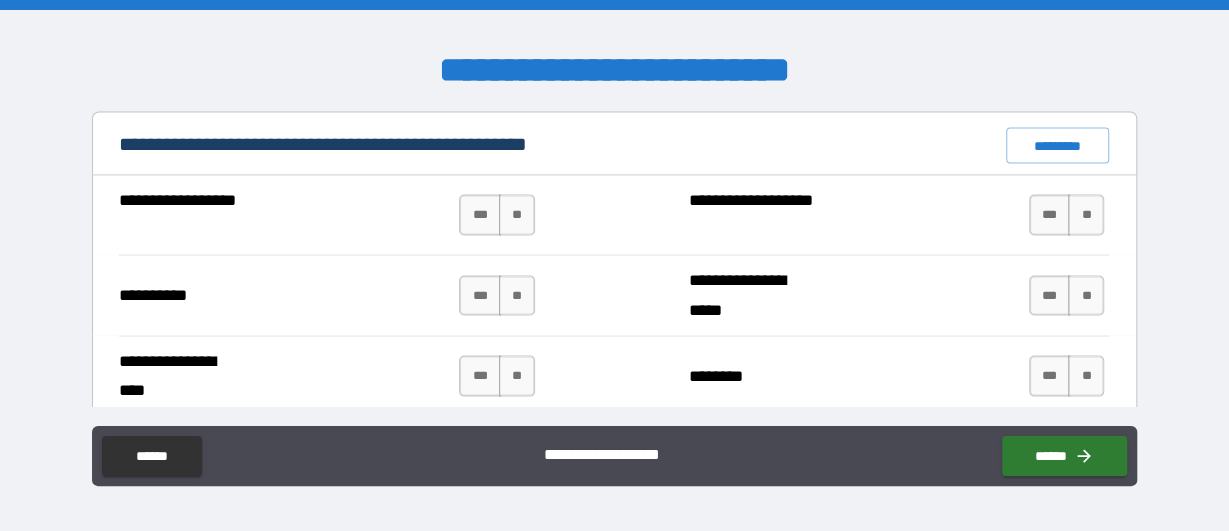 scroll, scrollTop: 1977, scrollLeft: 0, axis: vertical 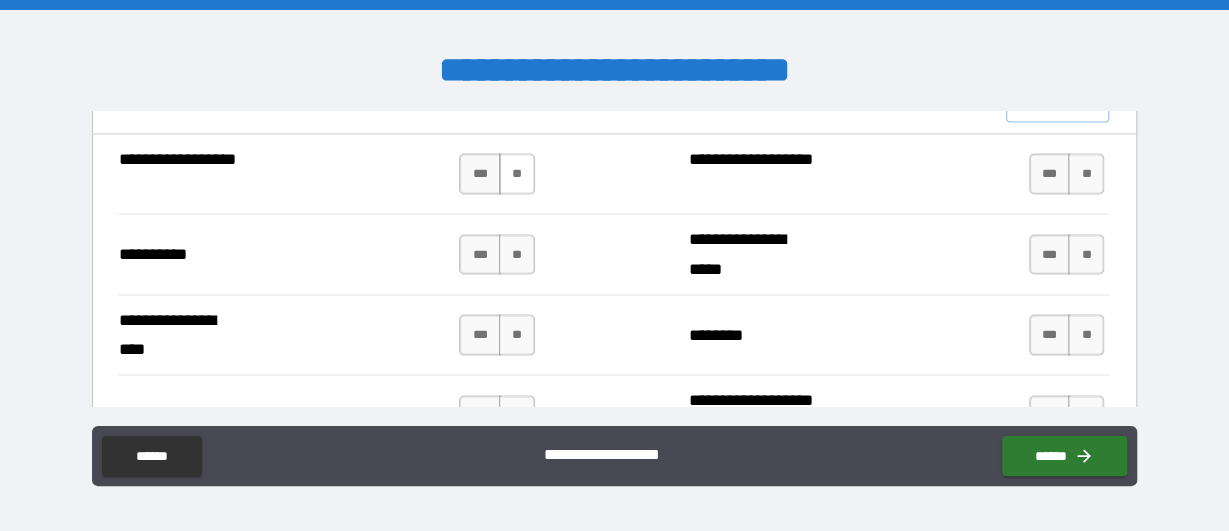 type on "**********" 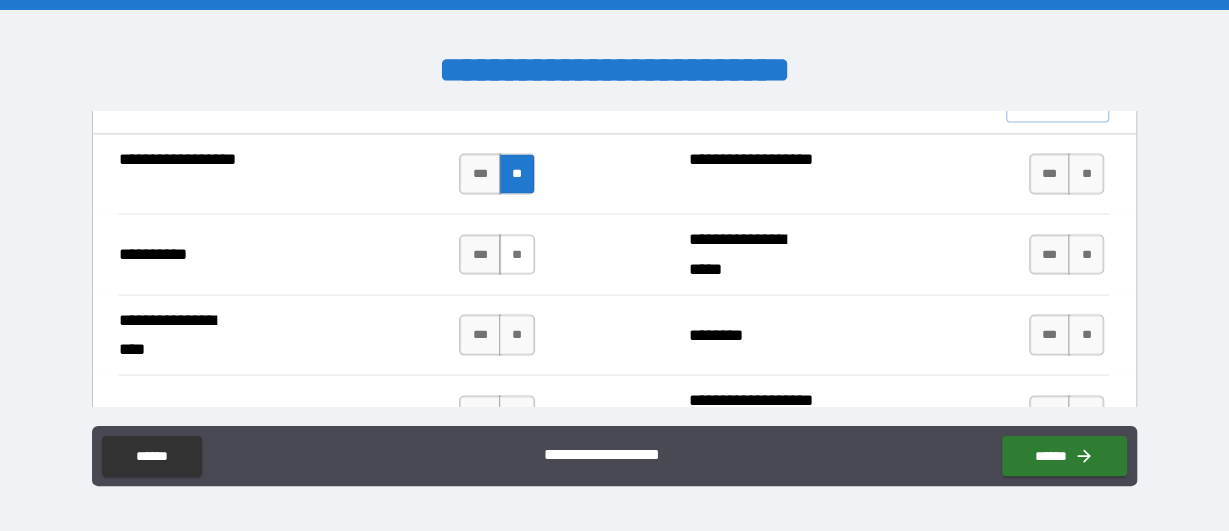 click on "**" at bounding box center [517, 255] 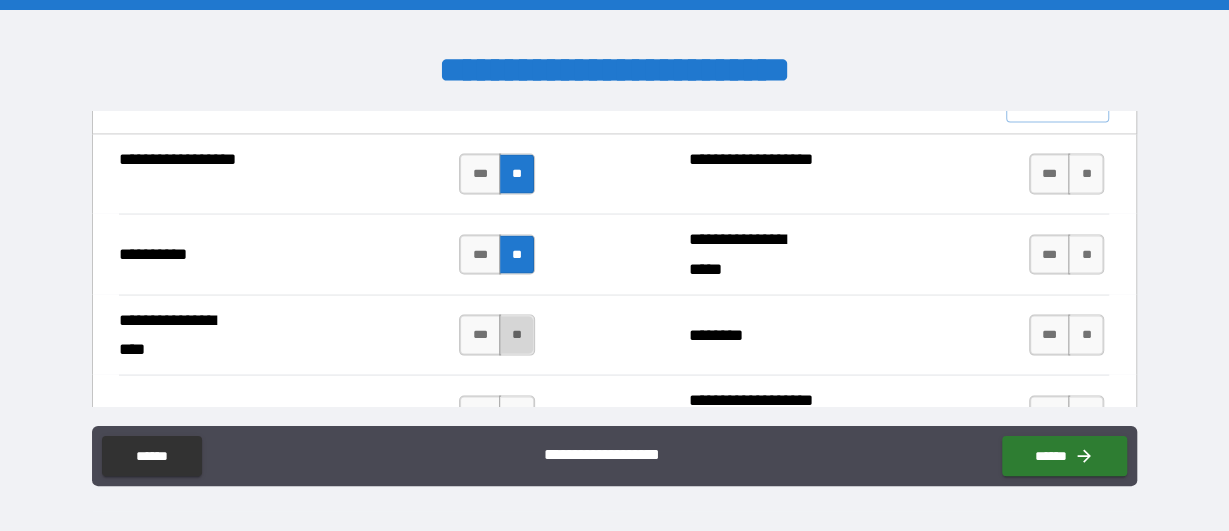click on "**" at bounding box center (517, 335) 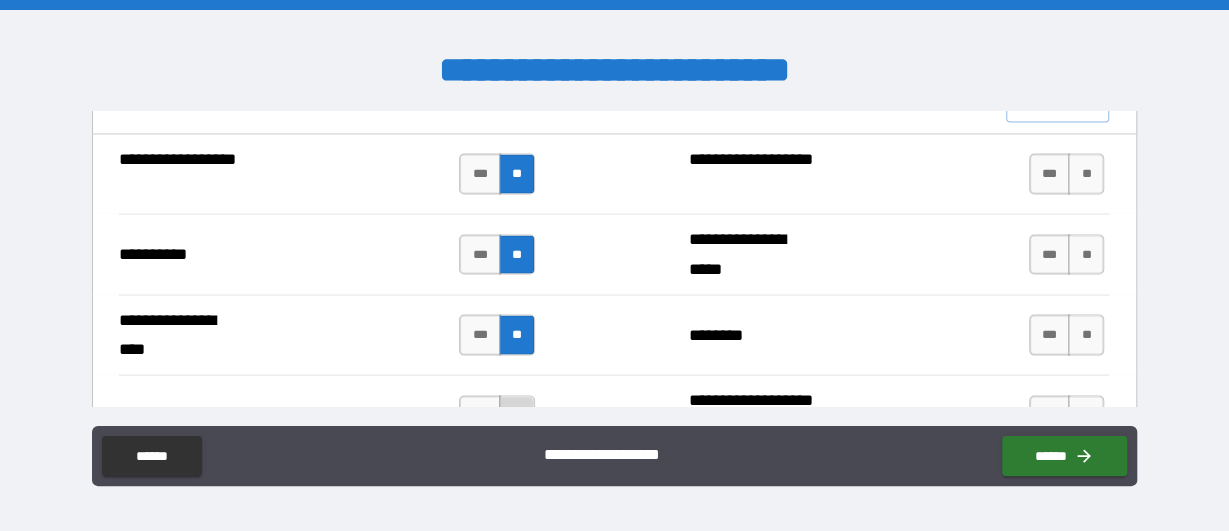 click on "**" at bounding box center [517, 416] 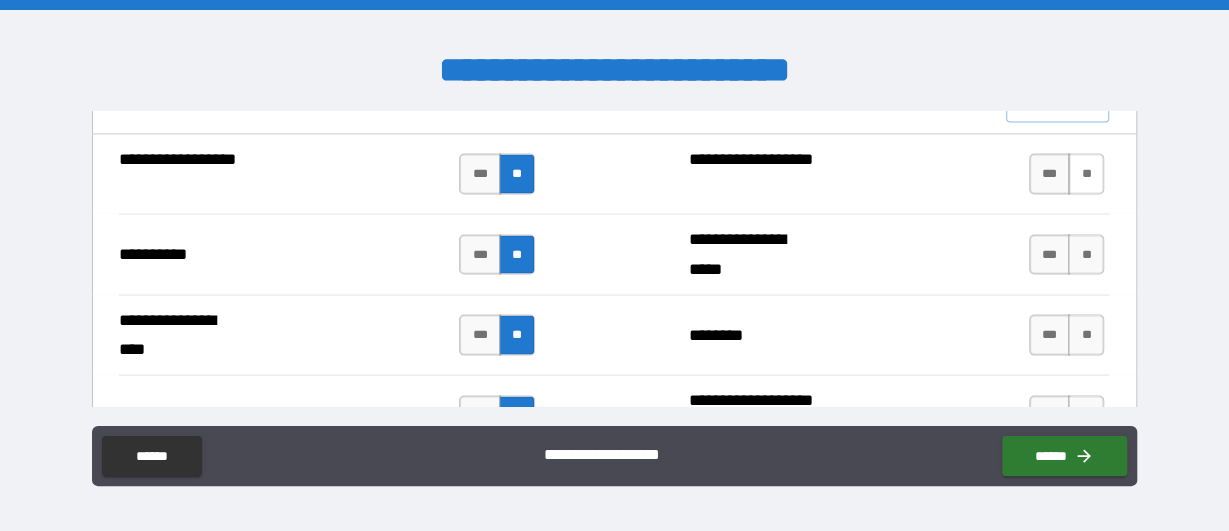 click on "**" at bounding box center (1086, 174) 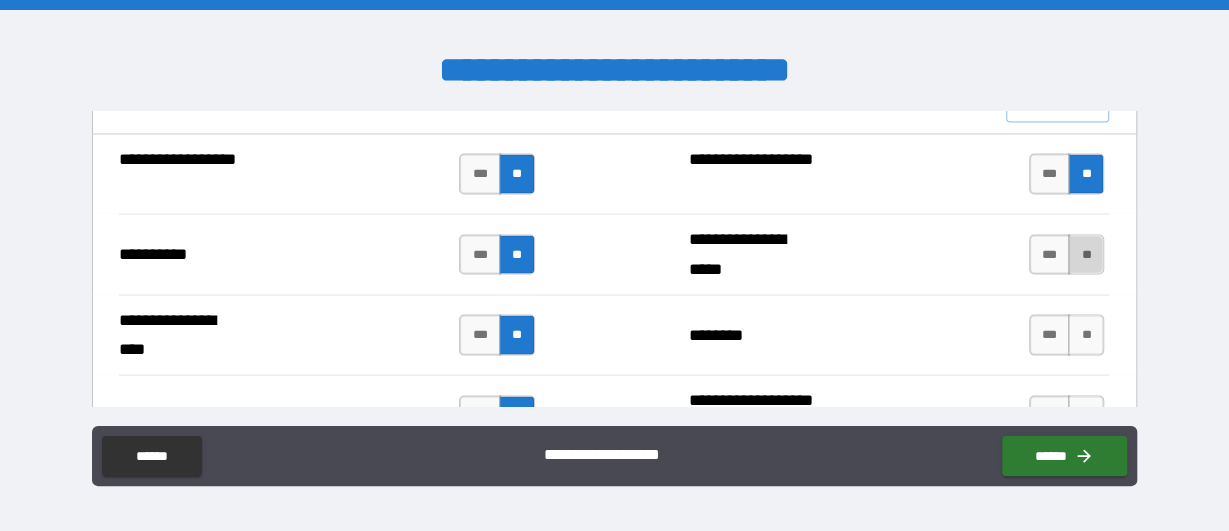 click on "**" at bounding box center [1086, 255] 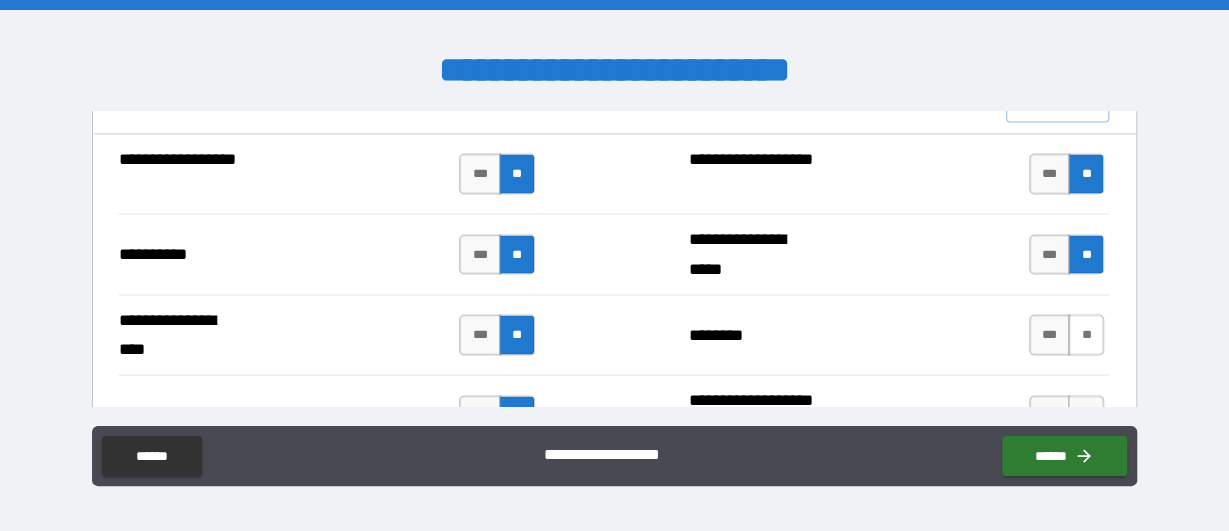 click on "**" at bounding box center (1086, 335) 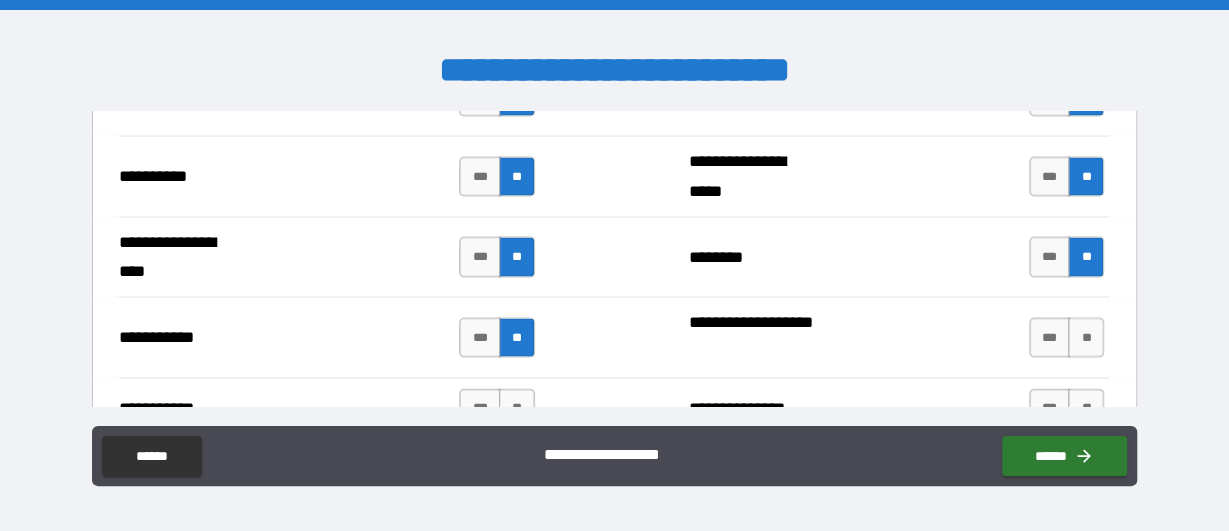 scroll, scrollTop: 2093, scrollLeft: 0, axis: vertical 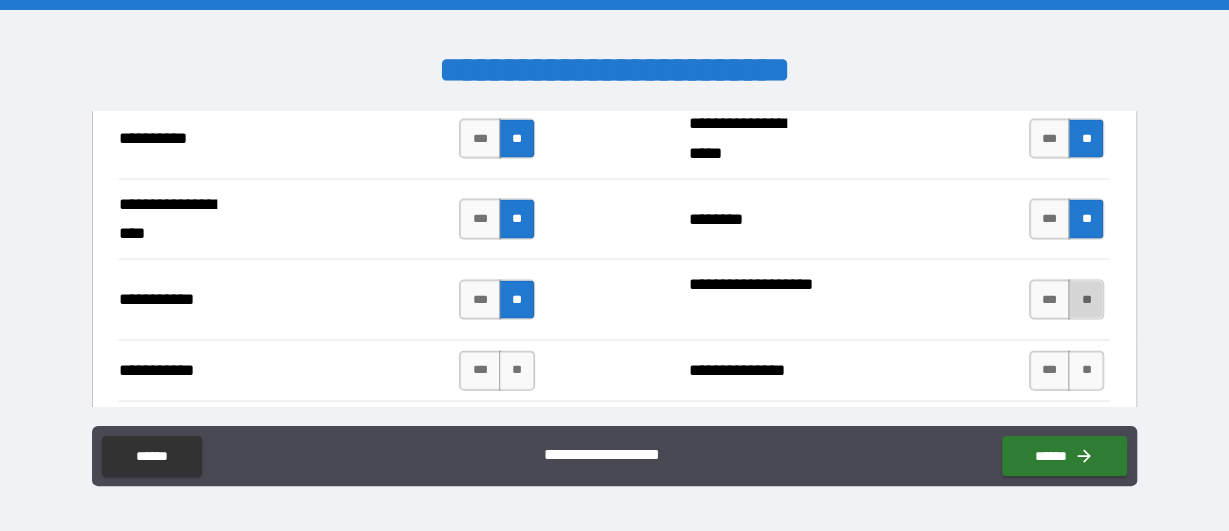 click on "**" at bounding box center (1086, 300) 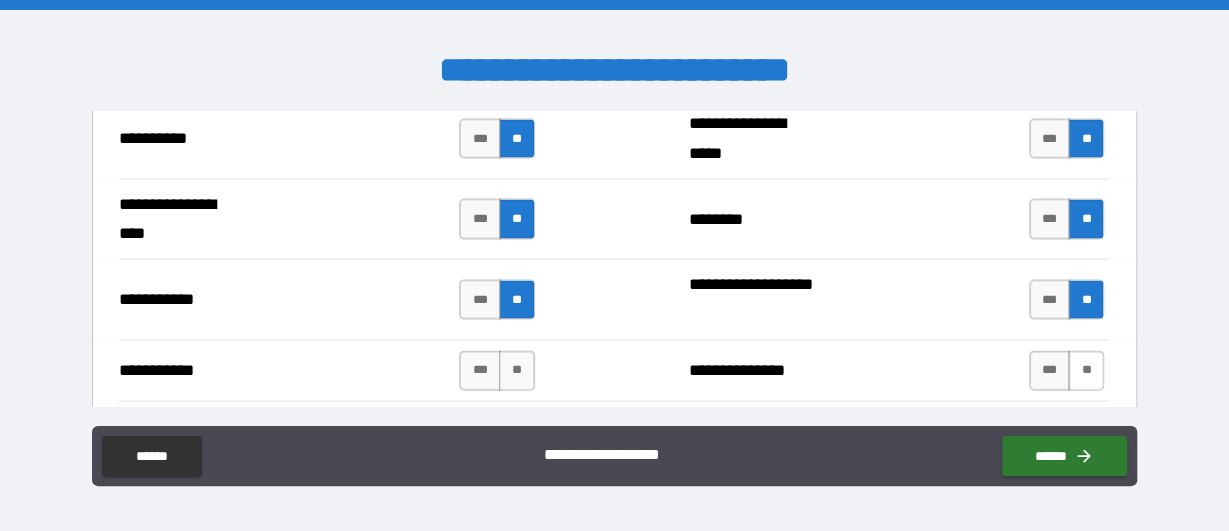 click on "**" at bounding box center (1086, 371) 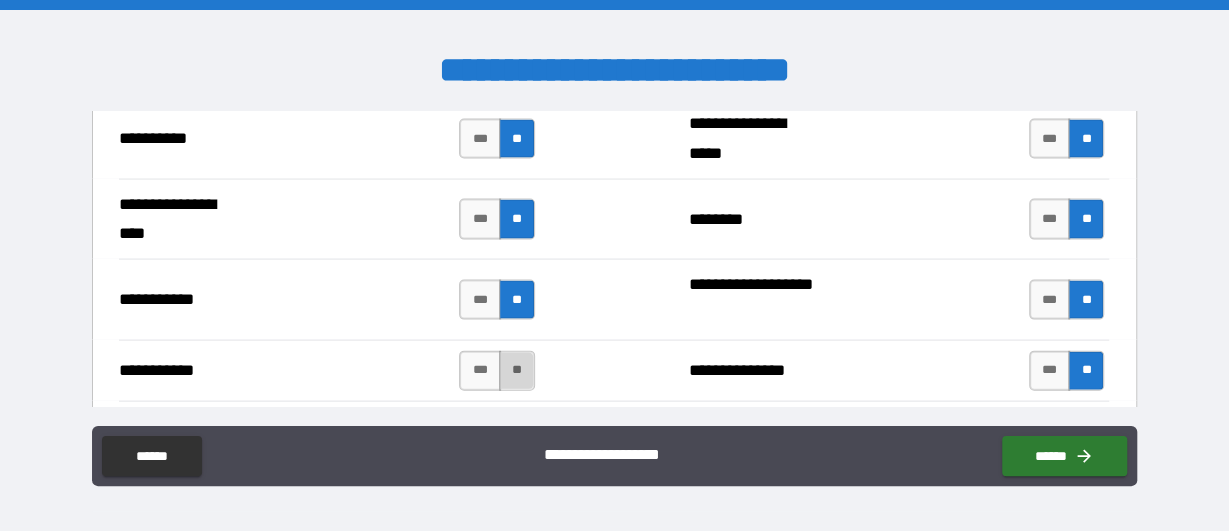 click on "**" at bounding box center [517, 371] 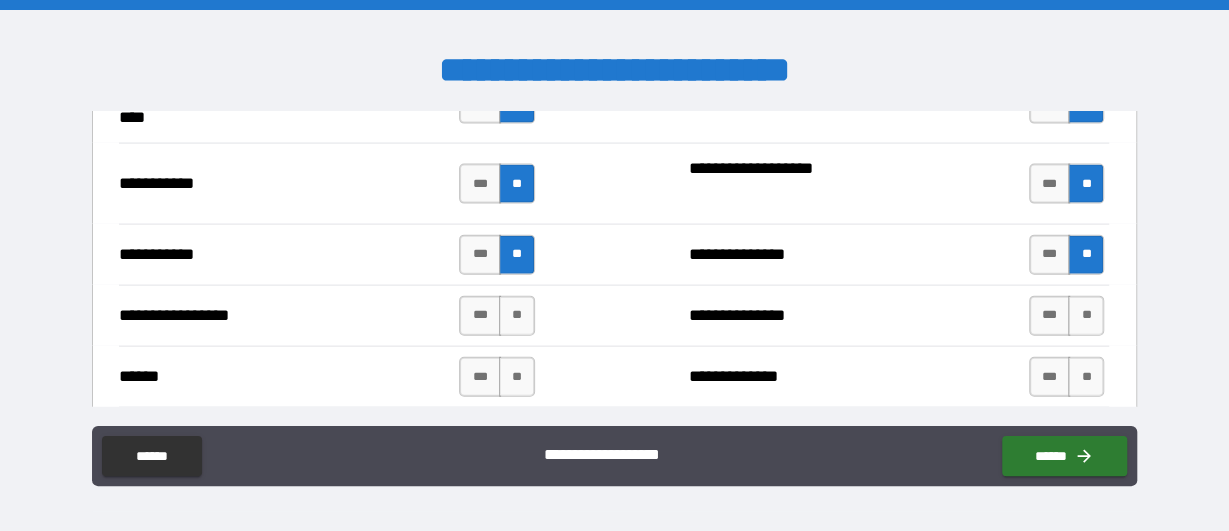 scroll, scrollTop: 2325, scrollLeft: 0, axis: vertical 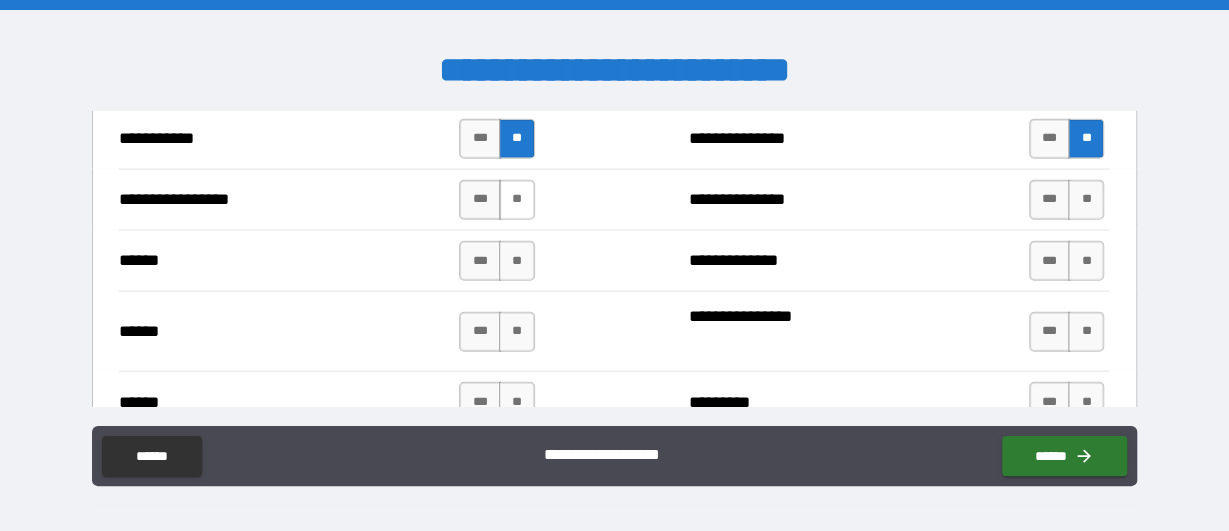 click on "**" at bounding box center [517, 200] 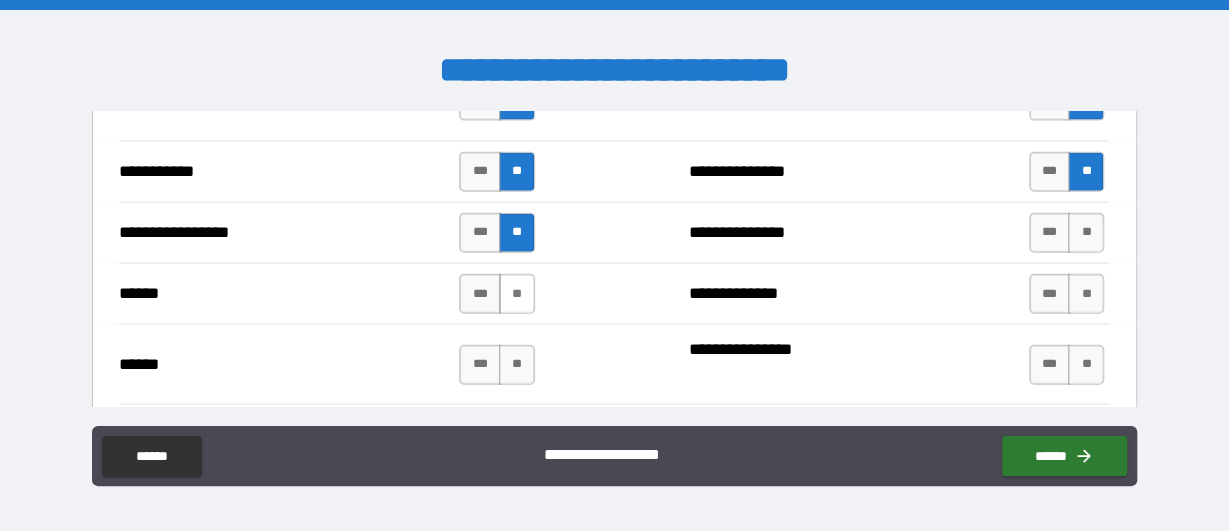 scroll, scrollTop: 2325, scrollLeft: 0, axis: vertical 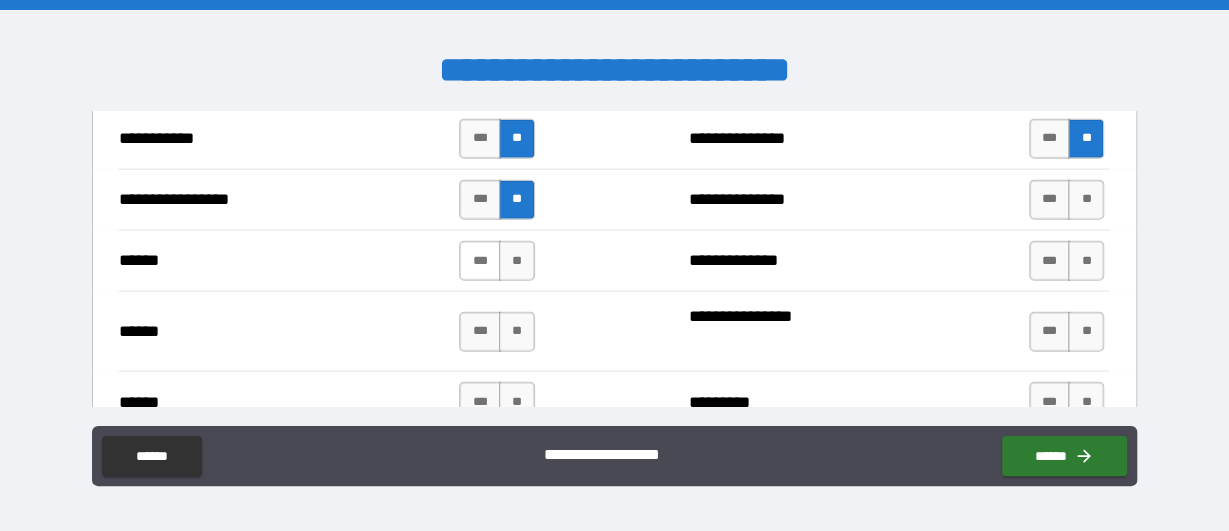 click on "***" at bounding box center [480, 261] 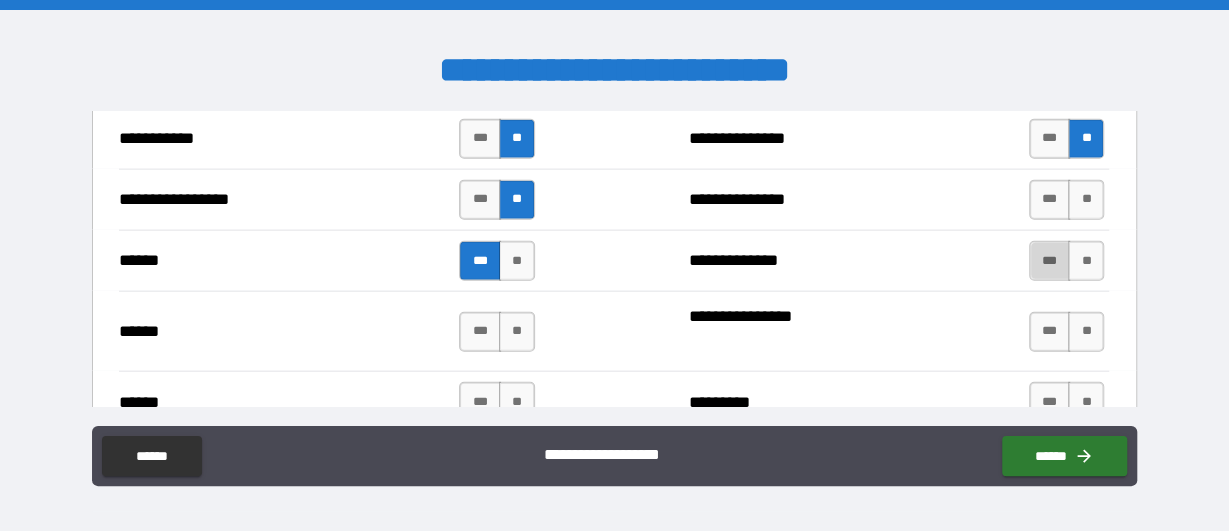 click on "***" at bounding box center [1050, 261] 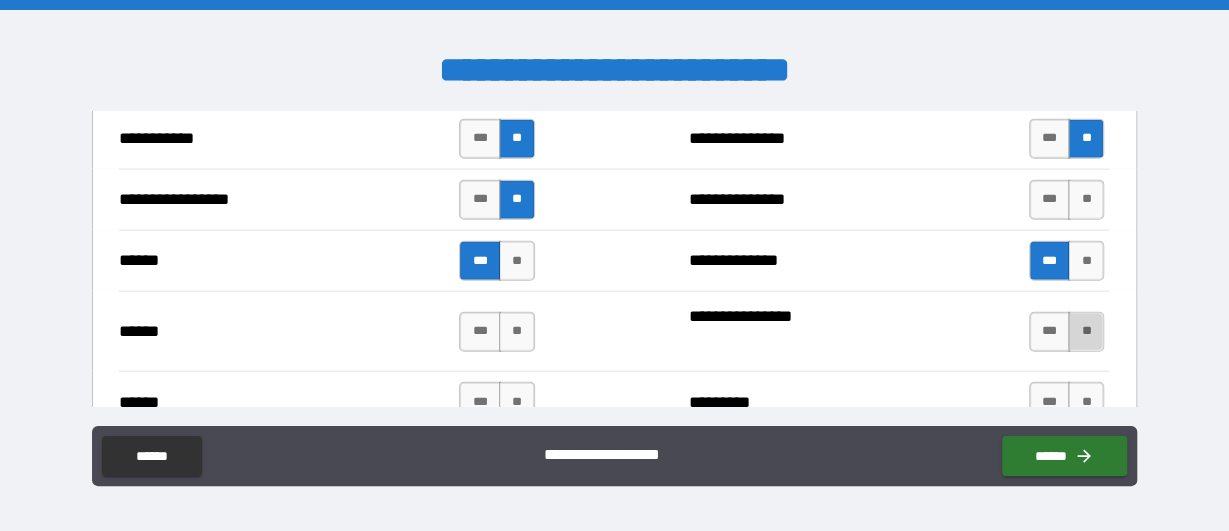click on "**" at bounding box center (1086, 332) 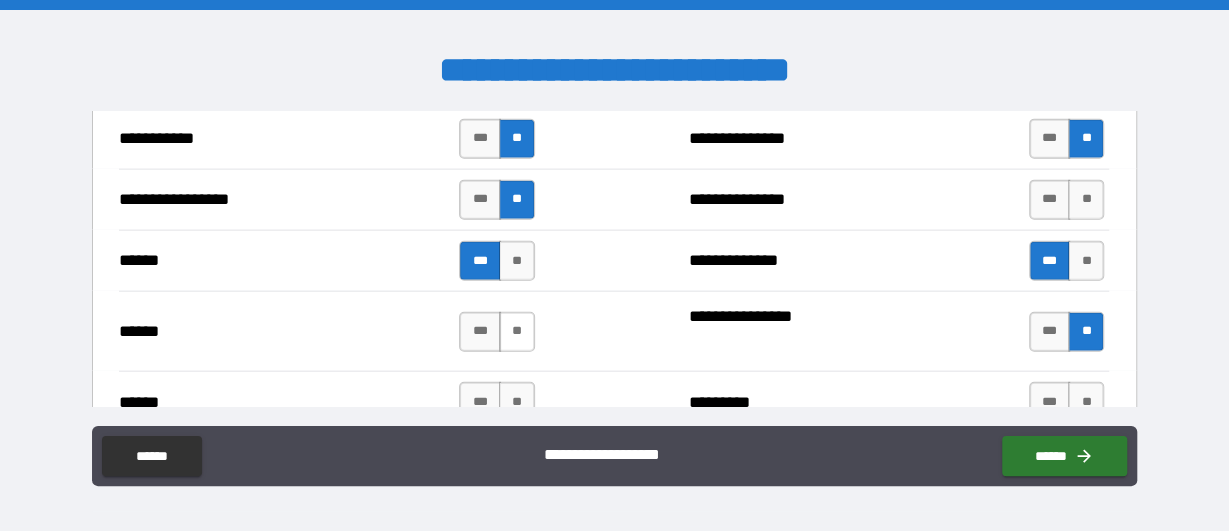 click on "**" at bounding box center [517, 332] 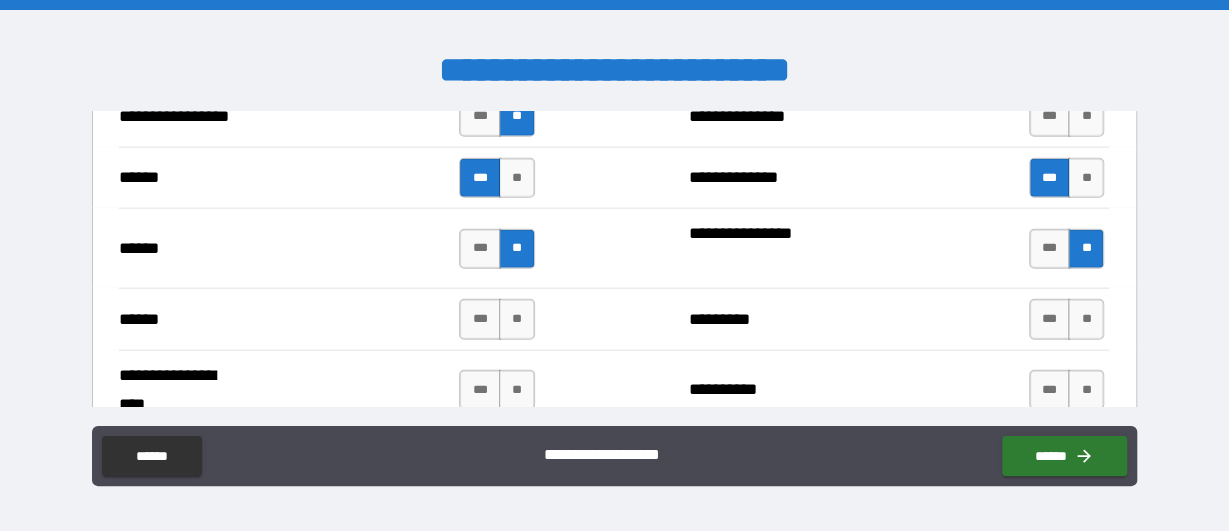 scroll, scrollTop: 2441, scrollLeft: 0, axis: vertical 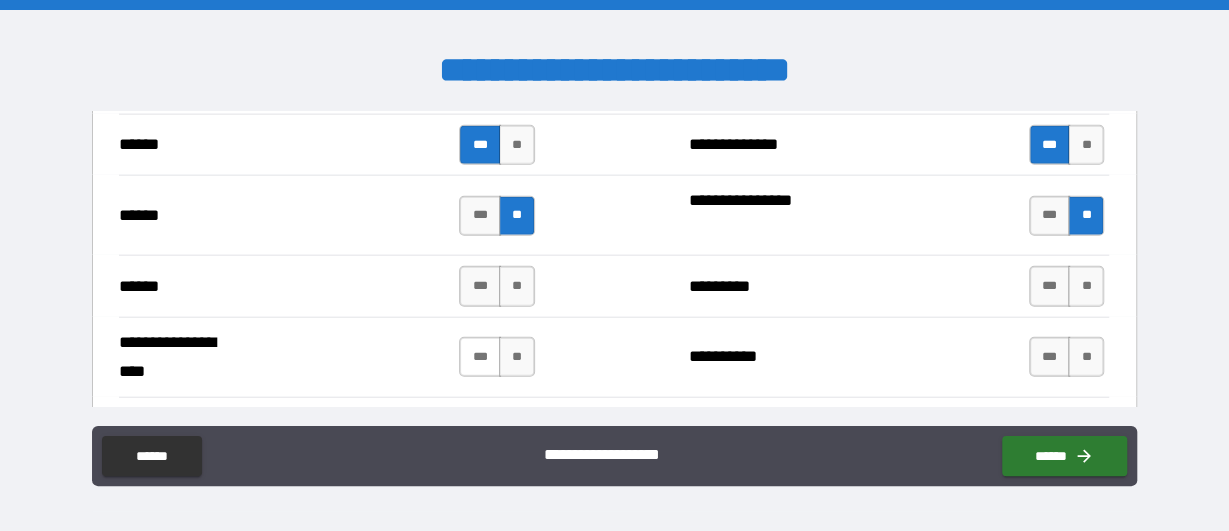 click on "***" at bounding box center (480, 357) 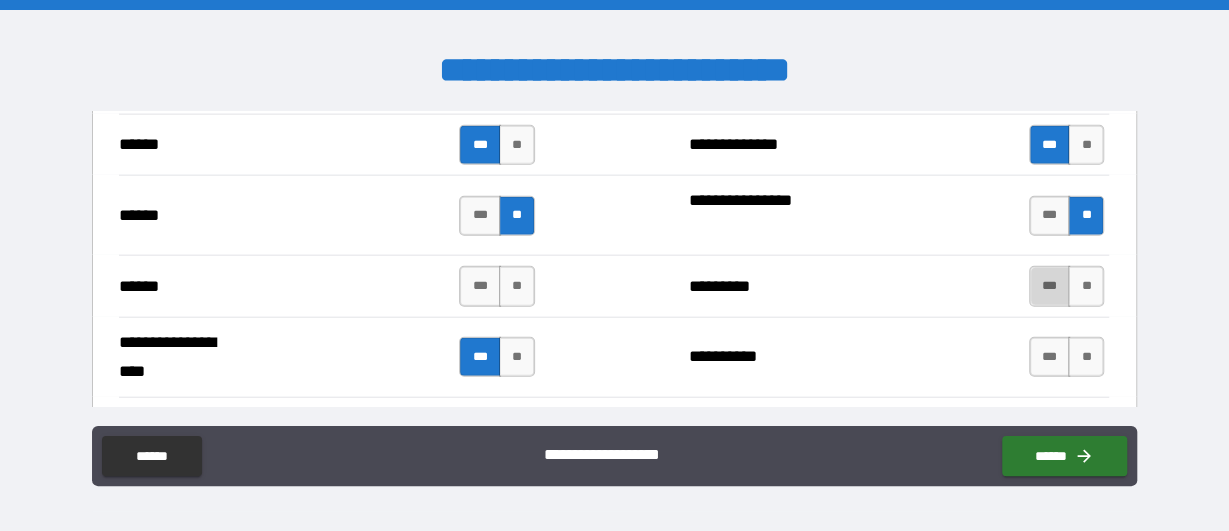 click on "***" at bounding box center [1050, 286] 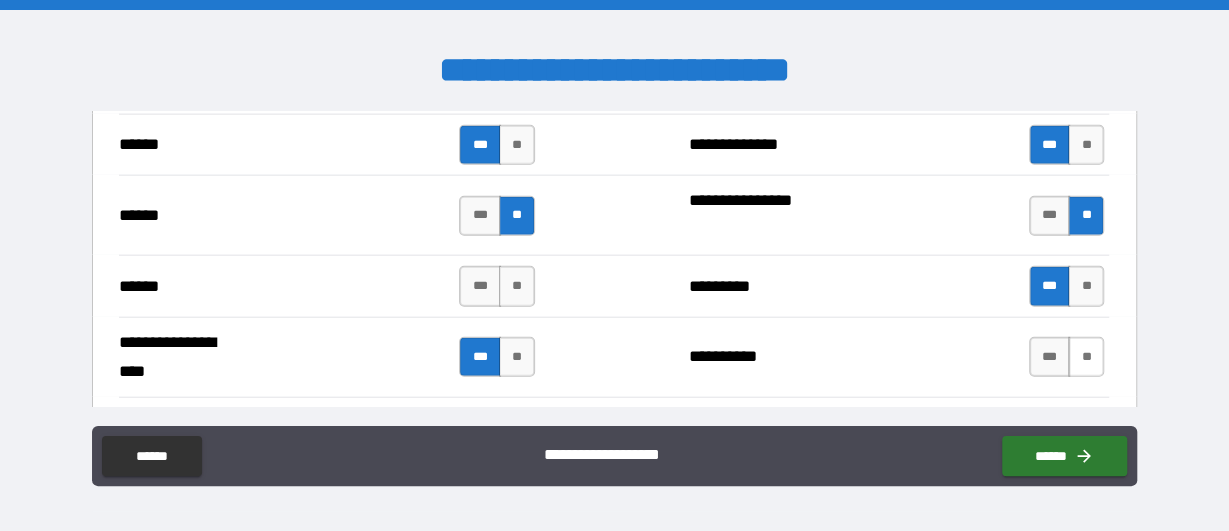 click on "**" at bounding box center (1086, 357) 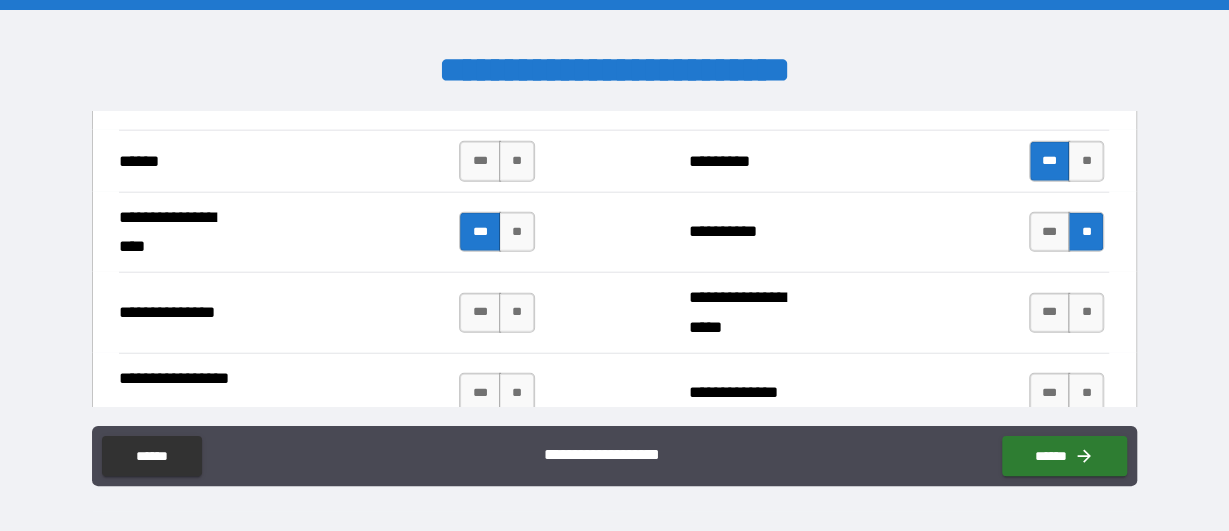 scroll, scrollTop: 2673, scrollLeft: 0, axis: vertical 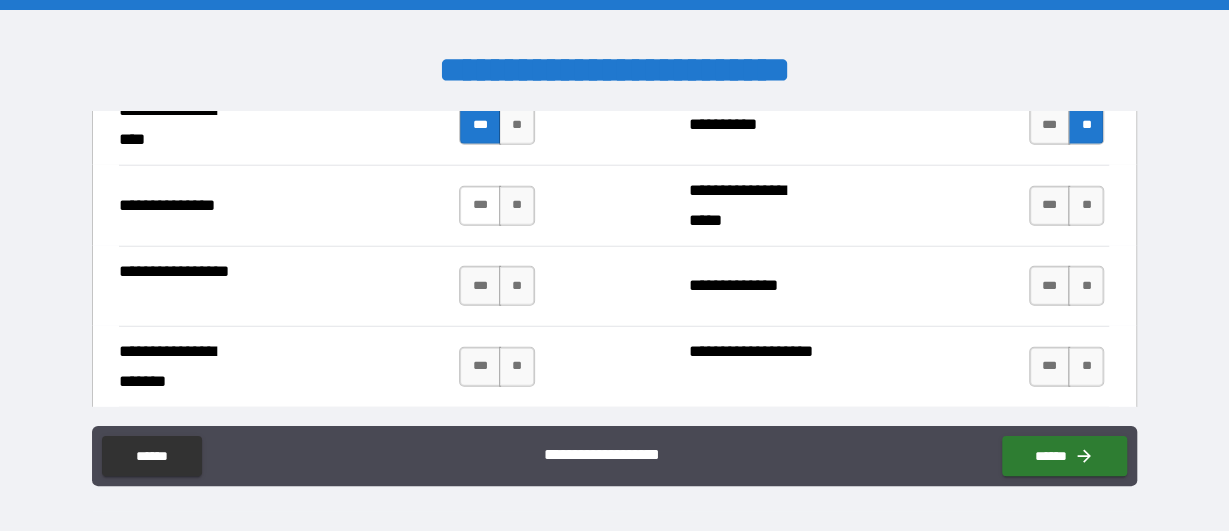 click on "***" at bounding box center [480, 206] 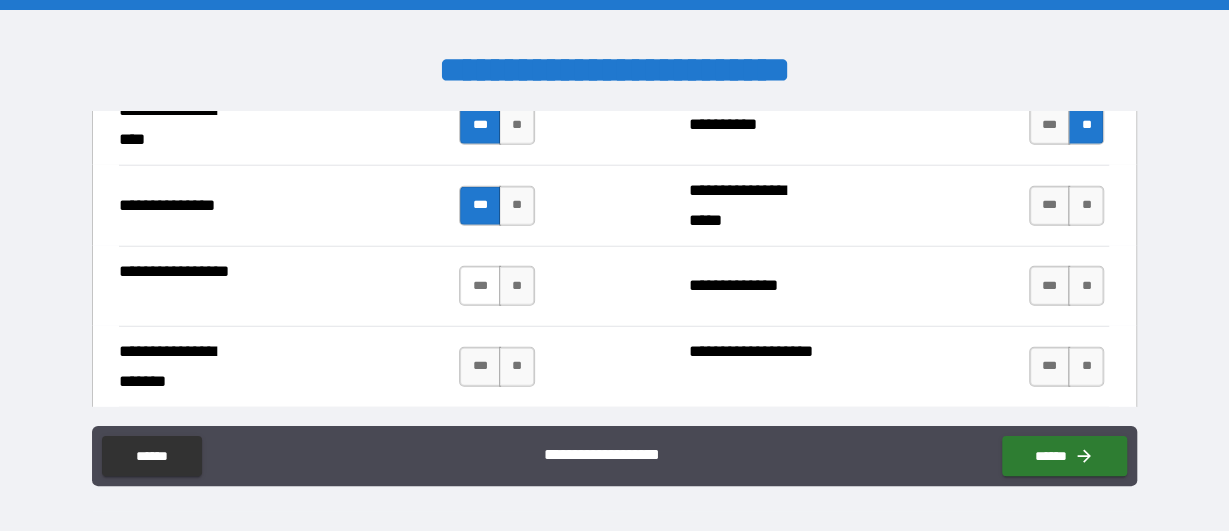 click on "***" at bounding box center (480, 286) 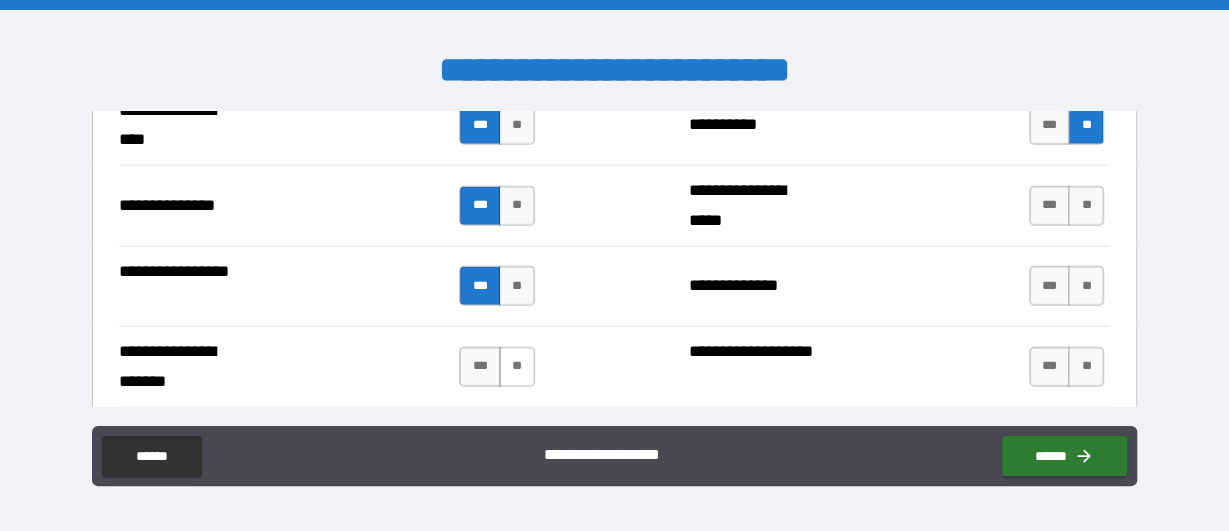 click on "**" at bounding box center (517, 367) 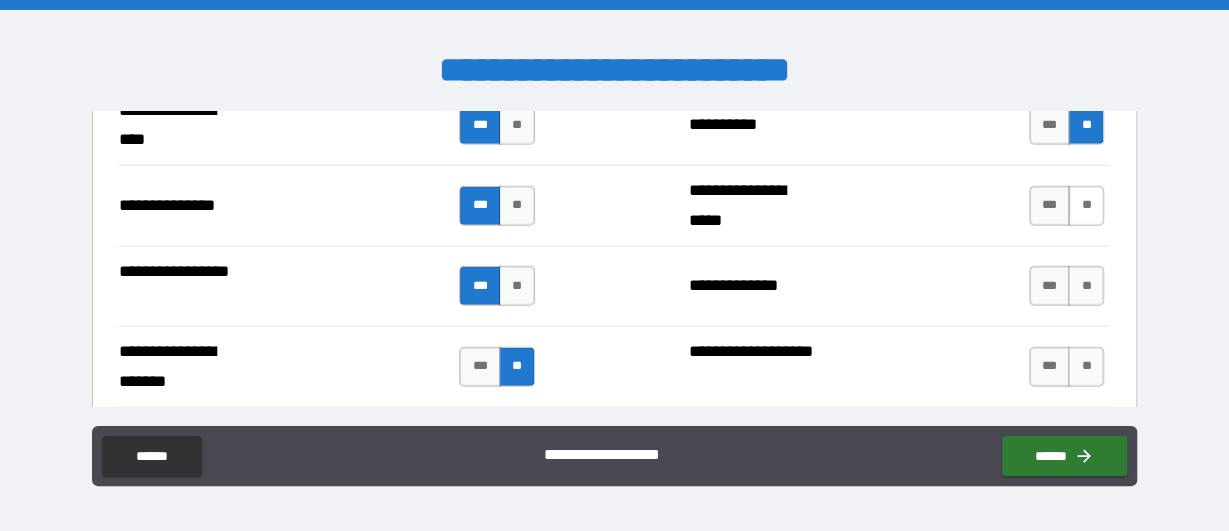 click on "**" at bounding box center [1086, 206] 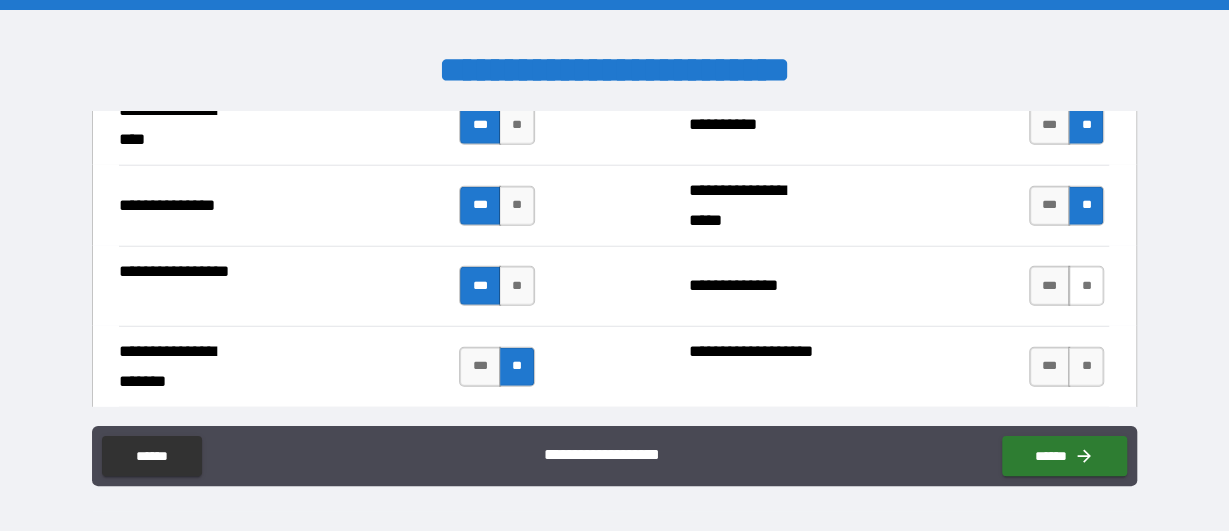 click on "**" at bounding box center (1086, 286) 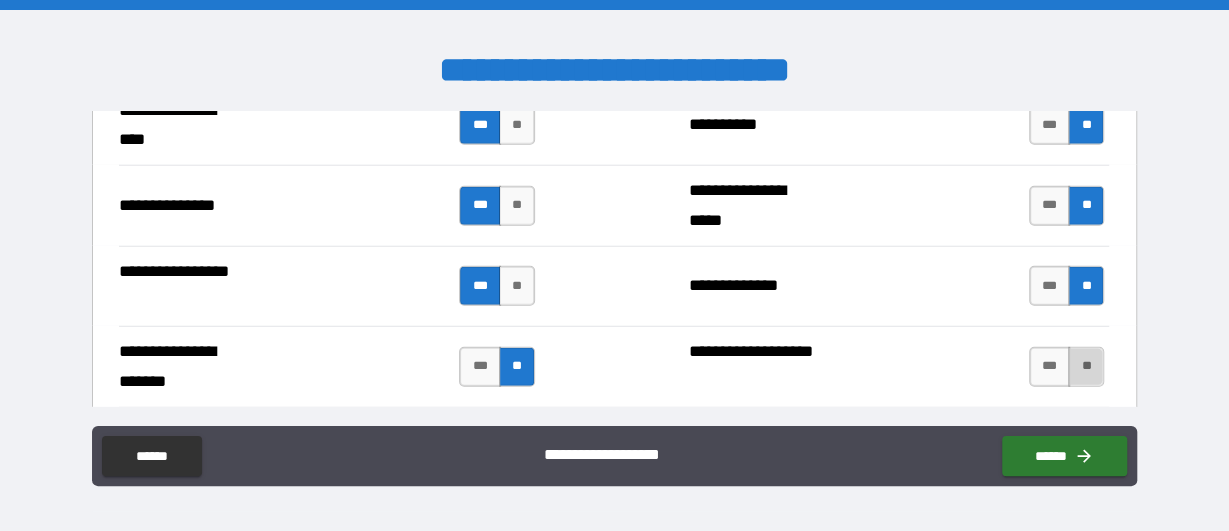 click on "**" at bounding box center (1086, 367) 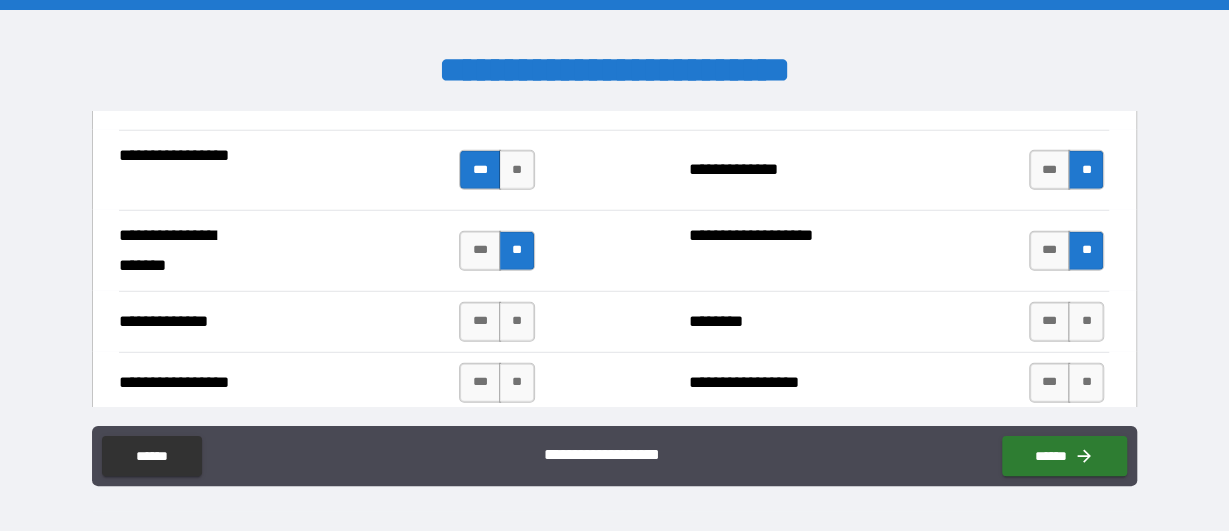 scroll, scrollTop: 2905, scrollLeft: 0, axis: vertical 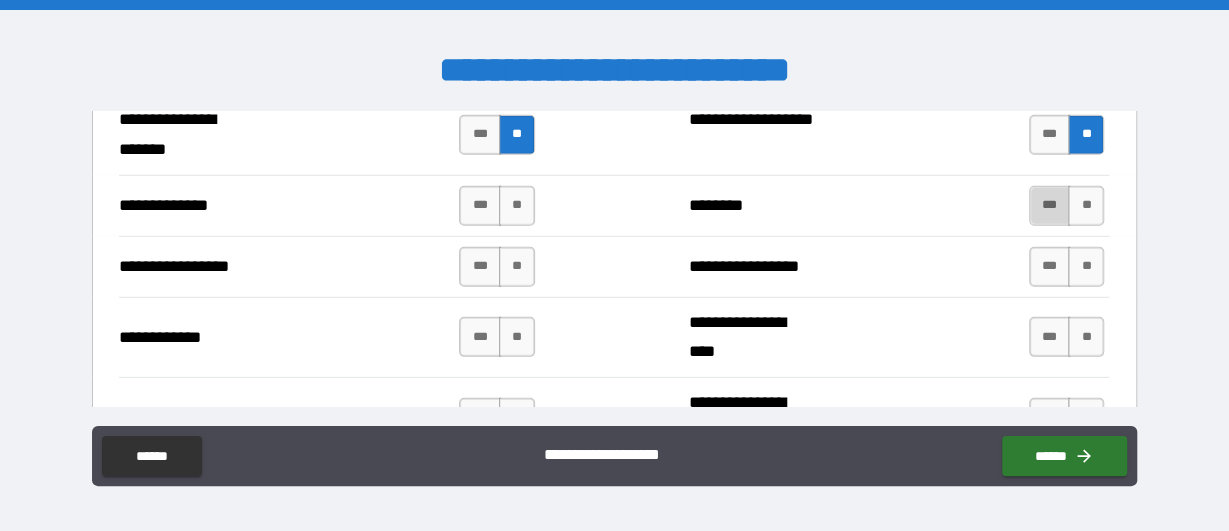 click on "***" at bounding box center (1050, 206) 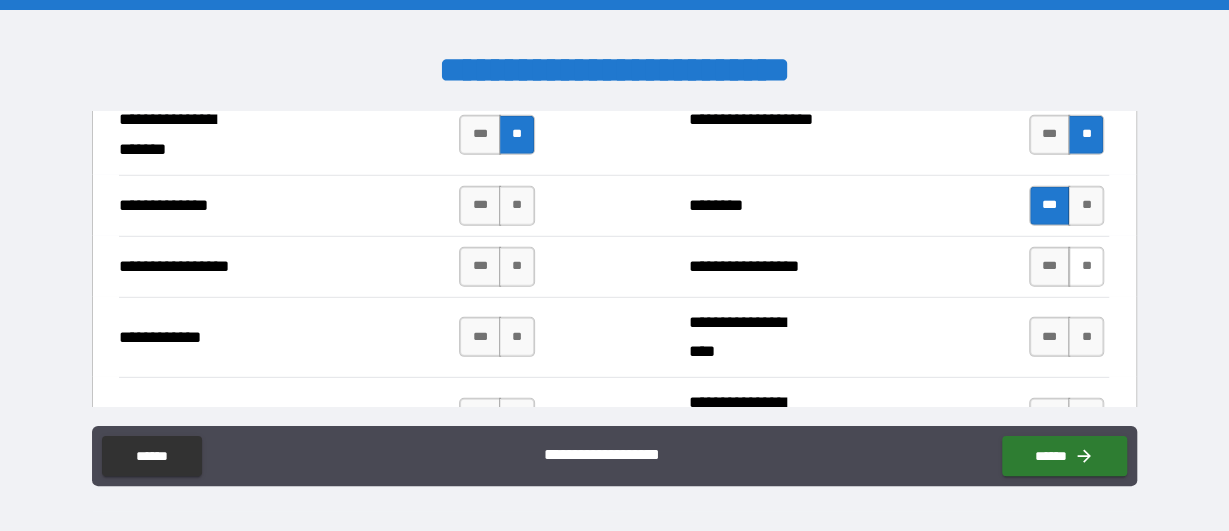 click on "**" at bounding box center (1086, 267) 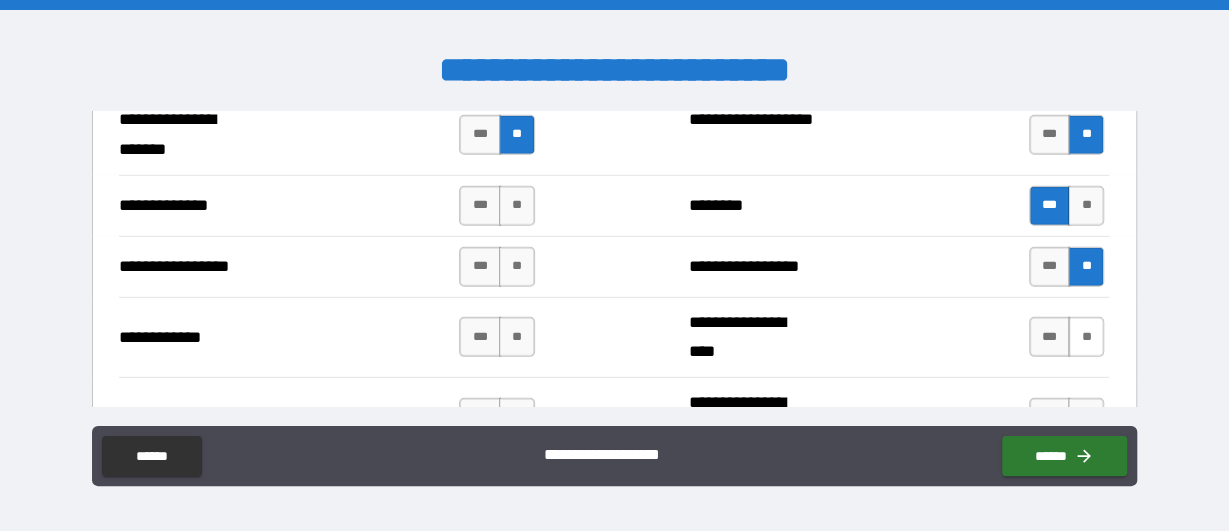 click on "**" at bounding box center (1086, 337) 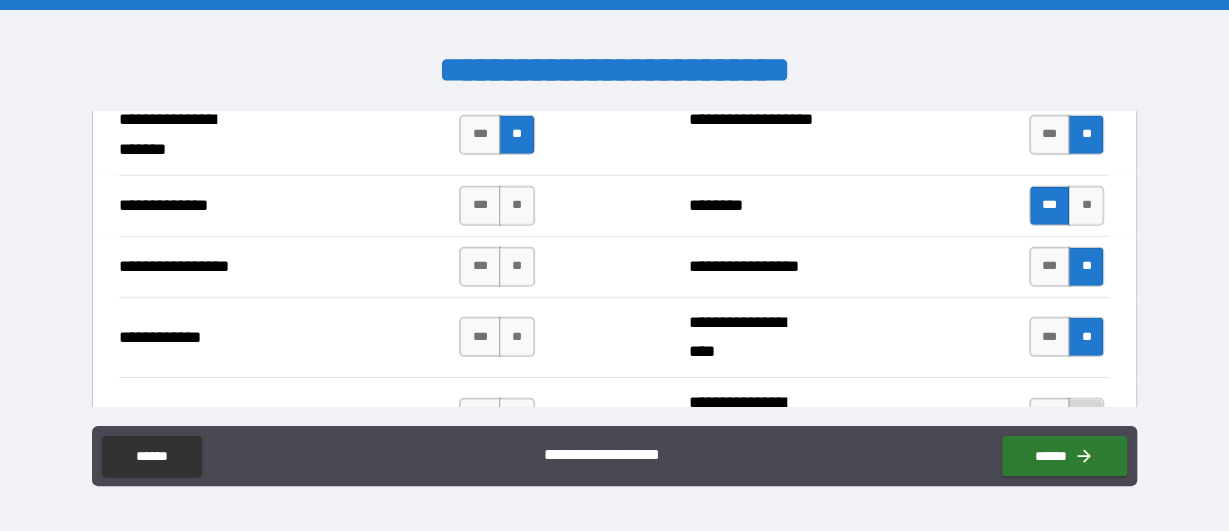 click on "**" at bounding box center [1086, 418] 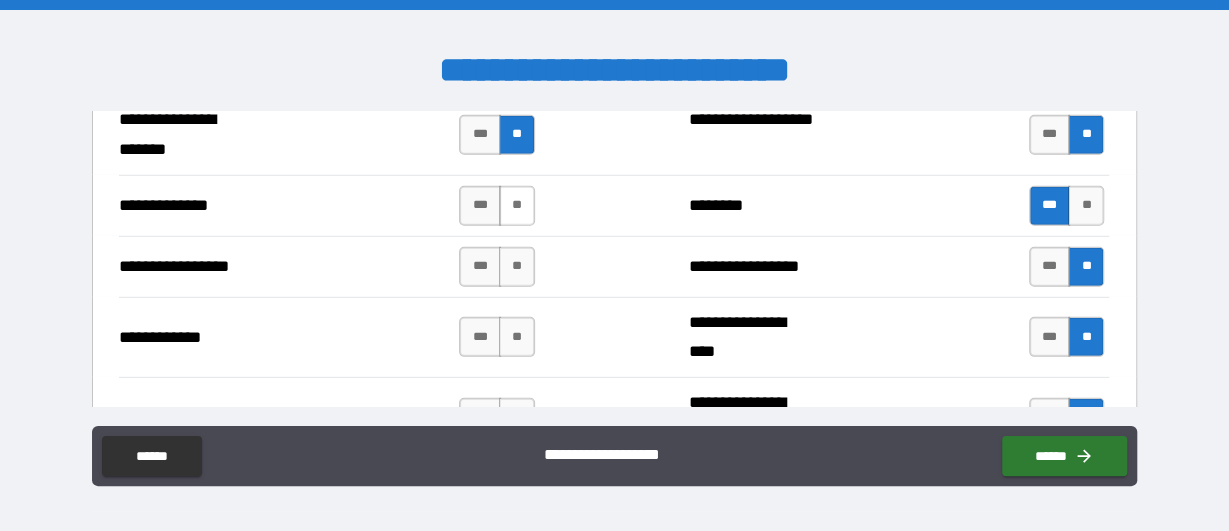 click on "**" at bounding box center (517, 206) 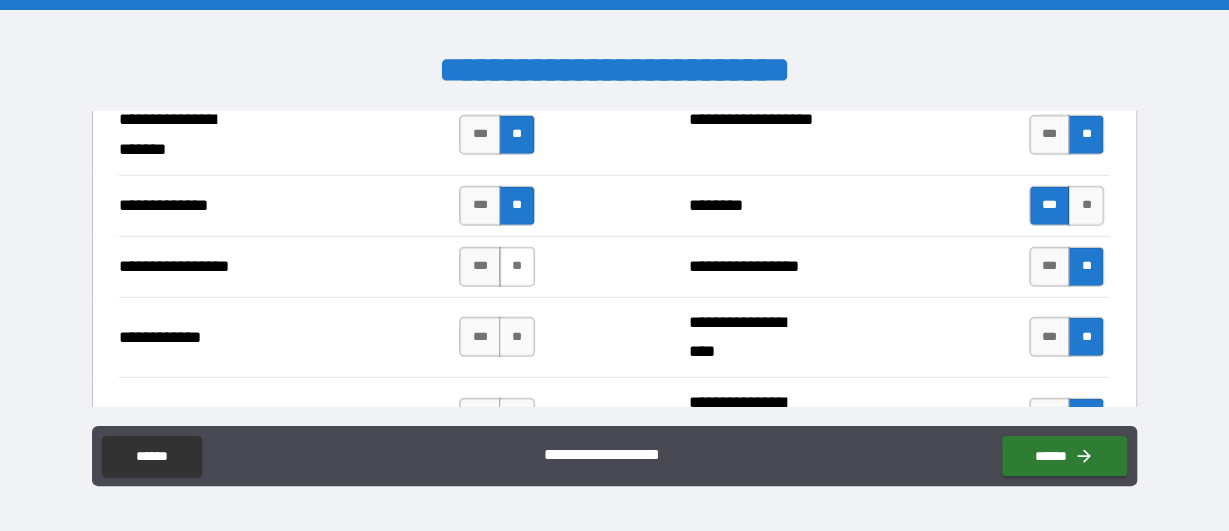 click on "**" at bounding box center [517, 267] 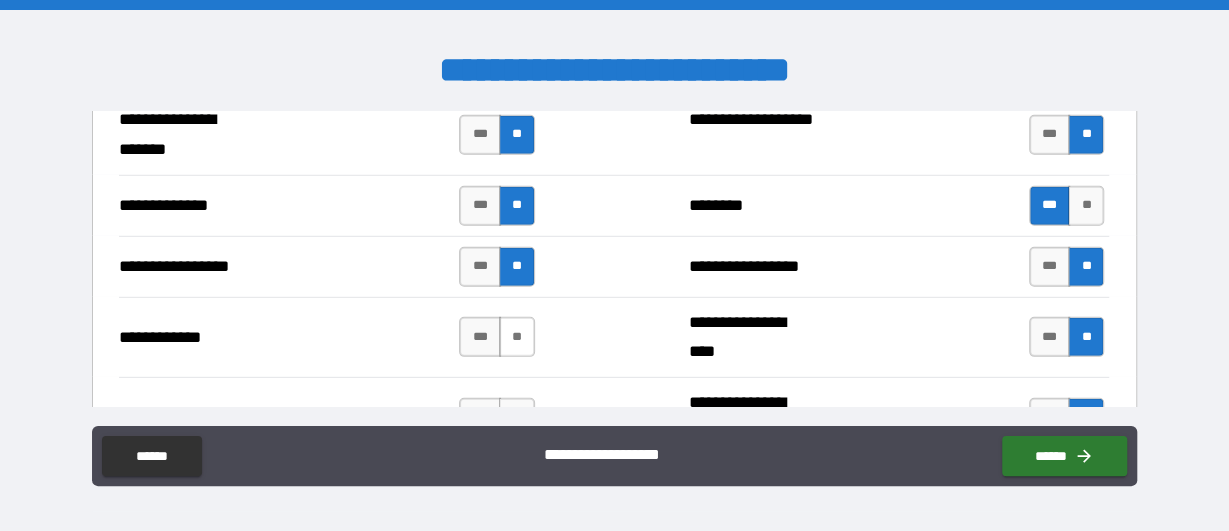click on "**" at bounding box center [517, 337] 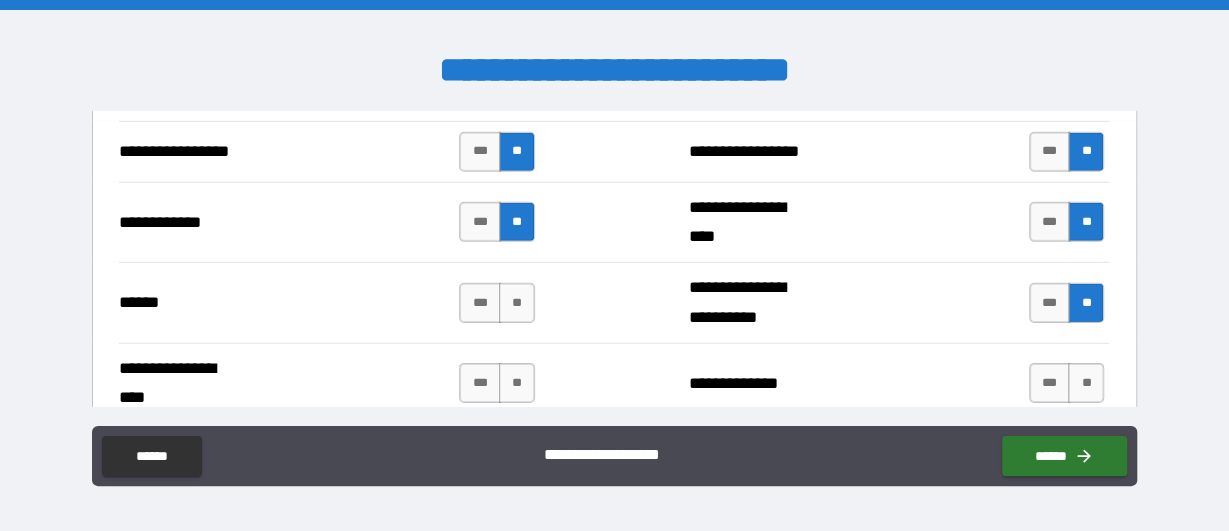 scroll, scrollTop: 3021, scrollLeft: 0, axis: vertical 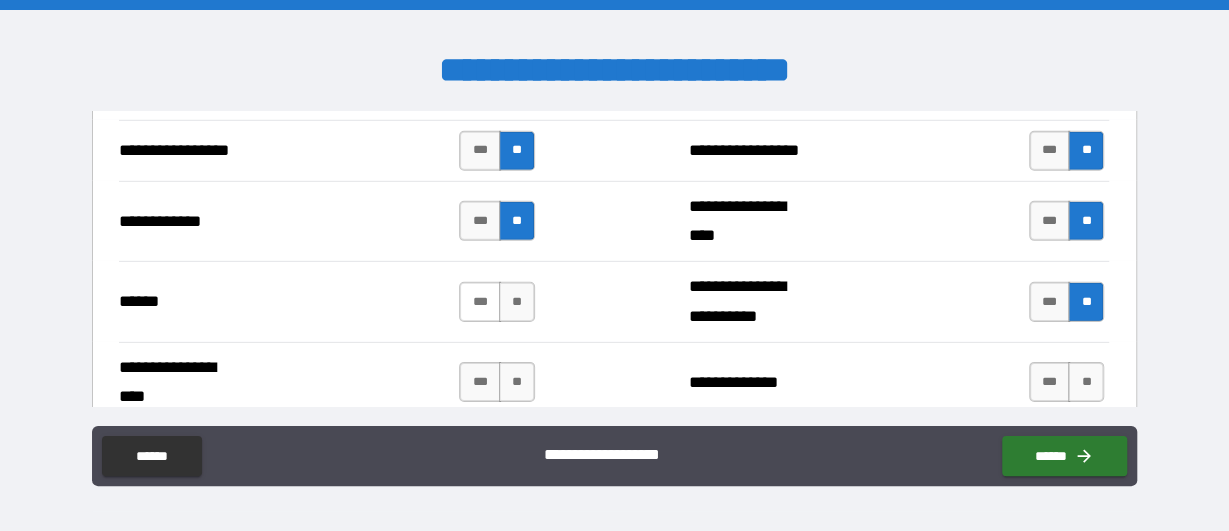 click on "***" at bounding box center (480, 302) 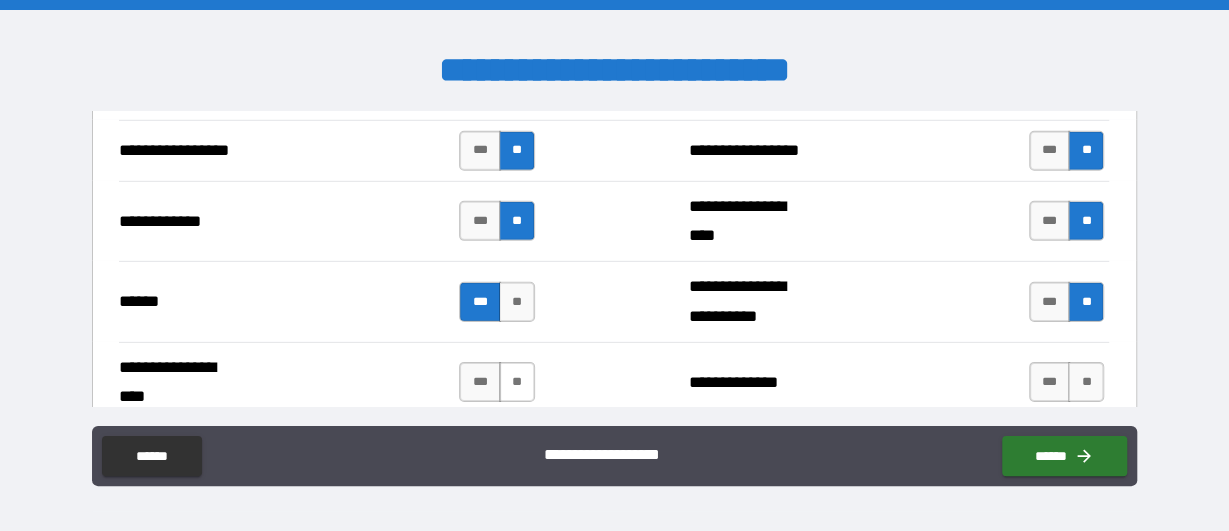 click on "**" at bounding box center [517, 382] 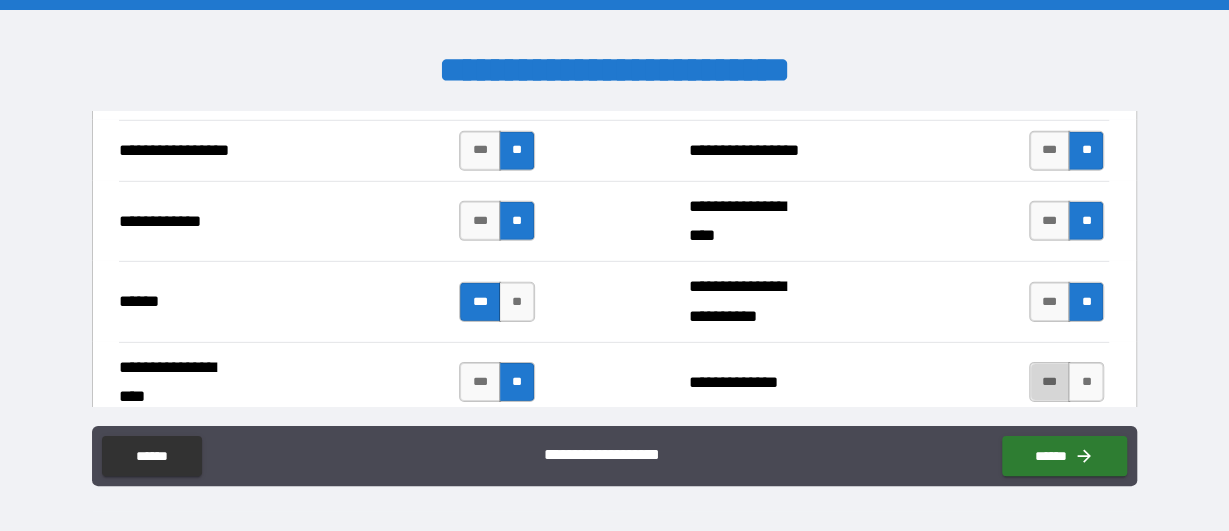 click on "***" at bounding box center [1050, 382] 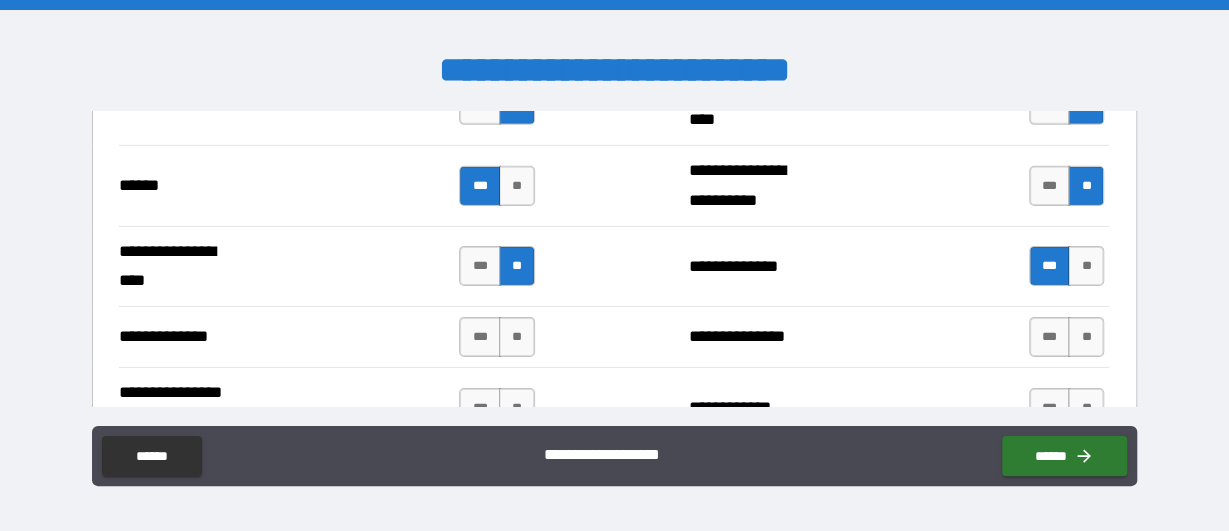 scroll, scrollTop: 3253, scrollLeft: 0, axis: vertical 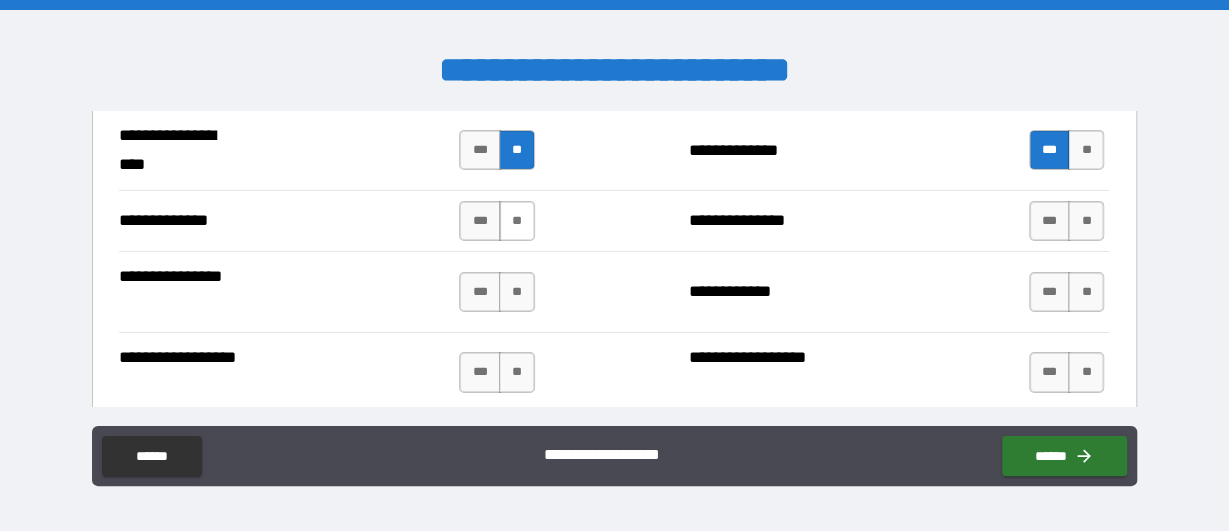 click on "**" at bounding box center (517, 221) 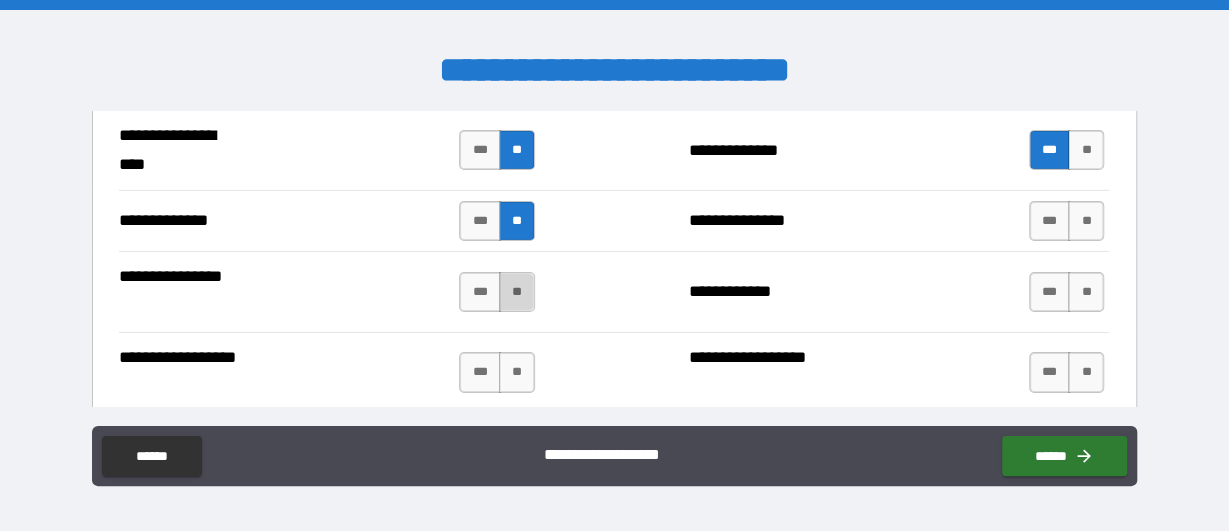 click on "**" at bounding box center (517, 292) 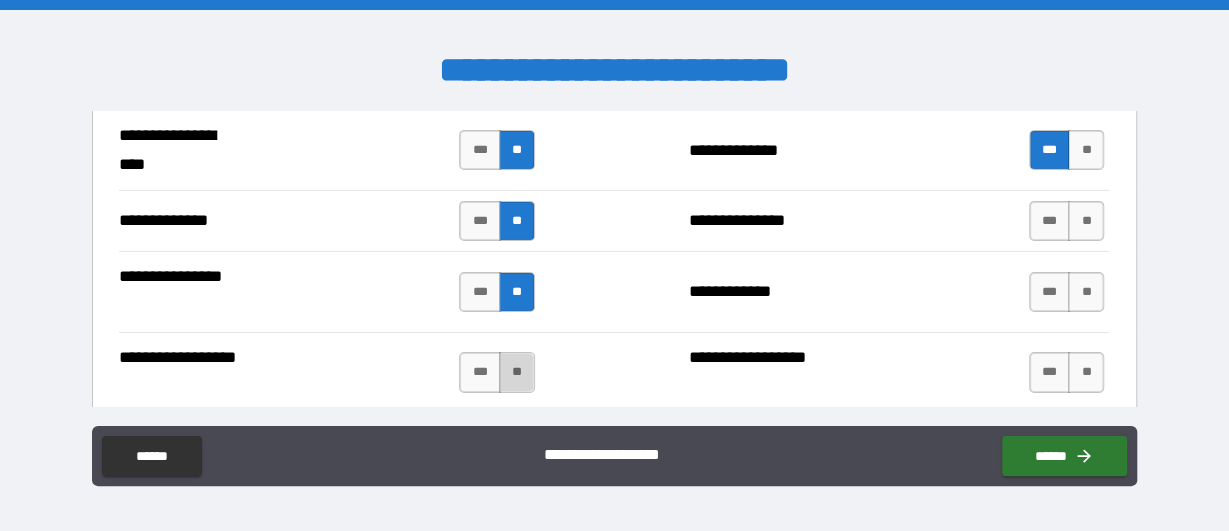 click on "**" at bounding box center (517, 372) 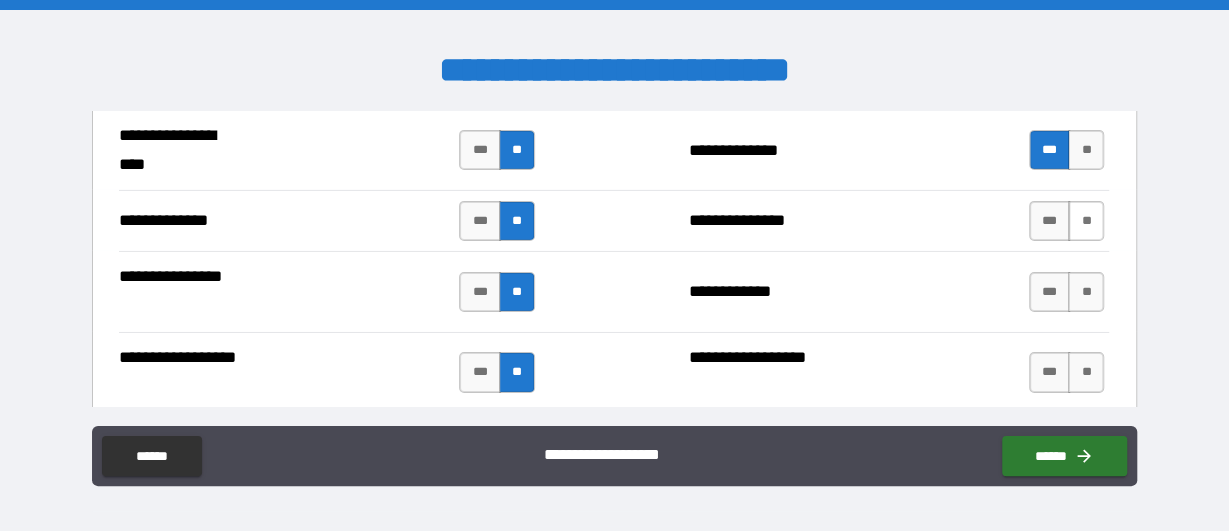 click on "**" at bounding box center [1086, 221] 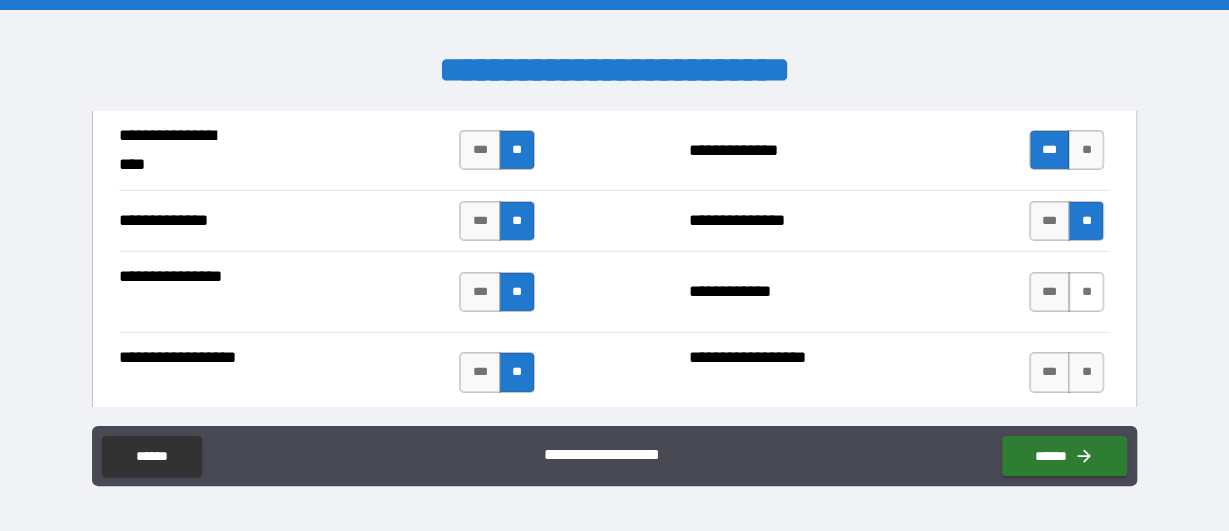 click on "**" at bounding box center (1086, 292) 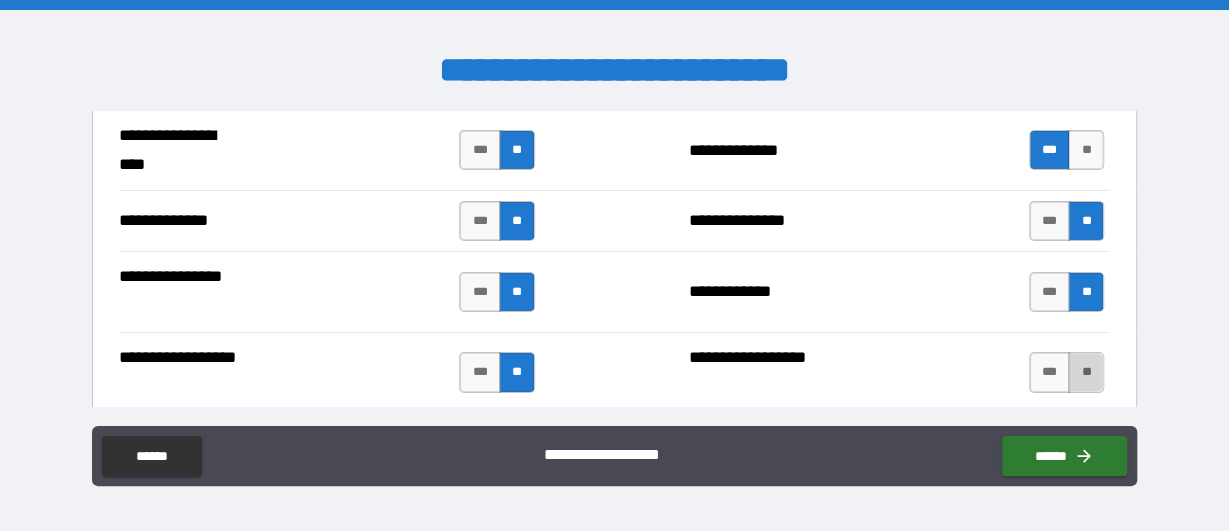 click on "**" at bounding box center (1086, 372) 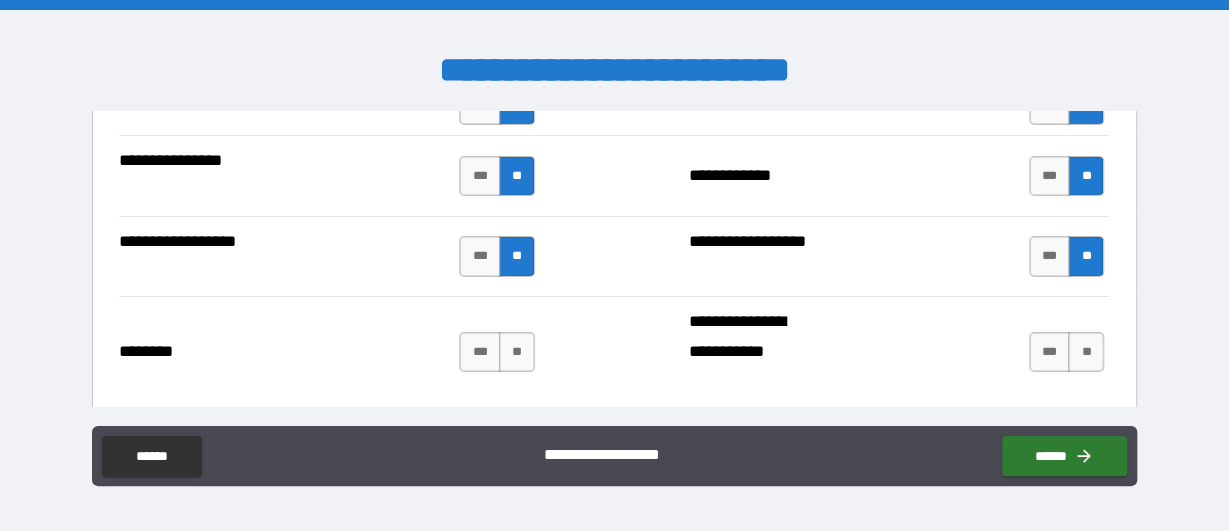 scroll, scrollTop: 3485, scrollLeft: 0, axis: vertical 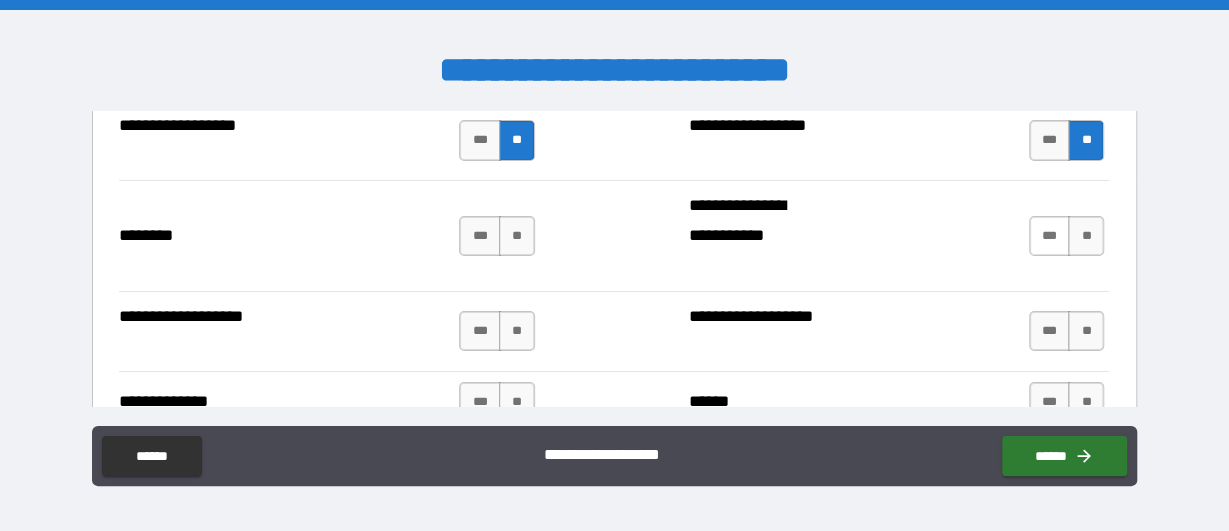 click on "***" at bounding box center [1050, 236] 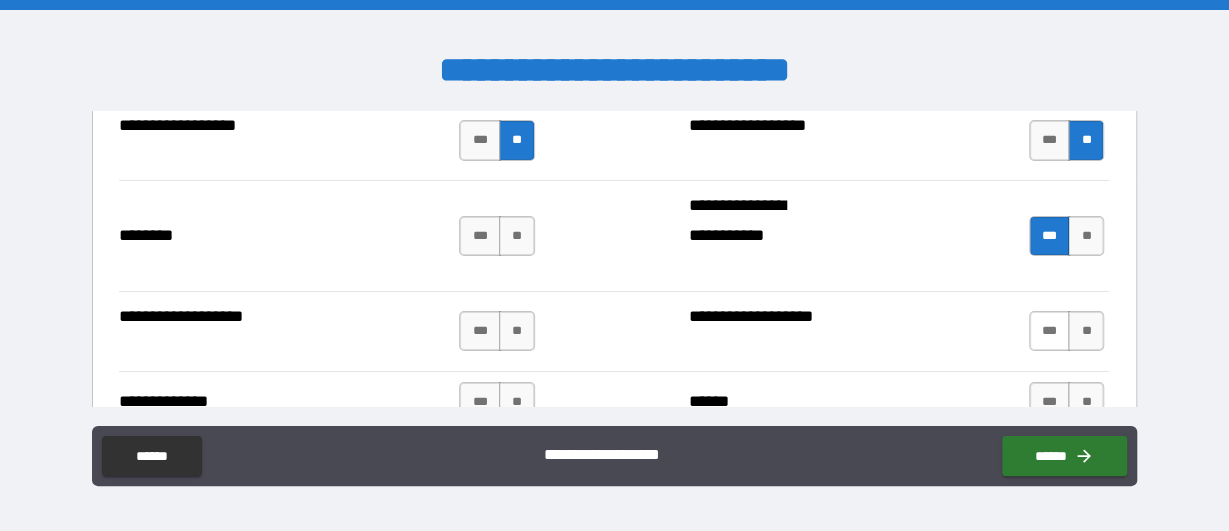 click on "***" at bounding box center [1050, 331] 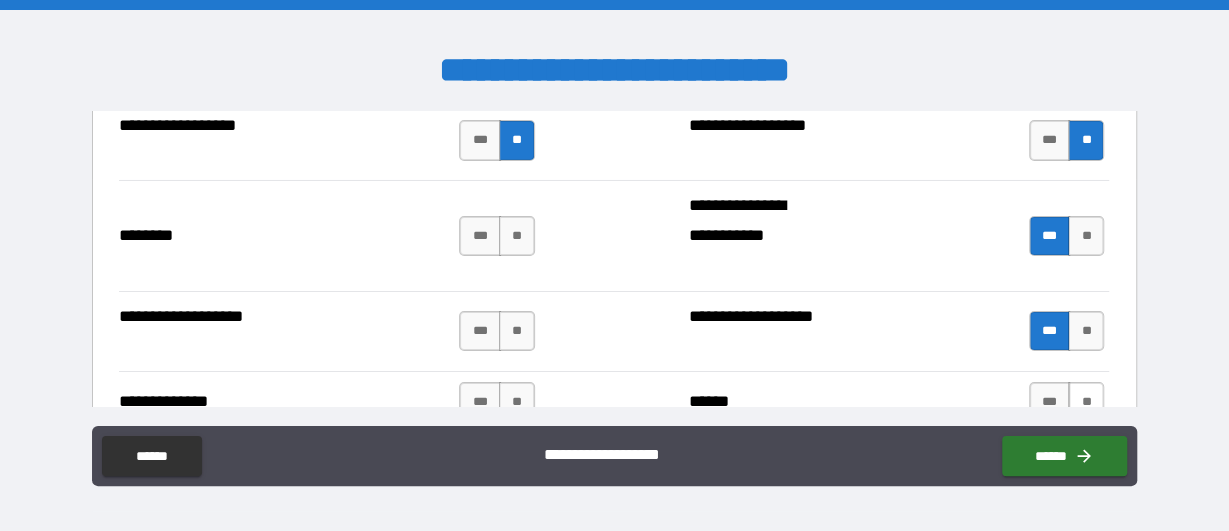 click on "**" at bounding box center (1086, 402) 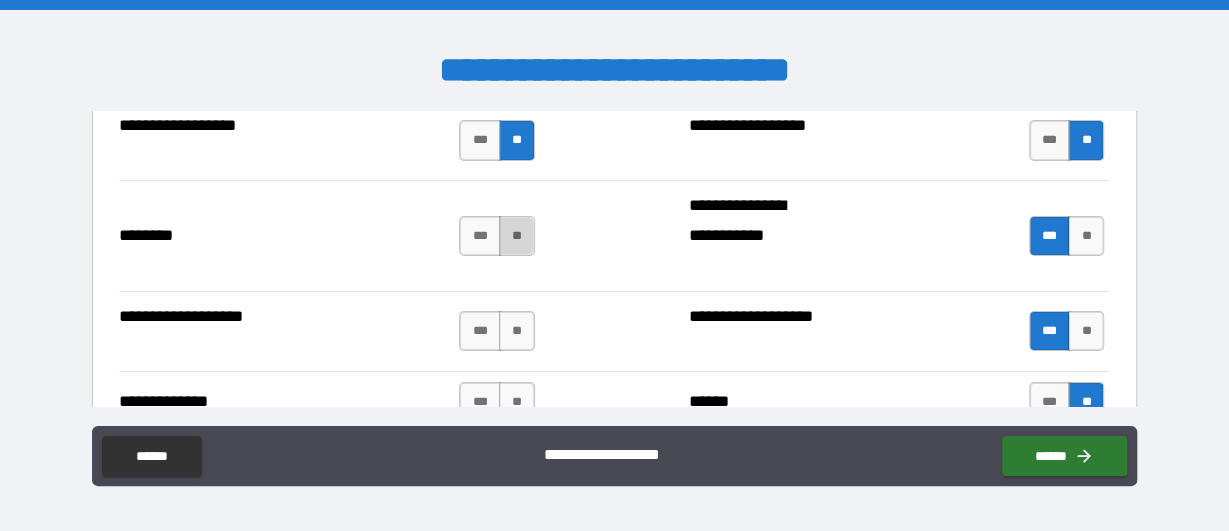 click on "**" at bounding box center (517, 236) 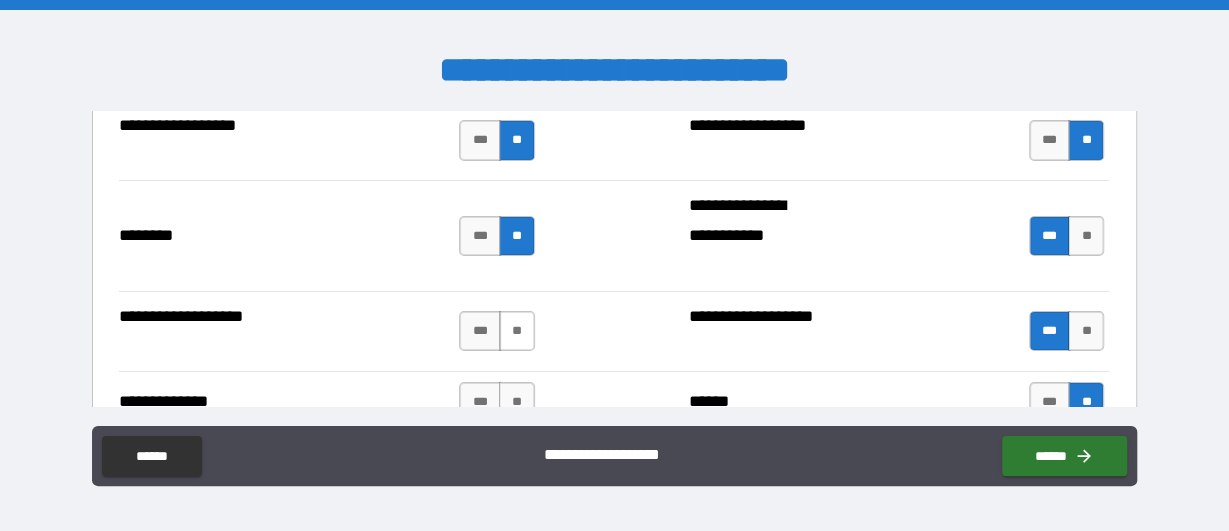click on "**" at bounding box center [517, 331] 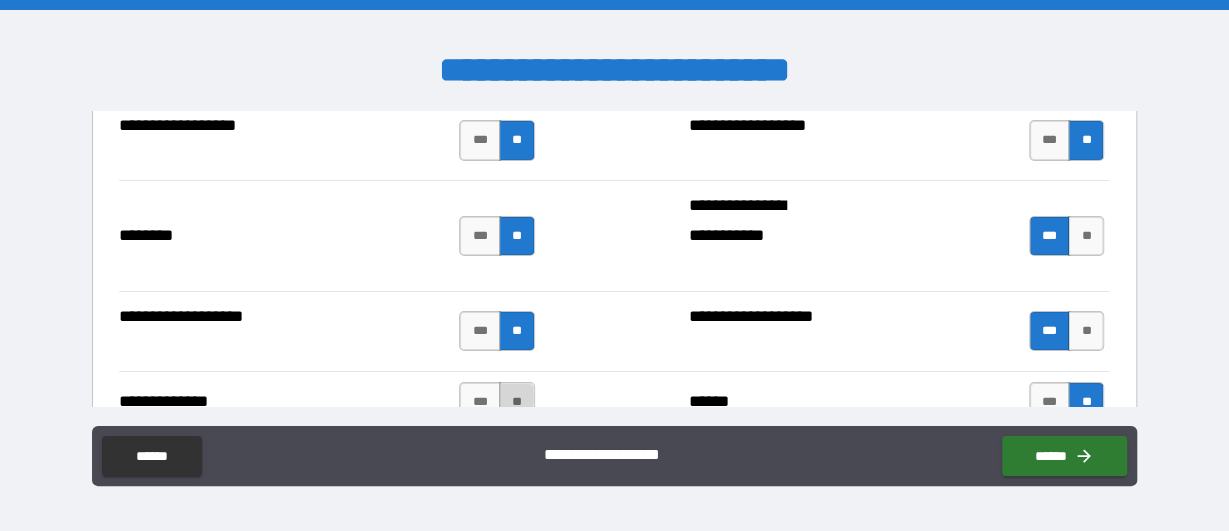 click on "**" at bounding box center (517, 402) 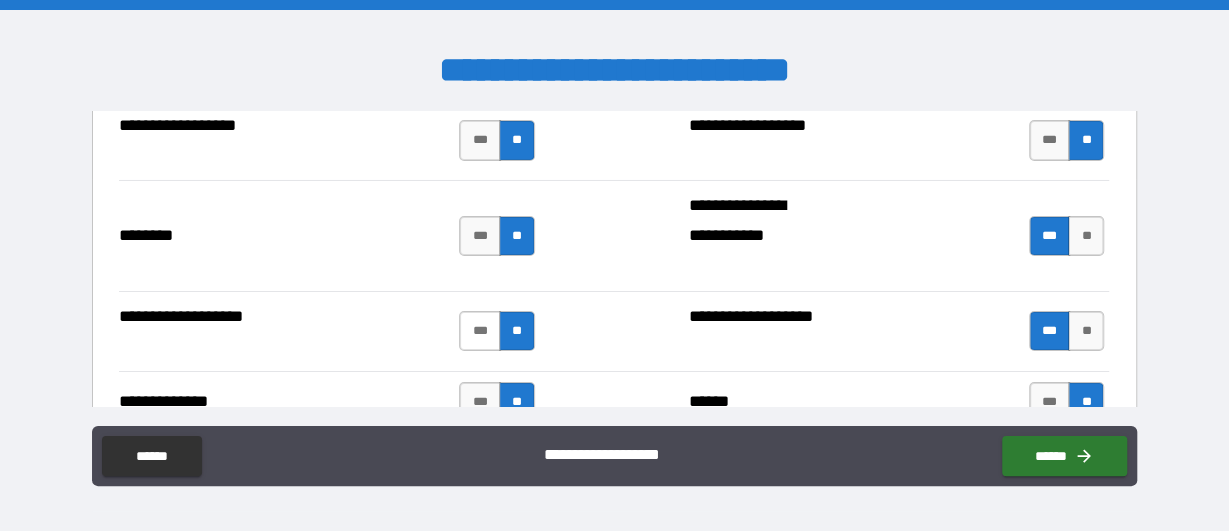 click on "***" at bounding box center (480, 331) 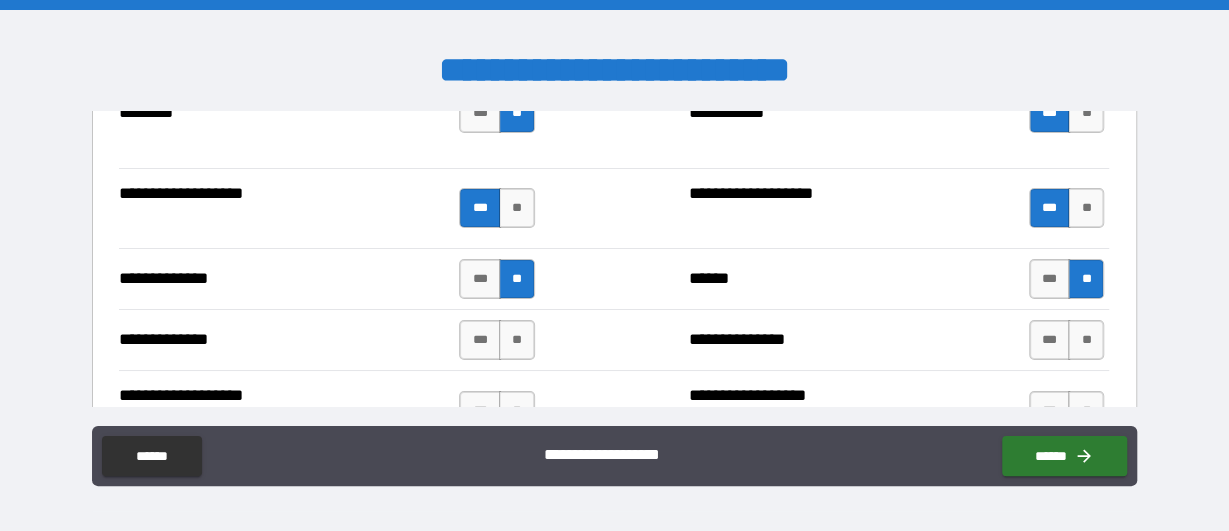 scroll, scrollTop: 3717, scrollLeft: 0, axis: vertical 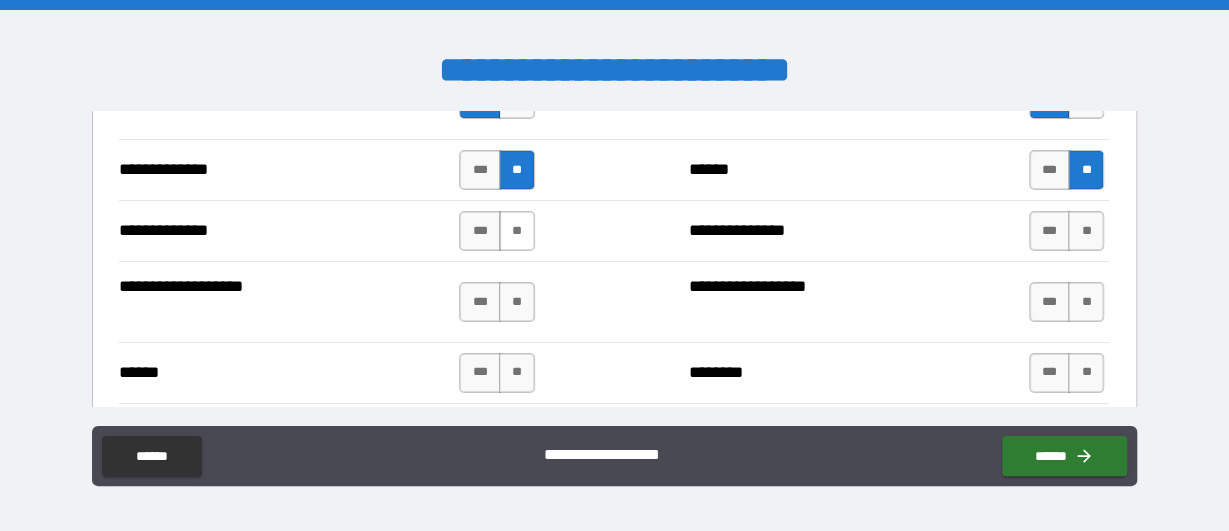 click on "**" at bounding box center (517, 231) 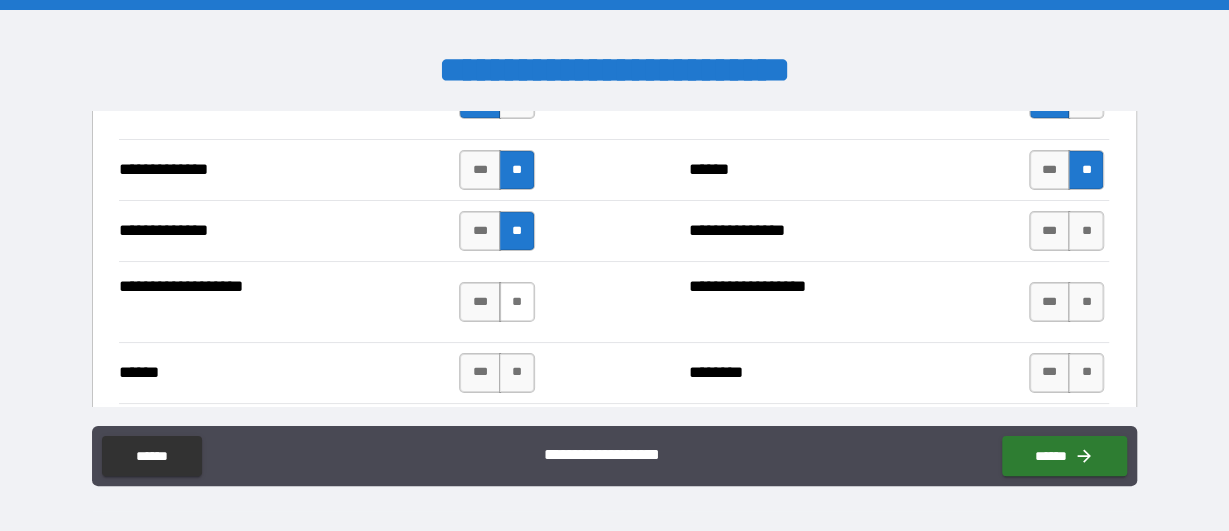 click on "**" at bounding box center (517, 302) 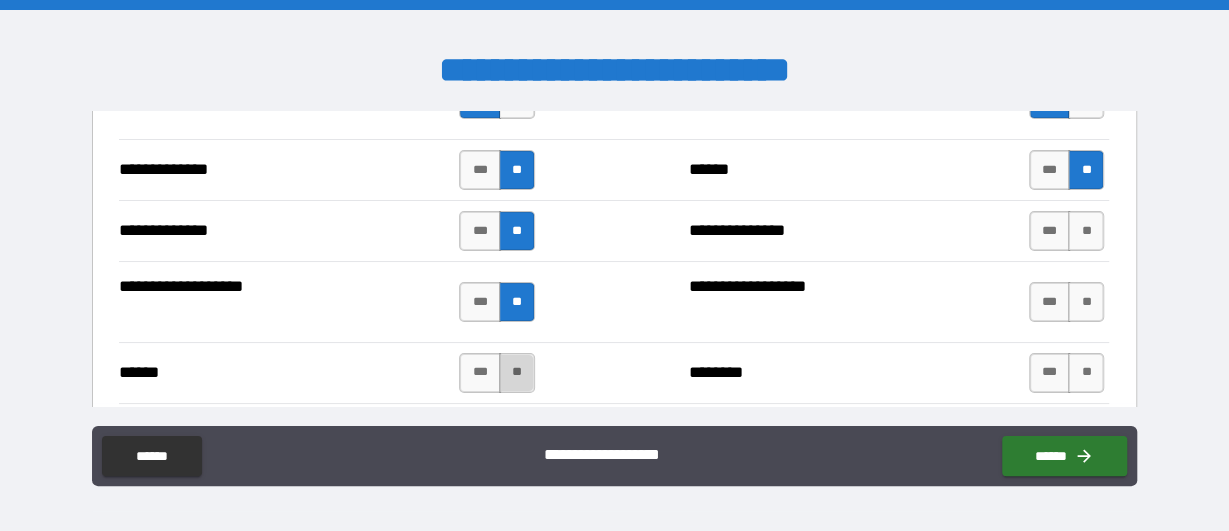 click on "**" at bounding box center (517, 373) 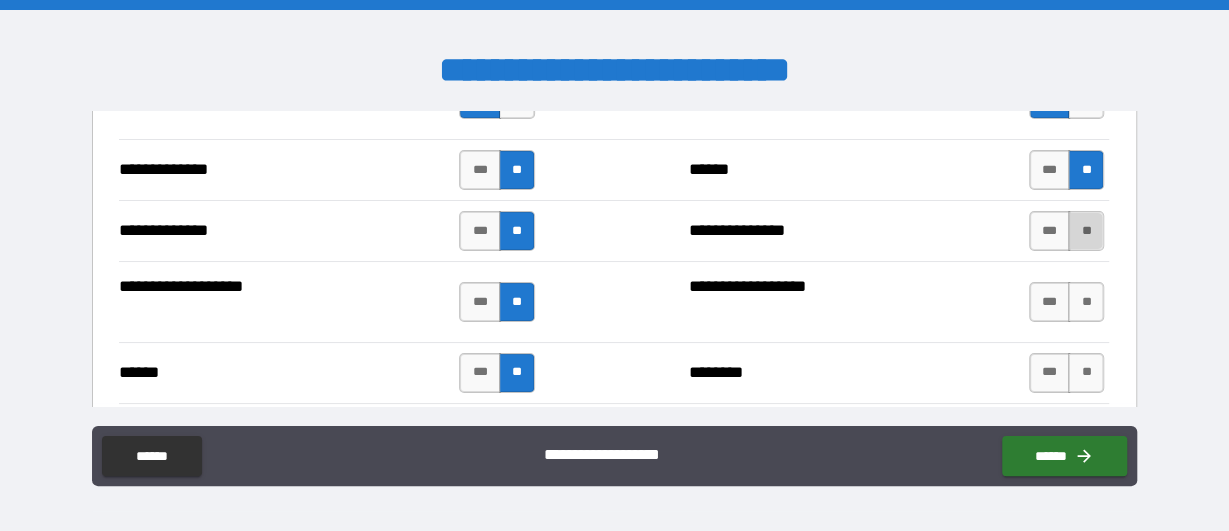 click on "**" at bounding box center (1086, 231) 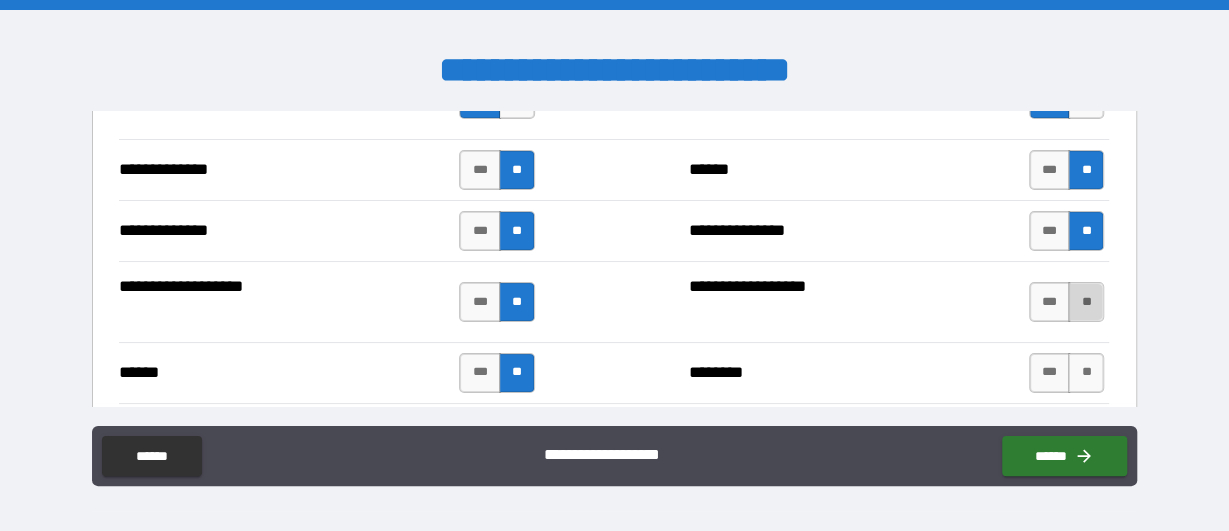click on "**" at bounding box center [1086, 302] 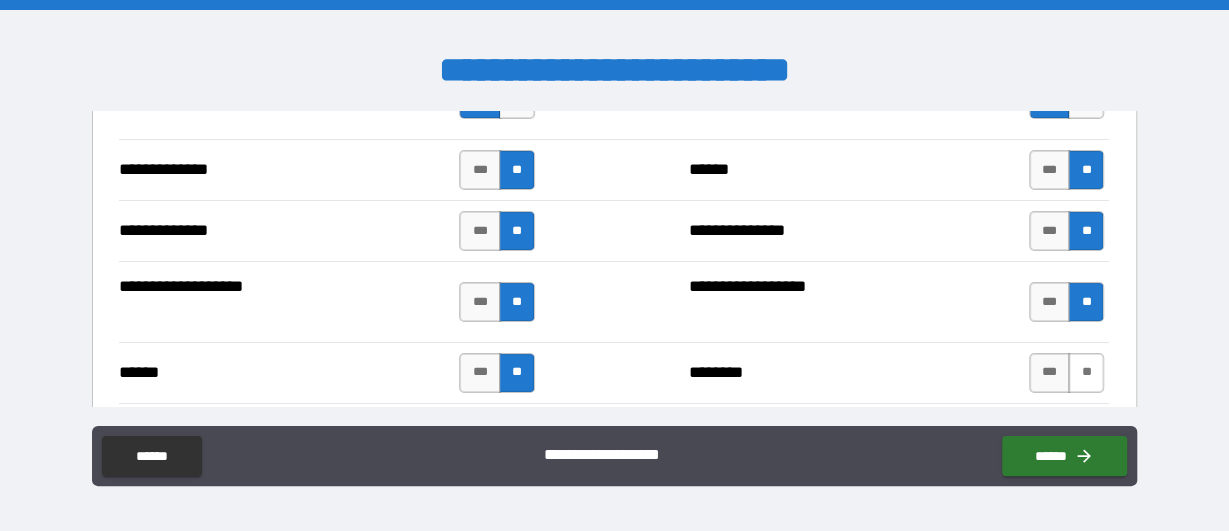 click on "**" at bounding box center (1086, 373) 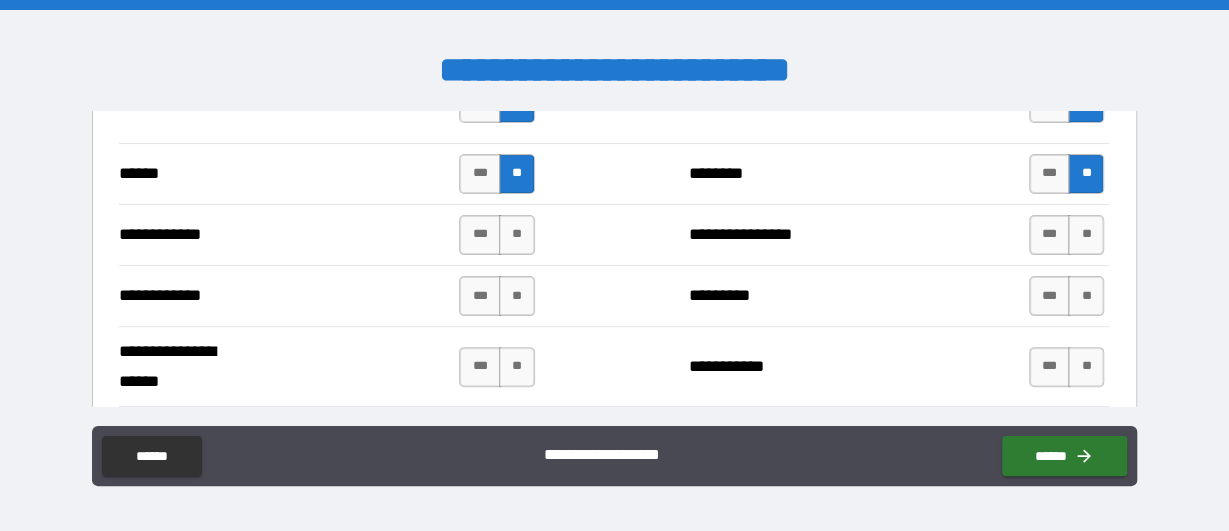 scroll, scrollTop: 3949, scrollLeft: 0, axis: vertical 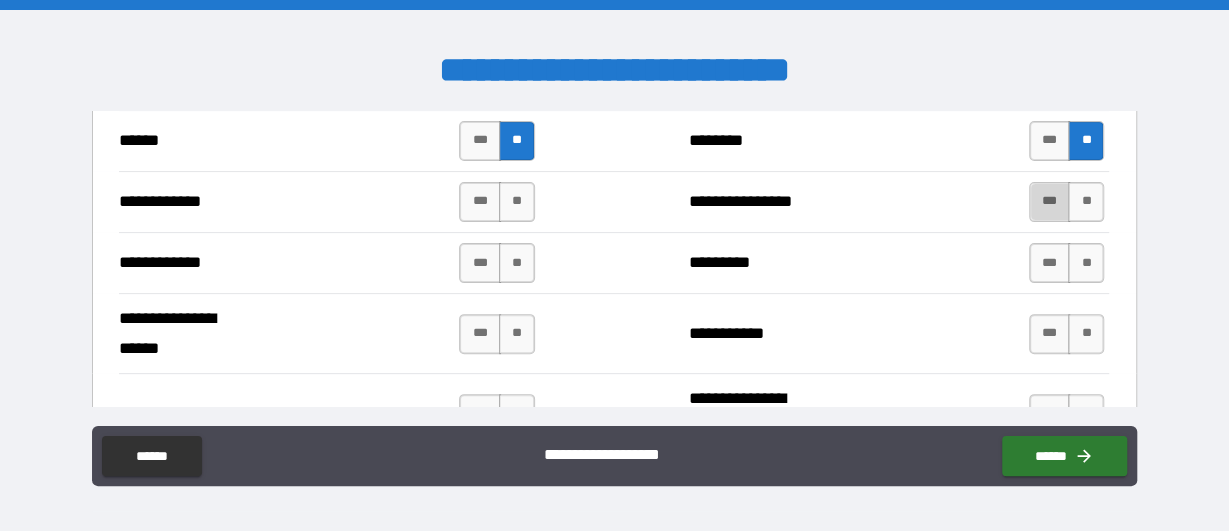 click on "***" at bounding box center [1050, 202] 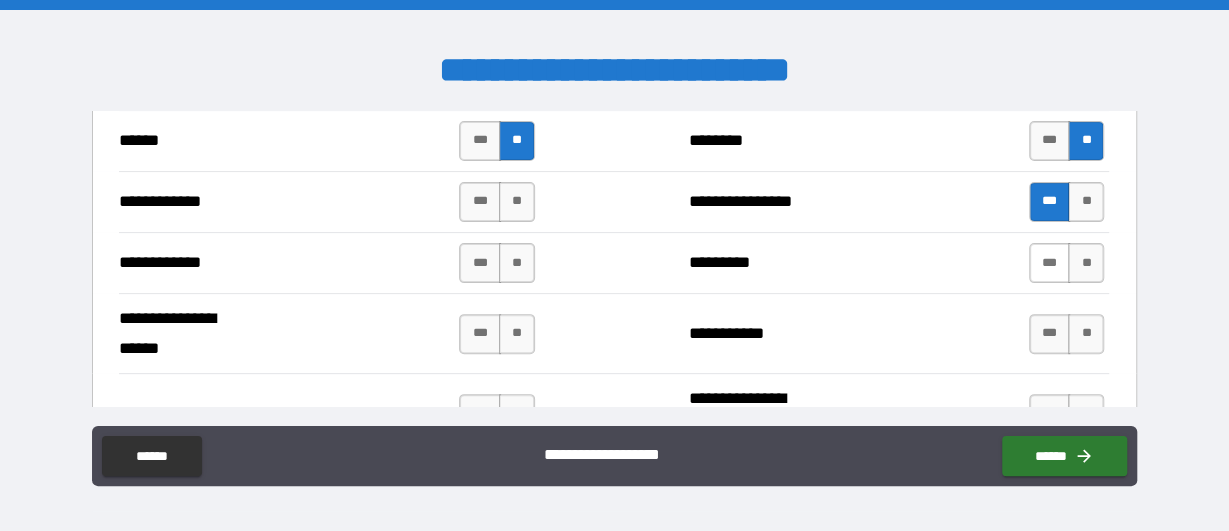 click on "***" at bounding box center [1050, 263] 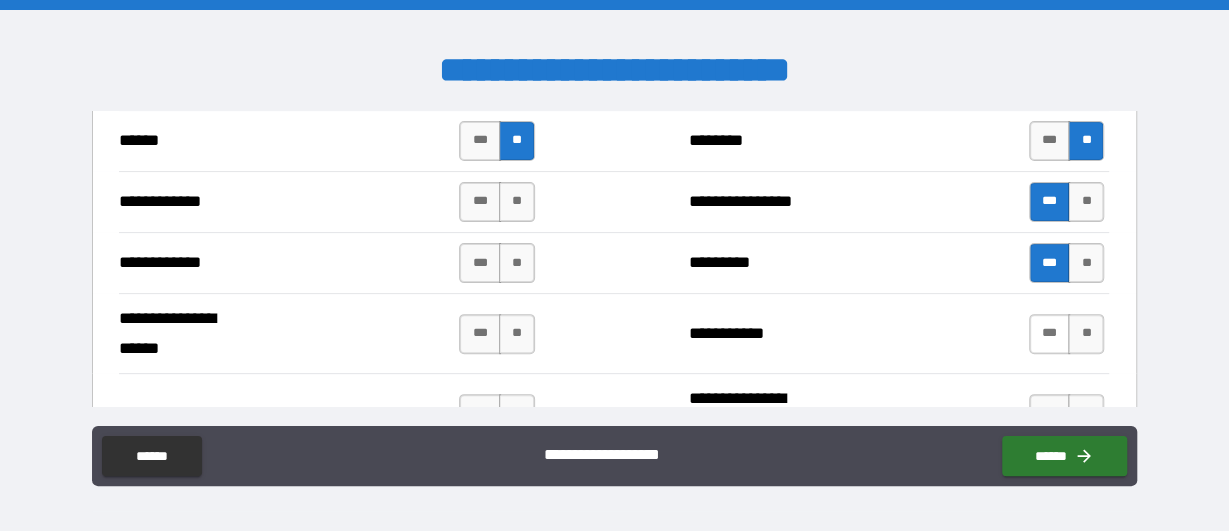 click on "***" at bounding box center [1050, 334] 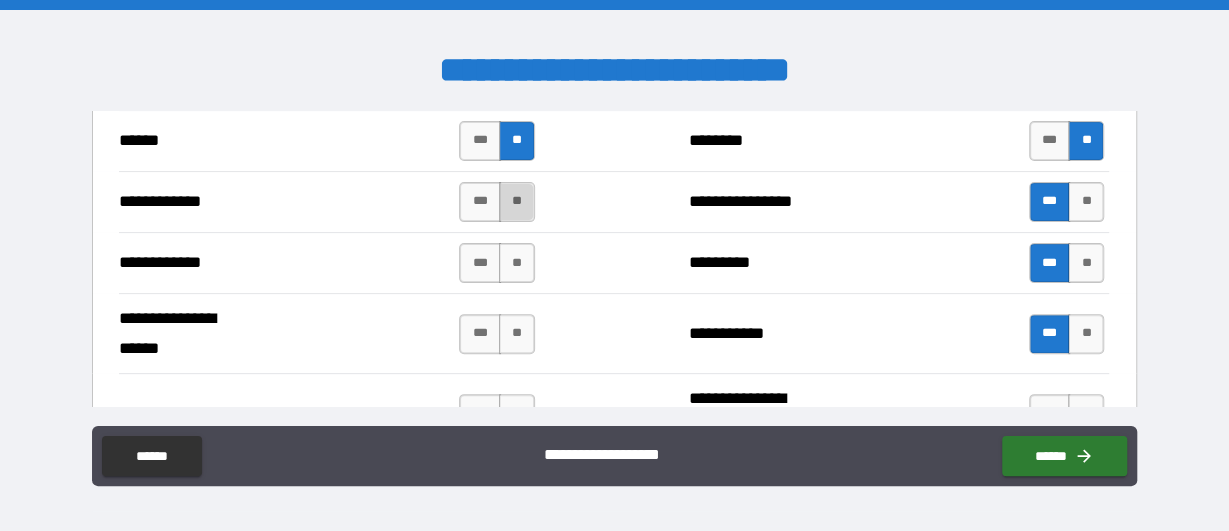 click on "**" at bounding box center [517, 202] 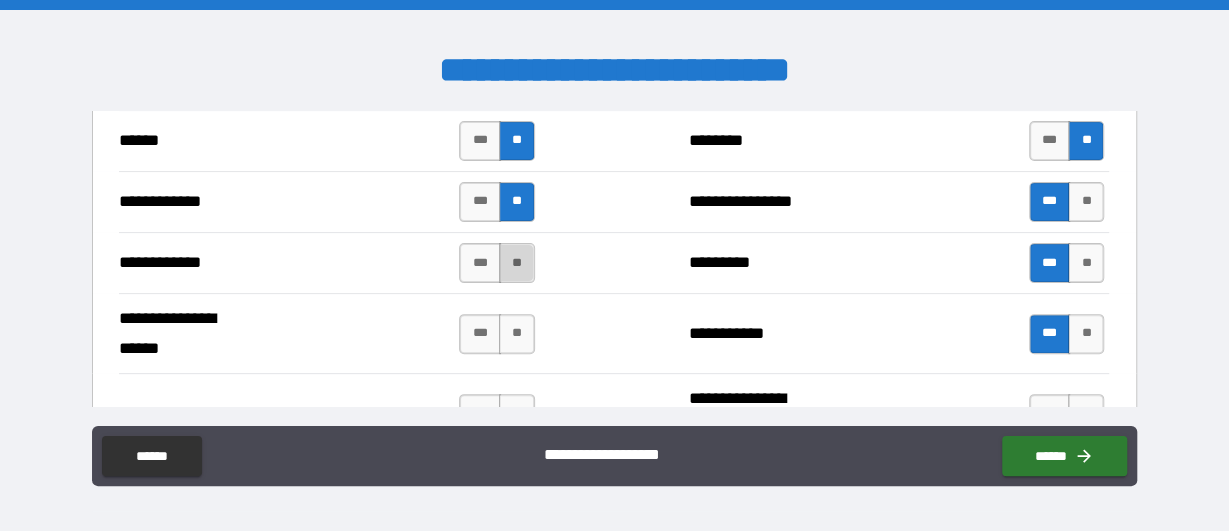 click on "**" at bounding box center [517, 263] 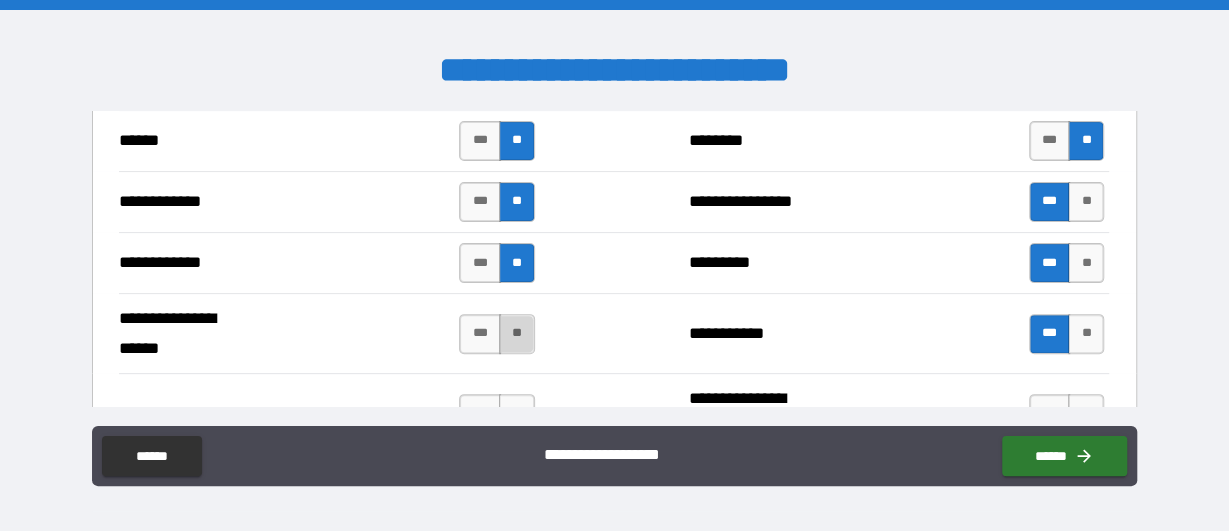 click on "**" at bounding box center [517, 334] 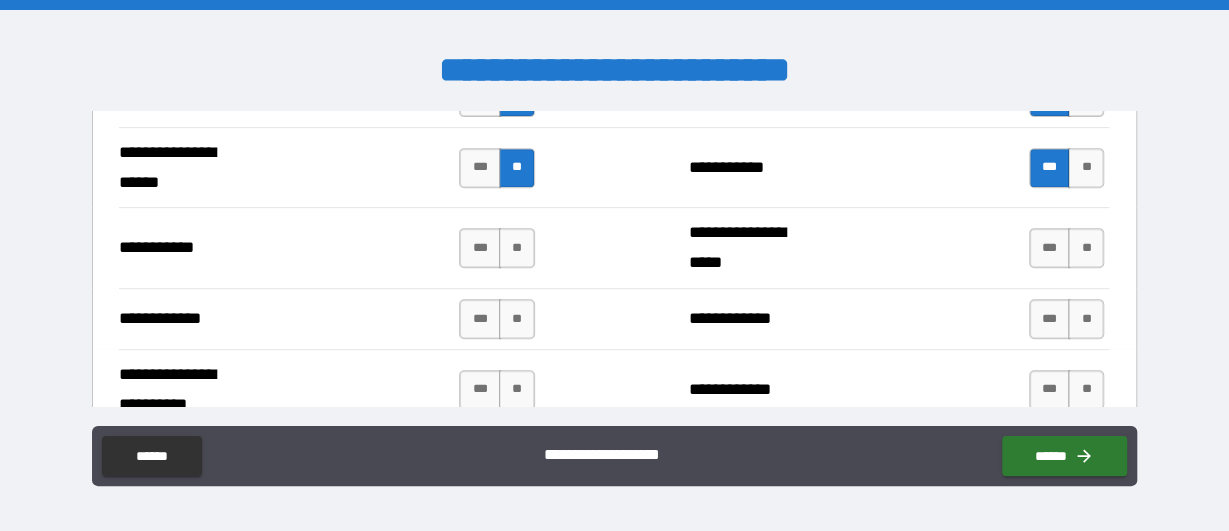 scroll, scrollTop: 4181, scrollLeft: 0, axis: vertical 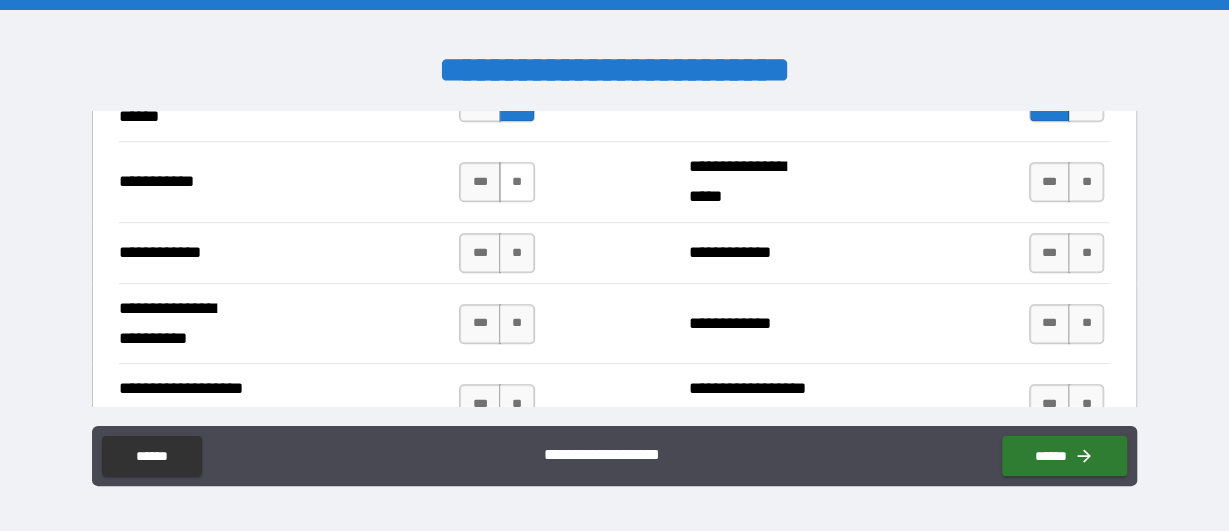 click on "**" at bounding box center [517, 182] 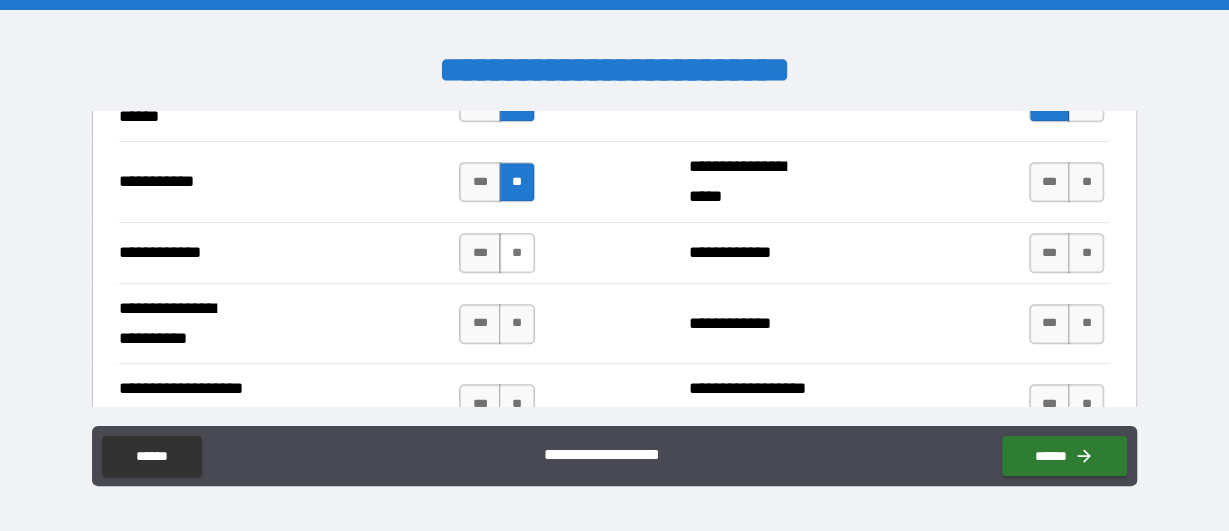 click on "**" at bounding box center (517, 253) 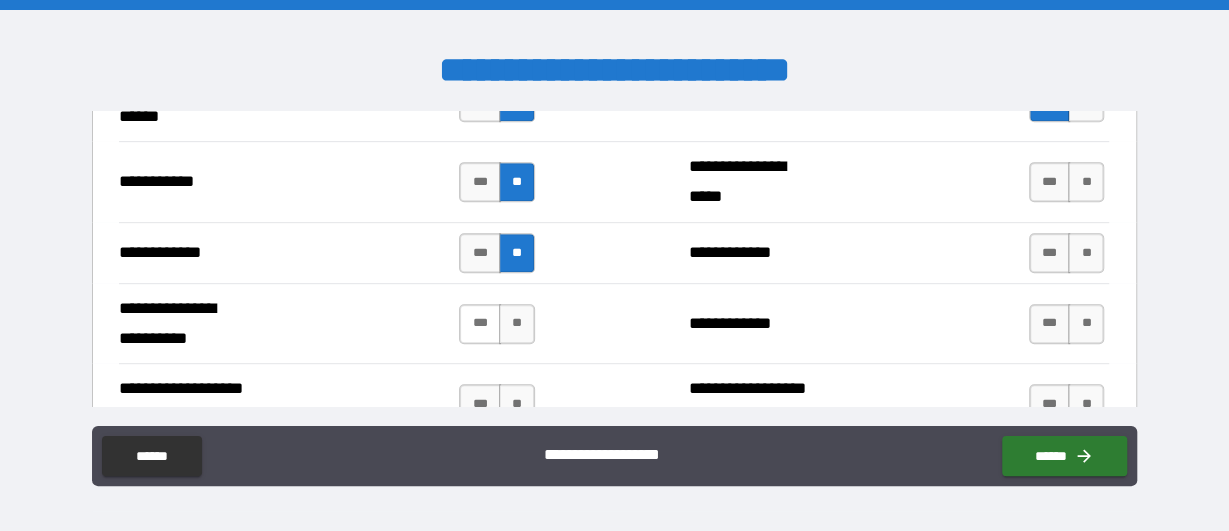 click on "***" at bounding box center (480, 324) 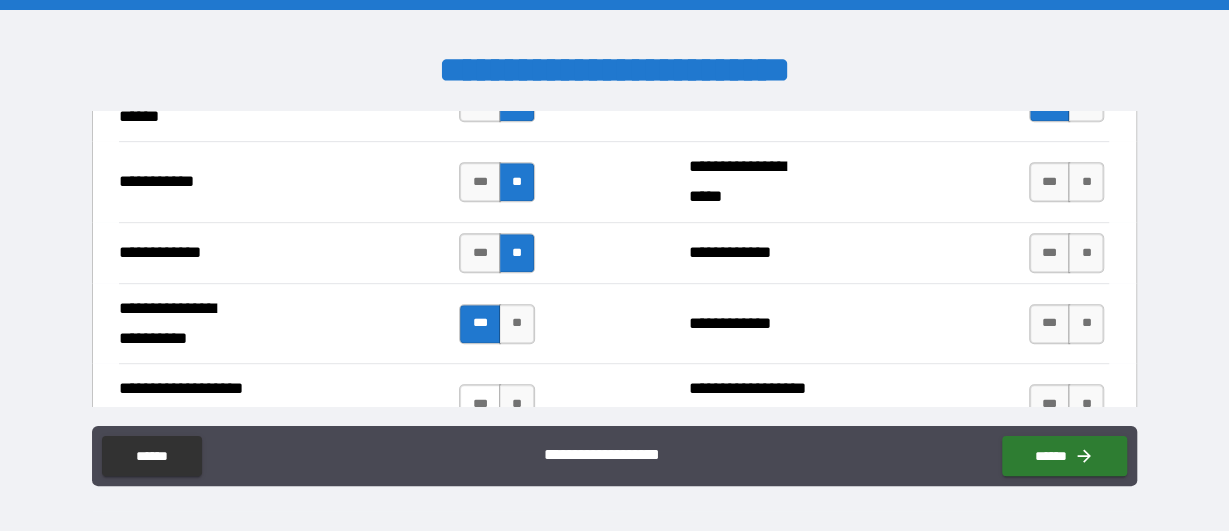 click on "***" at bounding box center (480, 404) 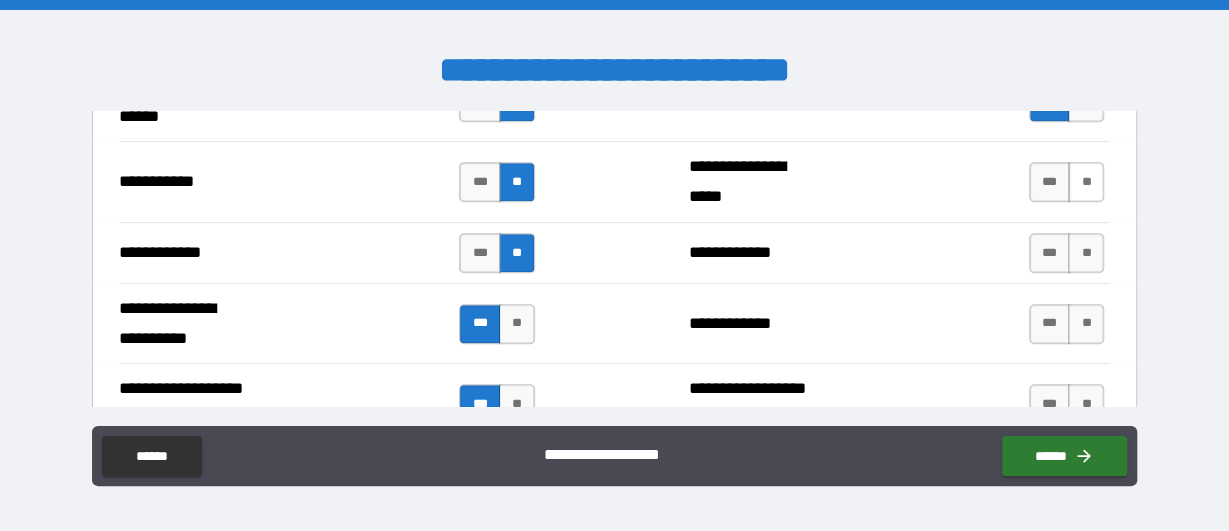click on "**" at bounding box center (1086, 182) 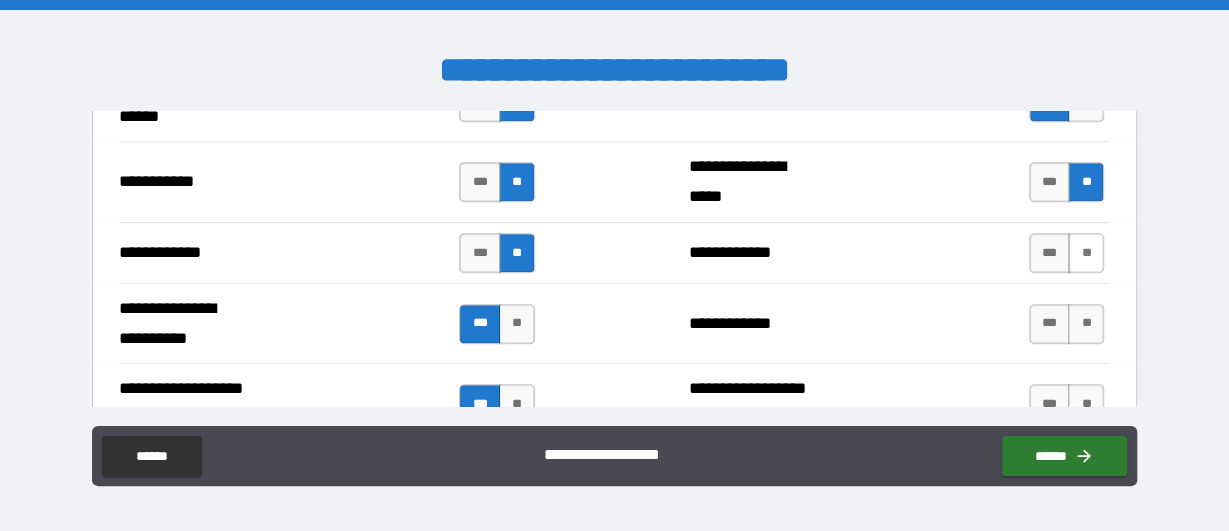 click on "**" at bounding box center (1086, 253) 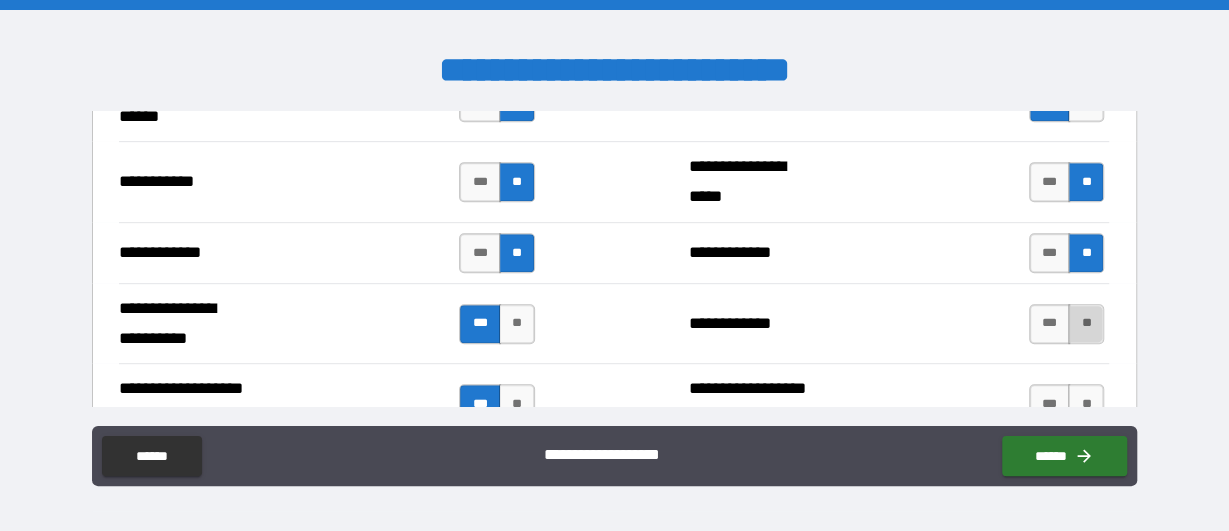 click on "**" at bounding box center [1086, 324] 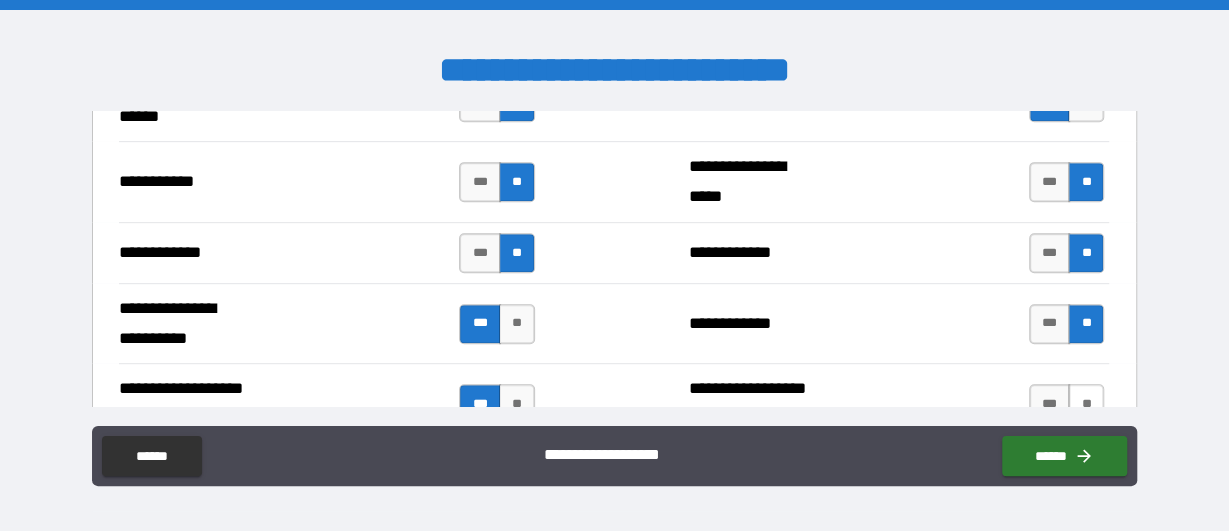 click on "**" at bounding box center (1086, 404) 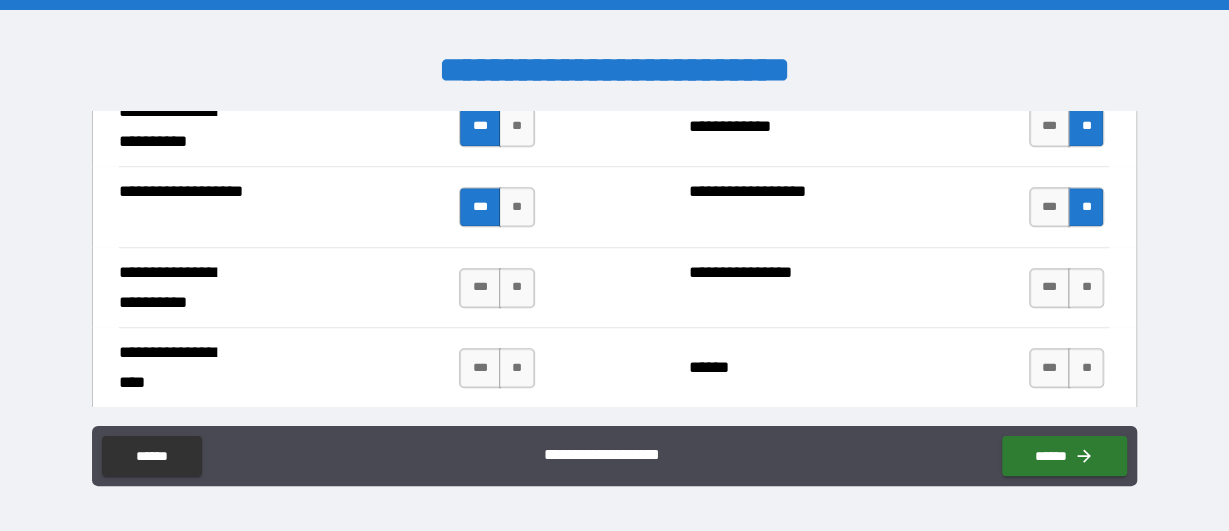 scroll, scrollTop: 4413, scrollLeft: 0, axis: vertical 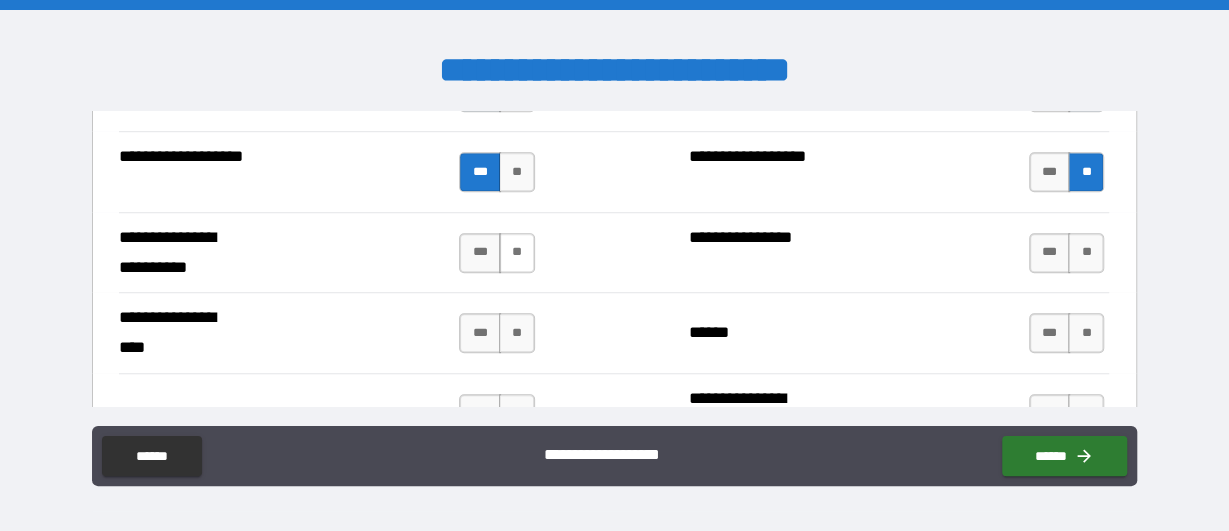 click on "**" at bounding box center [517, 253] 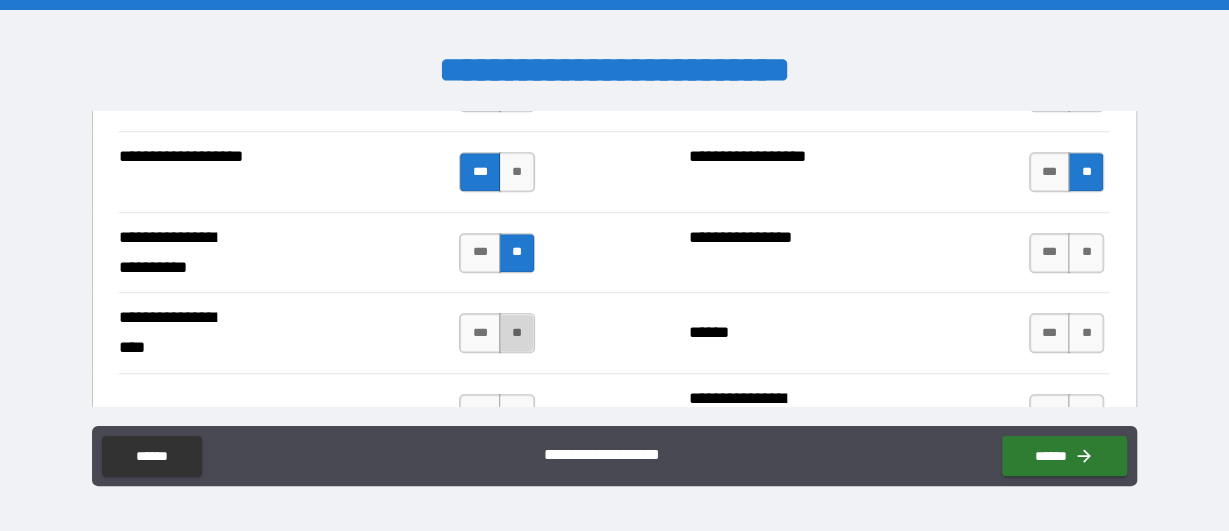 click on "**" at bounding box center [517, 333] 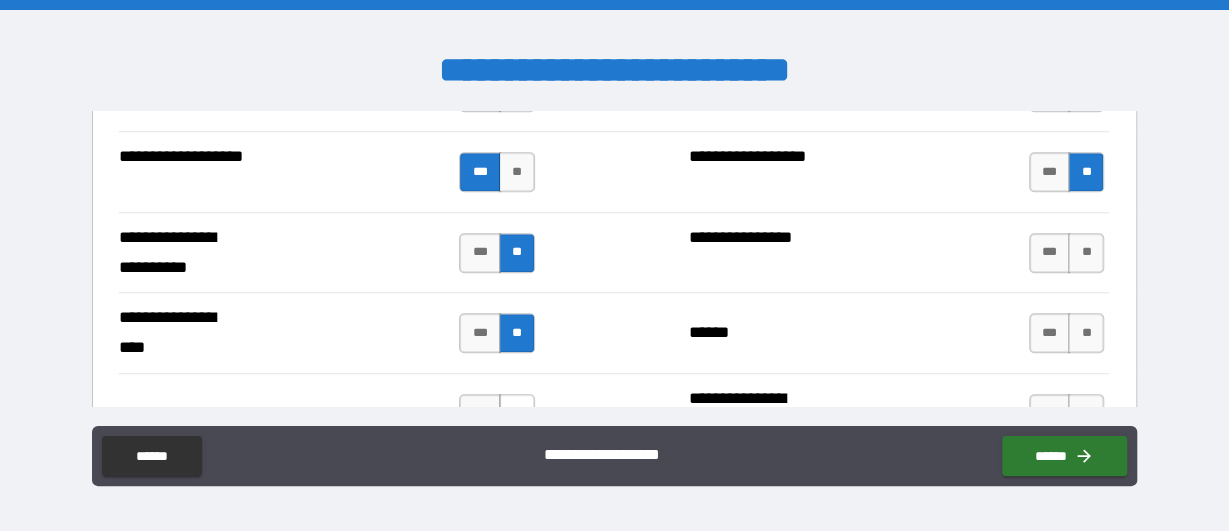 click on "**" at bounding box center [517, 414] 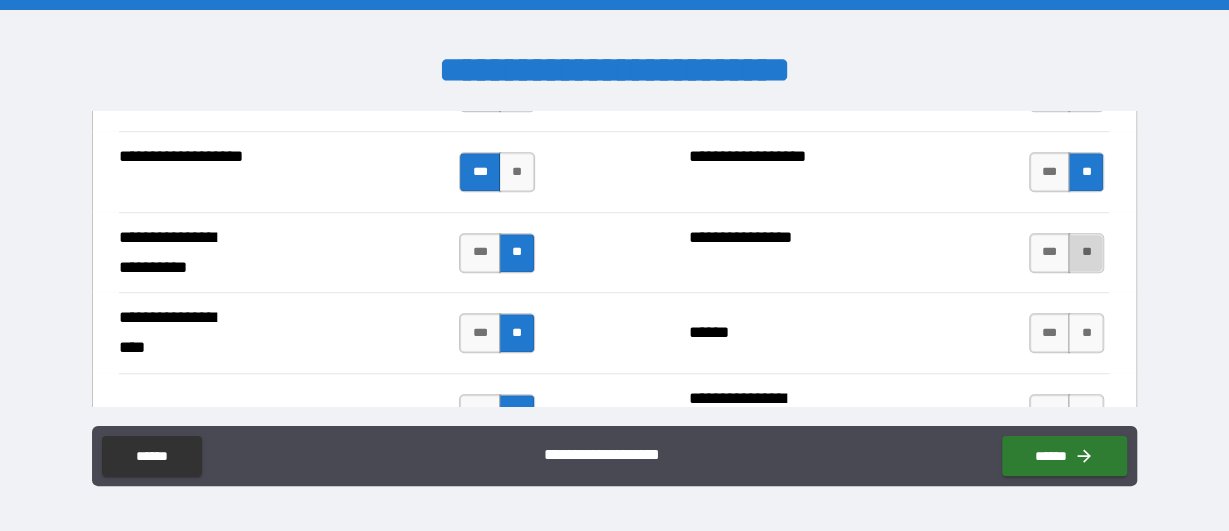 click on "**" at bounding box center (1086, 253) 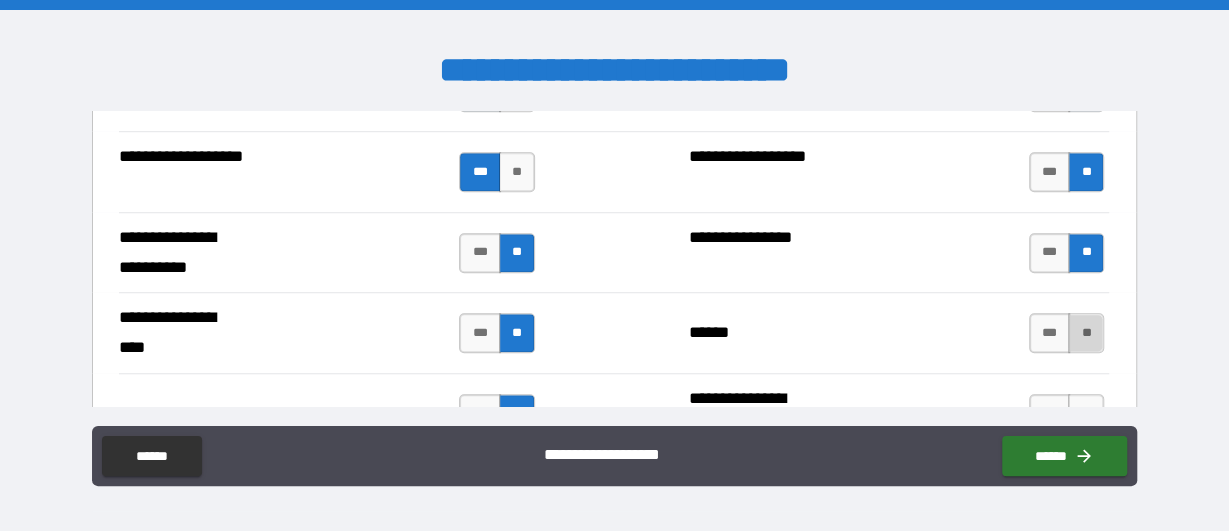 click on "**" at bounding box center [1086, 333] 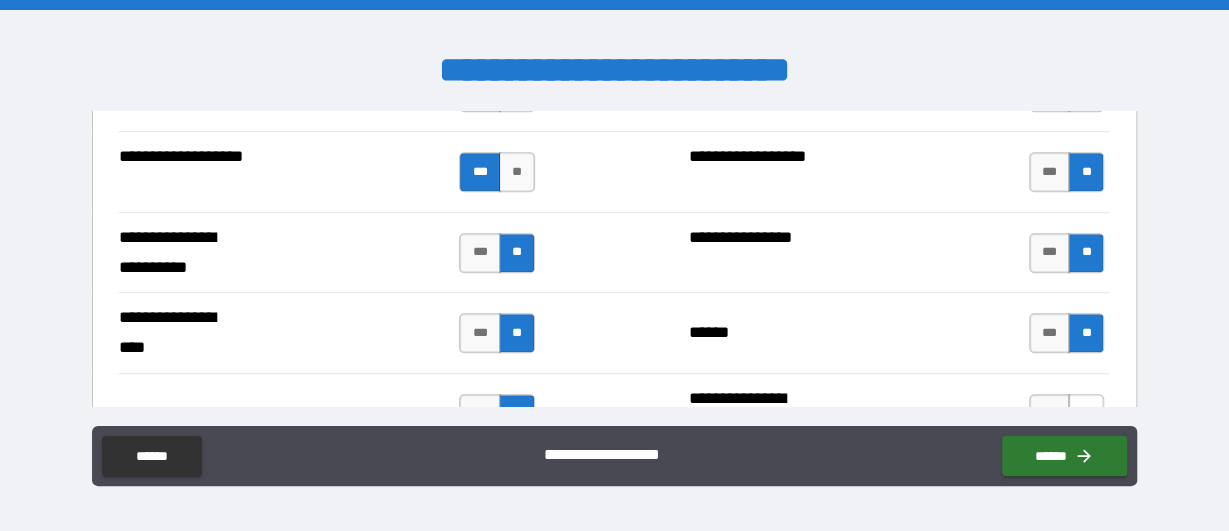 click on "**" at bounding box center [1086, 414] 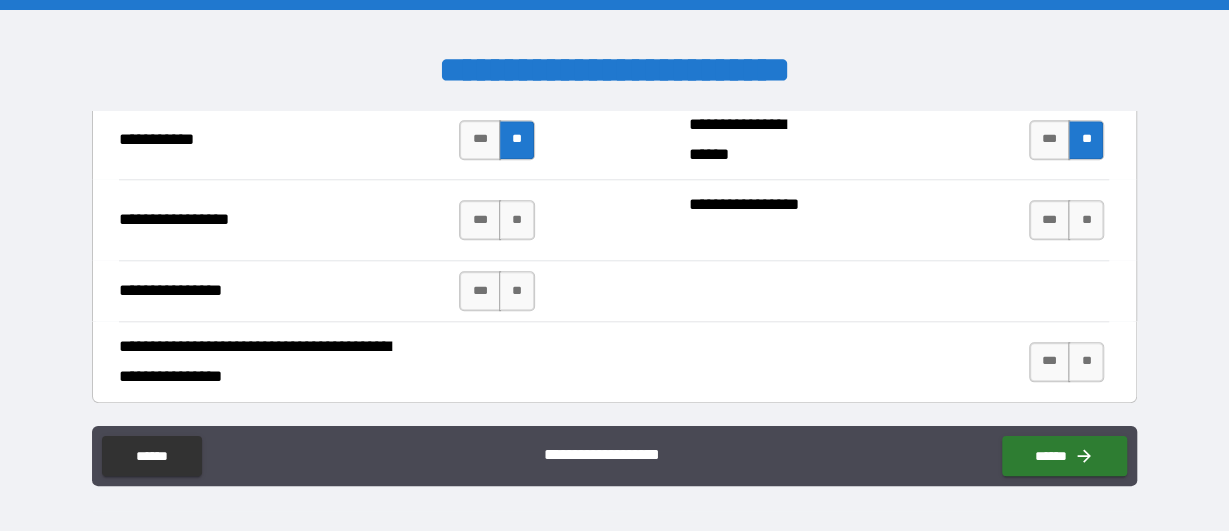scroll, scrollTop: 4645, scrollLeft: 0, axis: vertical 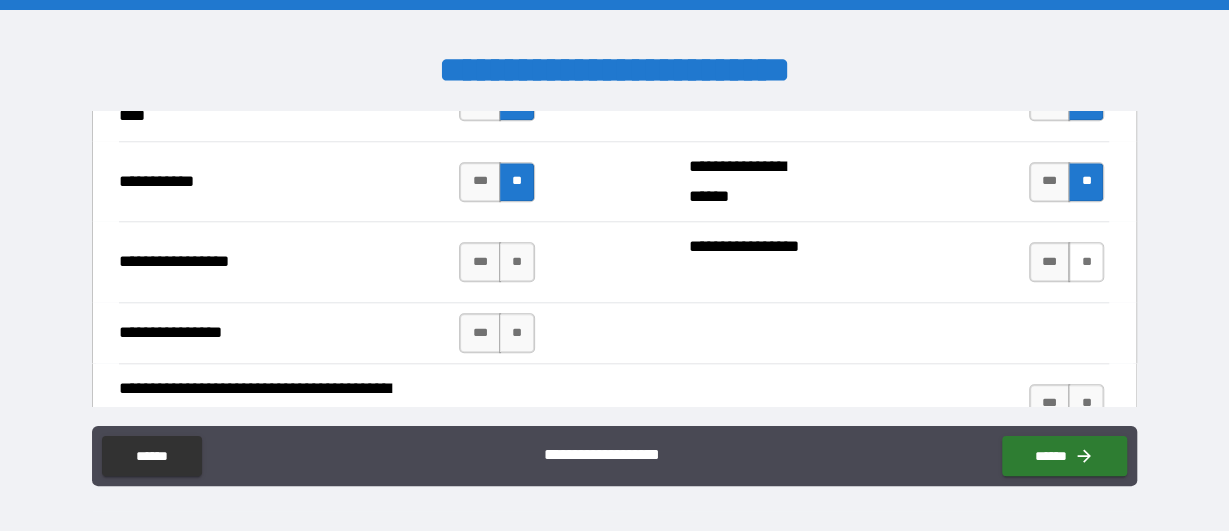 click on "**" at bounding box center [1086, 262] 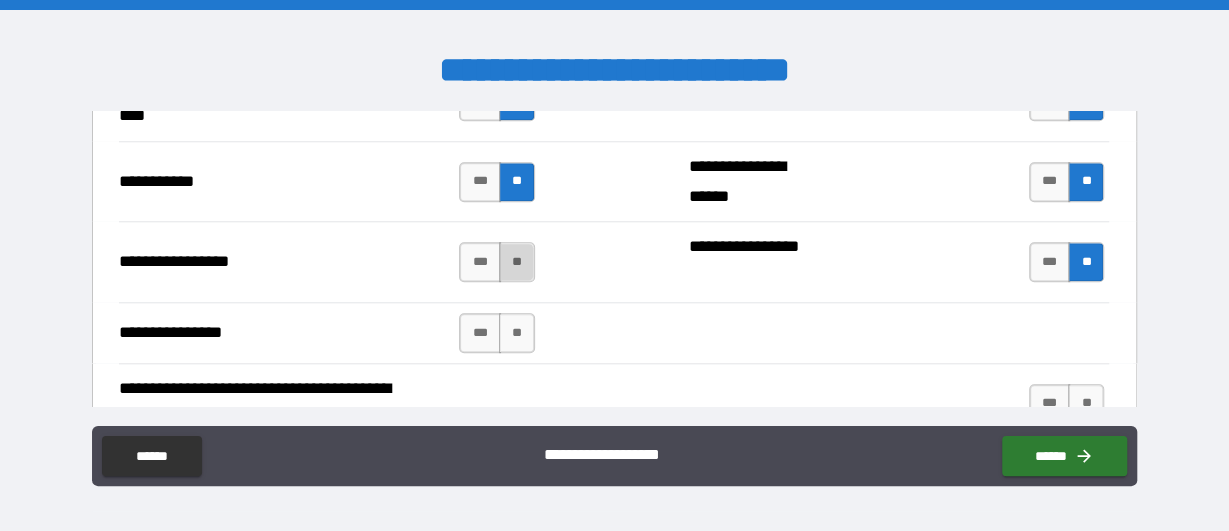 click on "**" at bounding box center (517, 262) 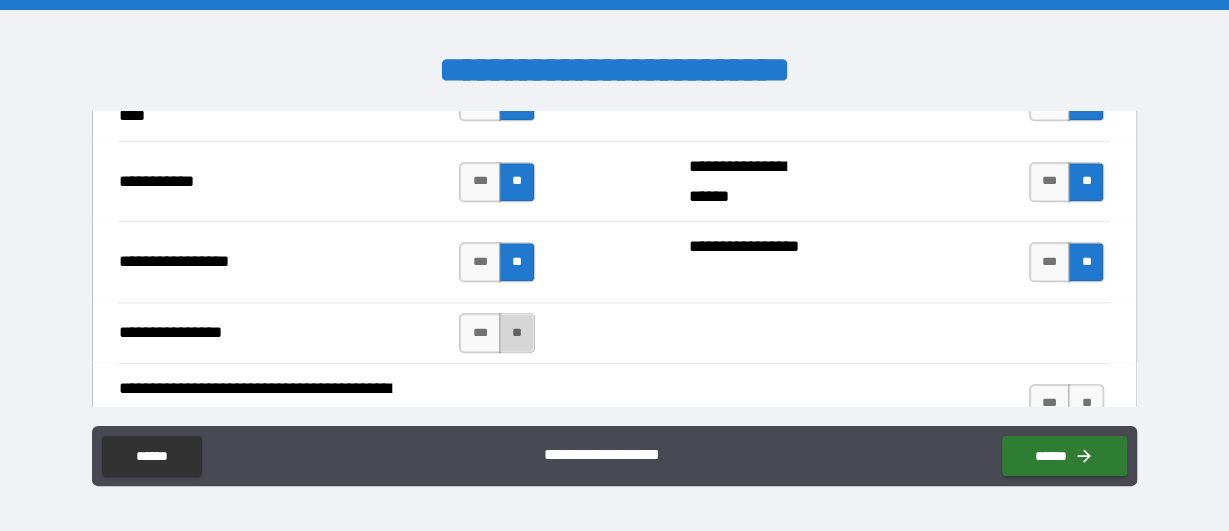 click on "**" at bounding box center (517, 333) 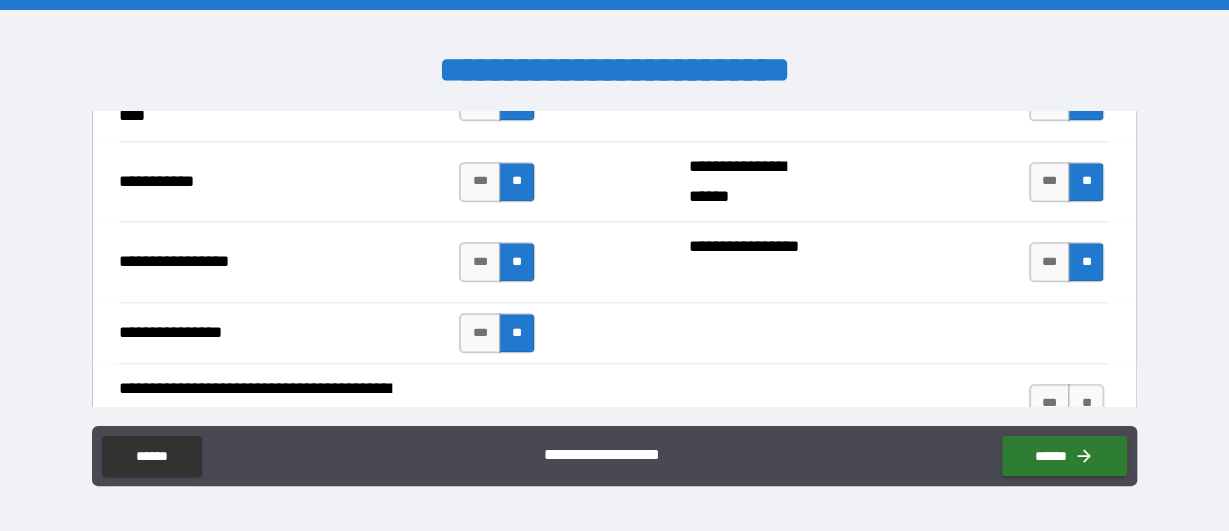 scroll, scrollTop: 4761, scrollLeft: 0, axis: vertical 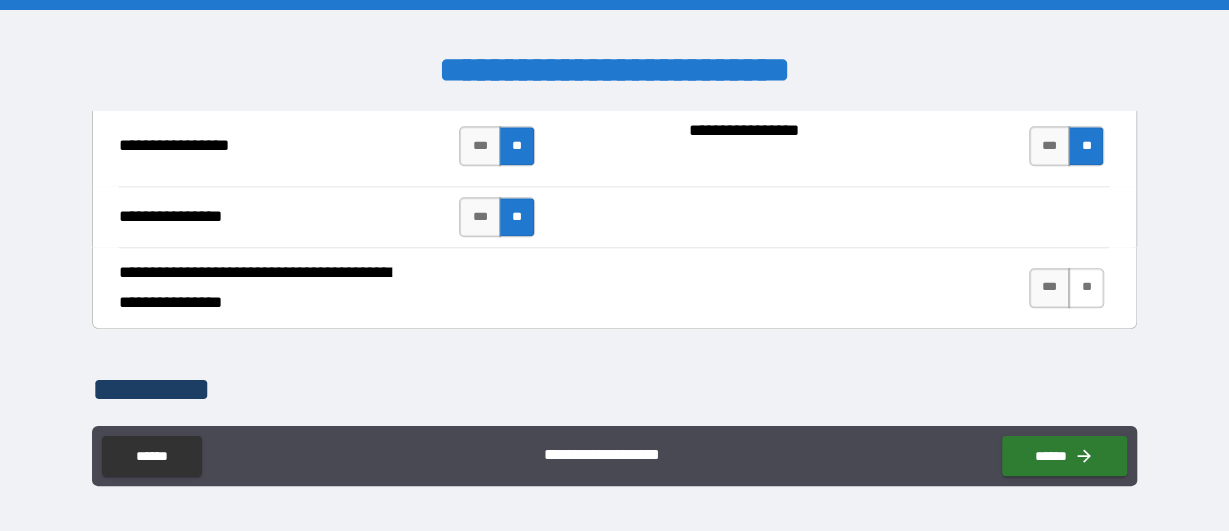 click on "**" at bounding box center [1086, 288] 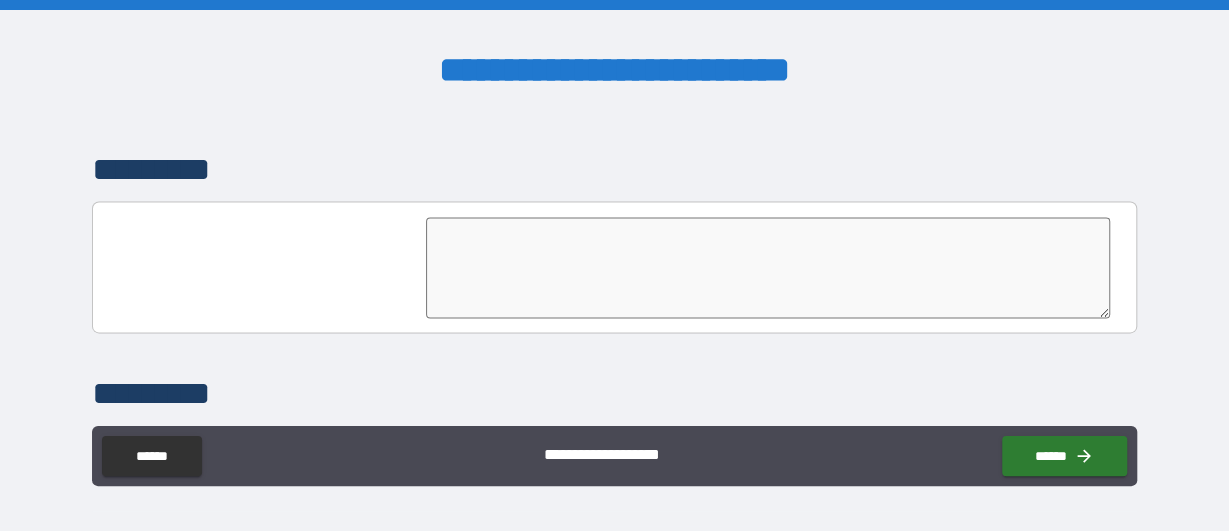 scroll, scrollTop: 4993, scrollLeft: 0, axis: vertical 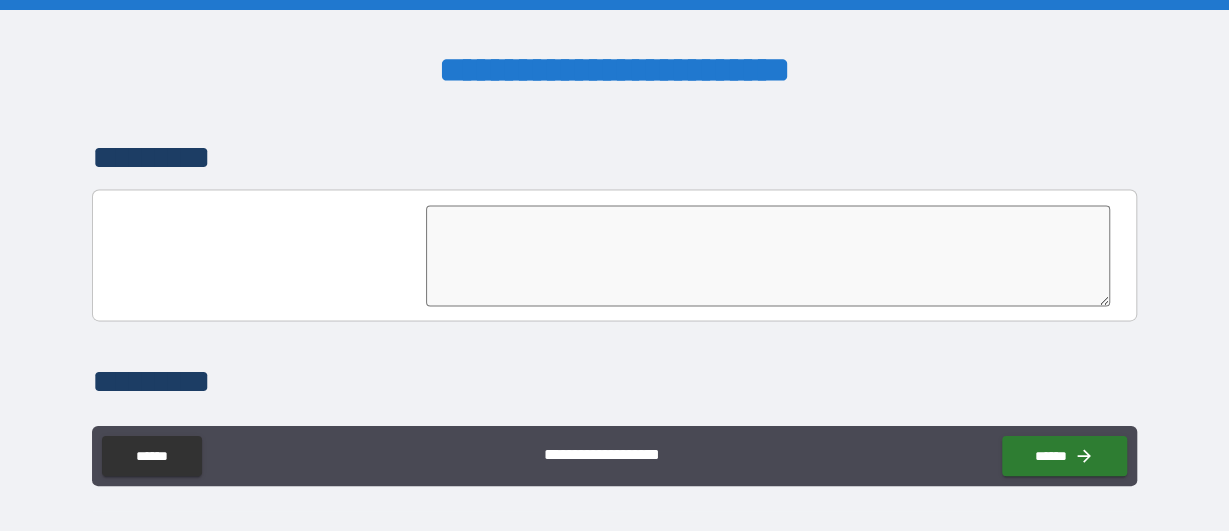click at bounding box center [768, 255] 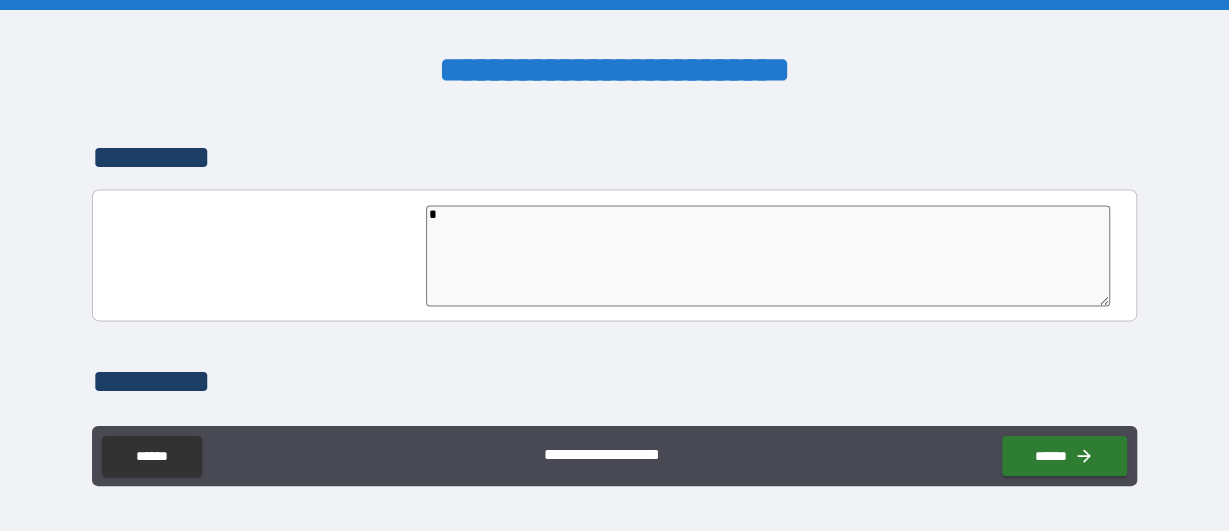 type on "**" 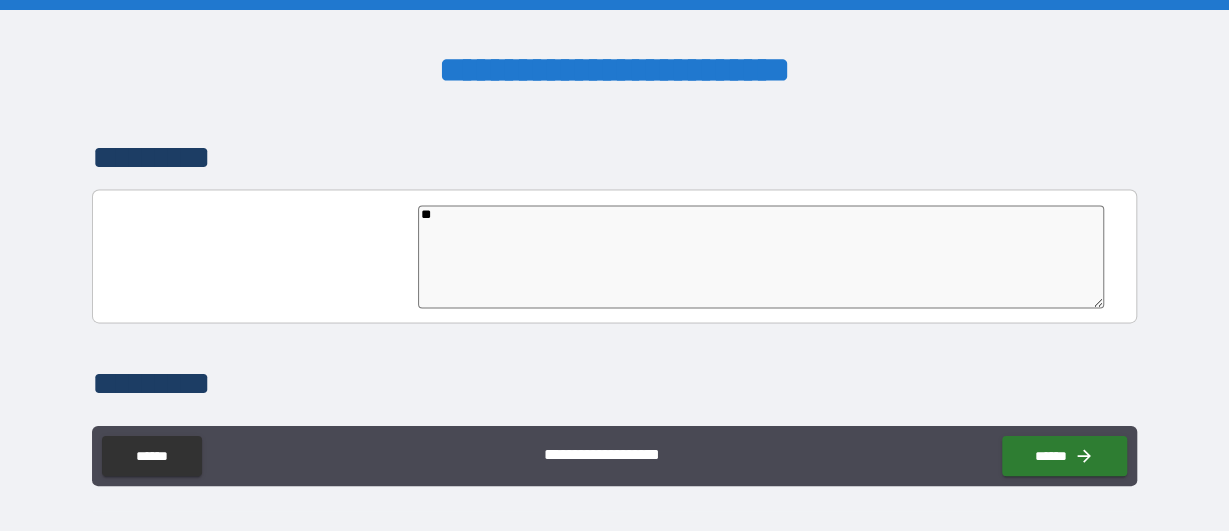 type on "*" 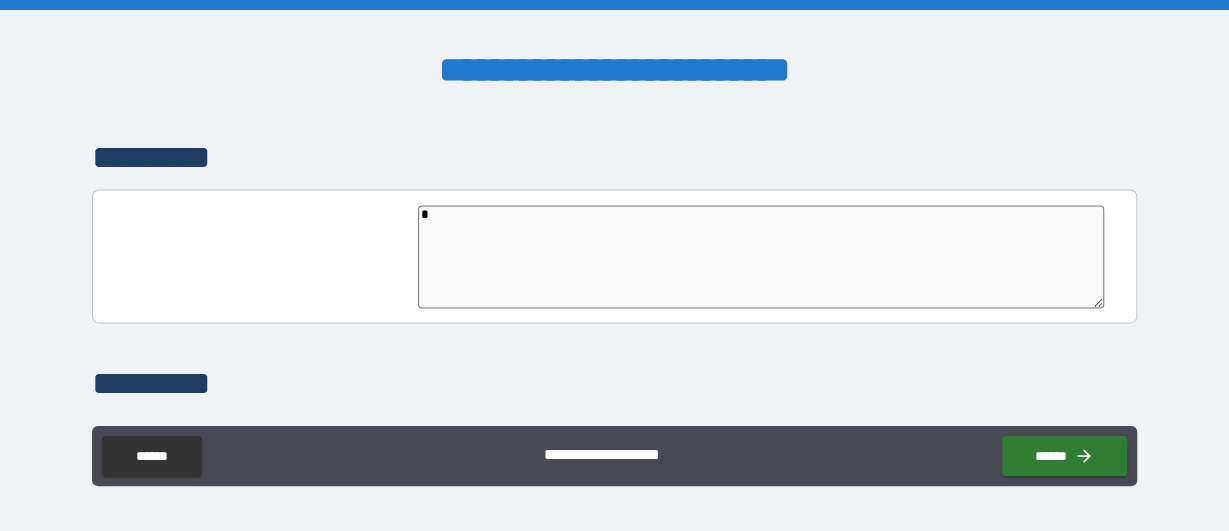 type on "*" 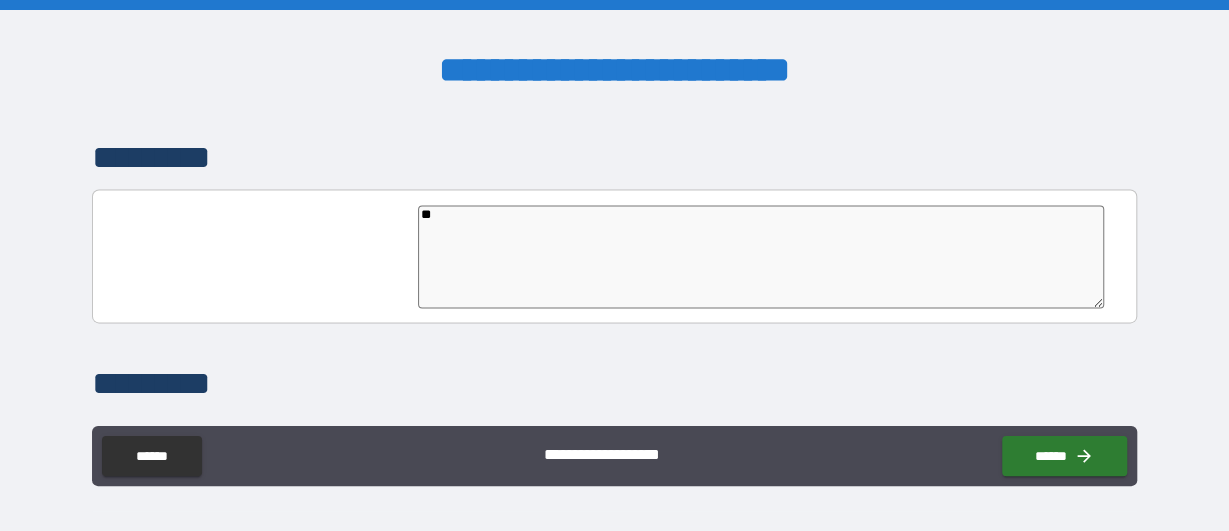 type on "***" 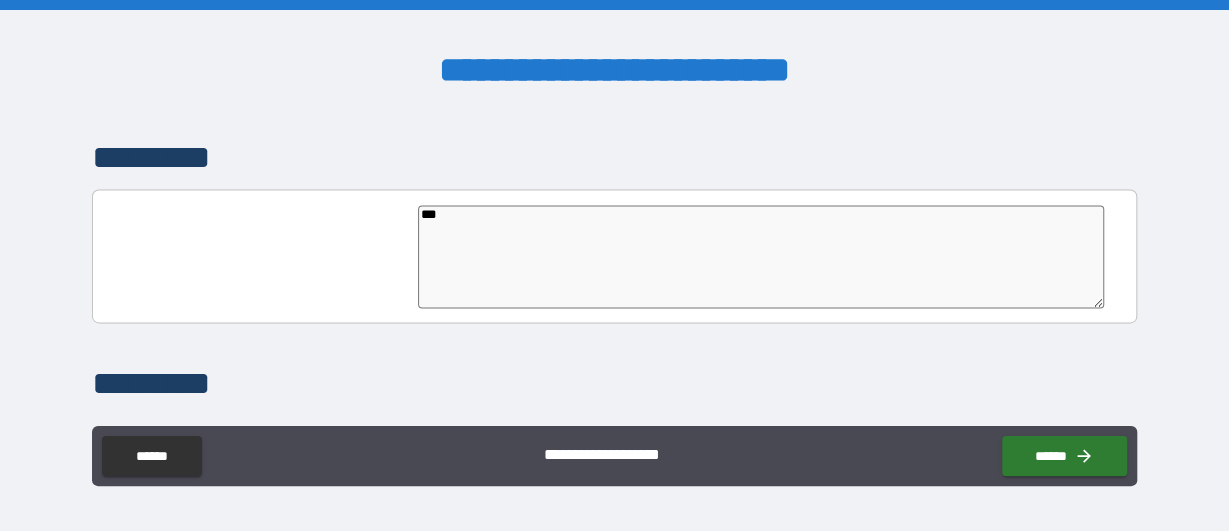 type on "*" 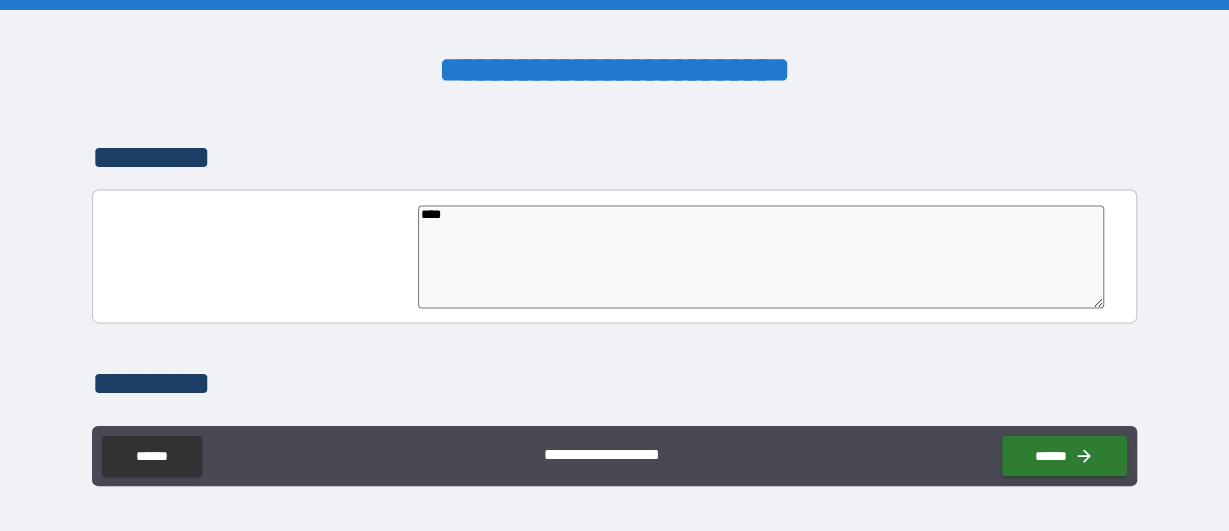 type on "*****" 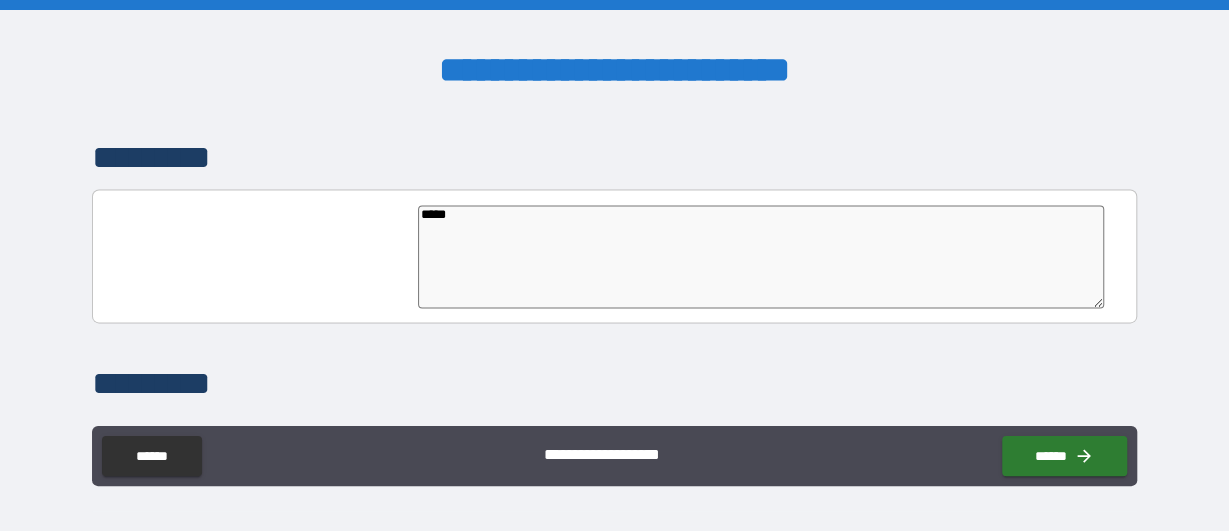 type on "******" 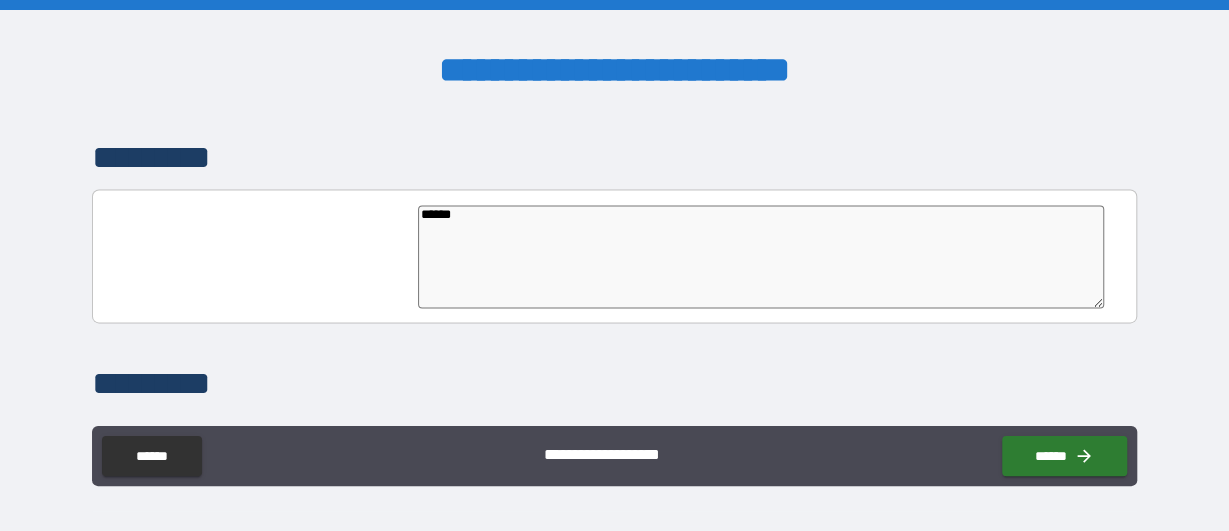 type on "*" 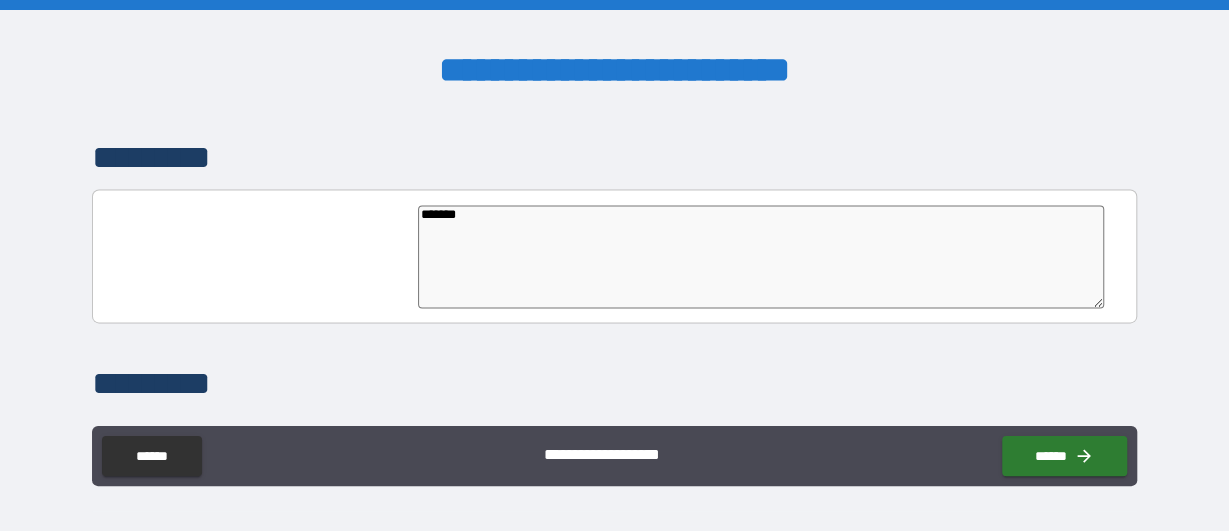 type on "*" 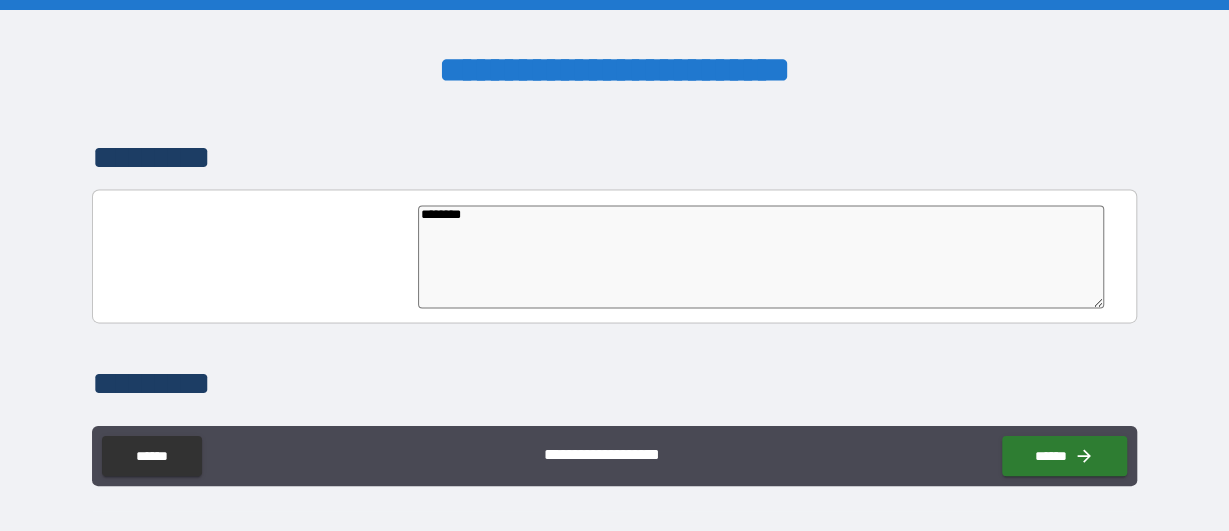 type on "*" 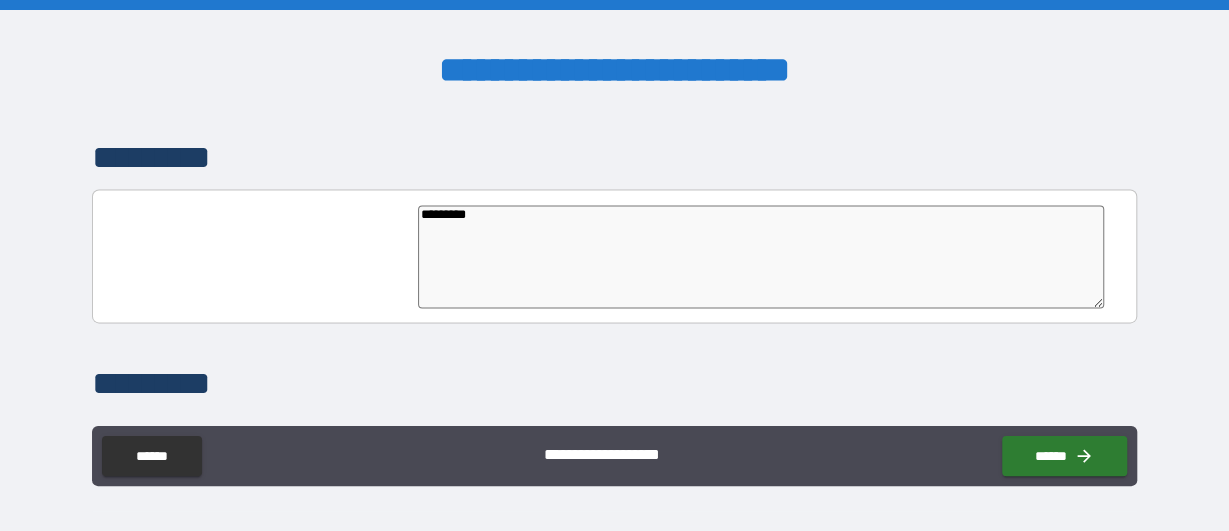 type on "*" 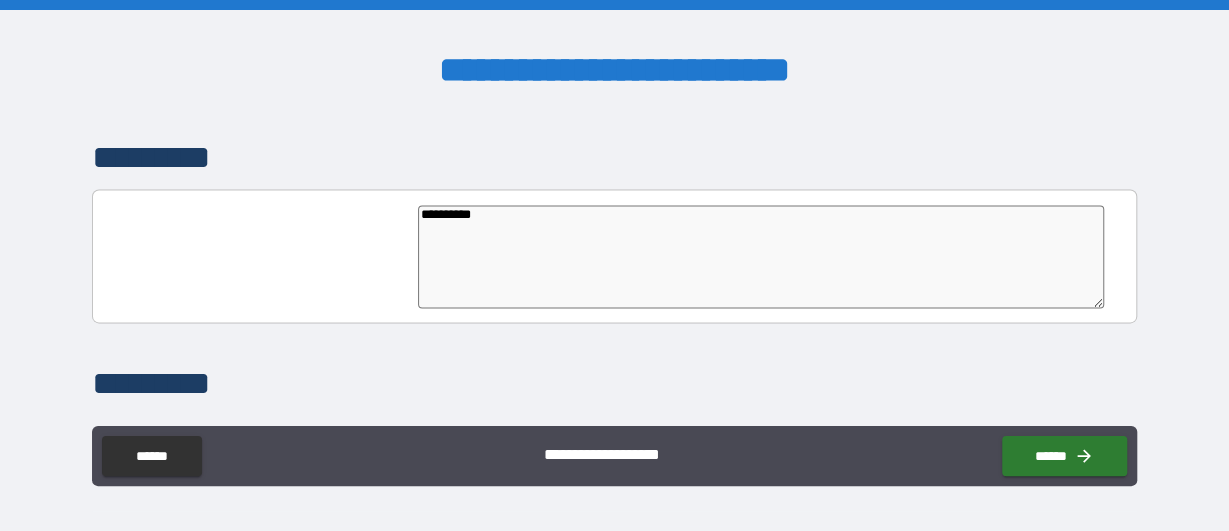 type on "*" 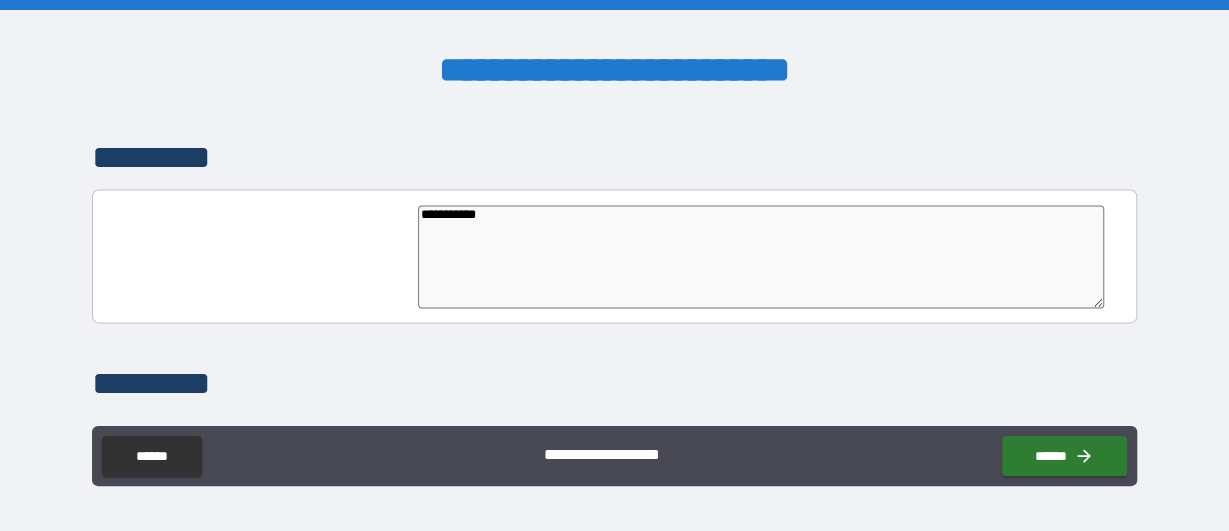 type on "**********" 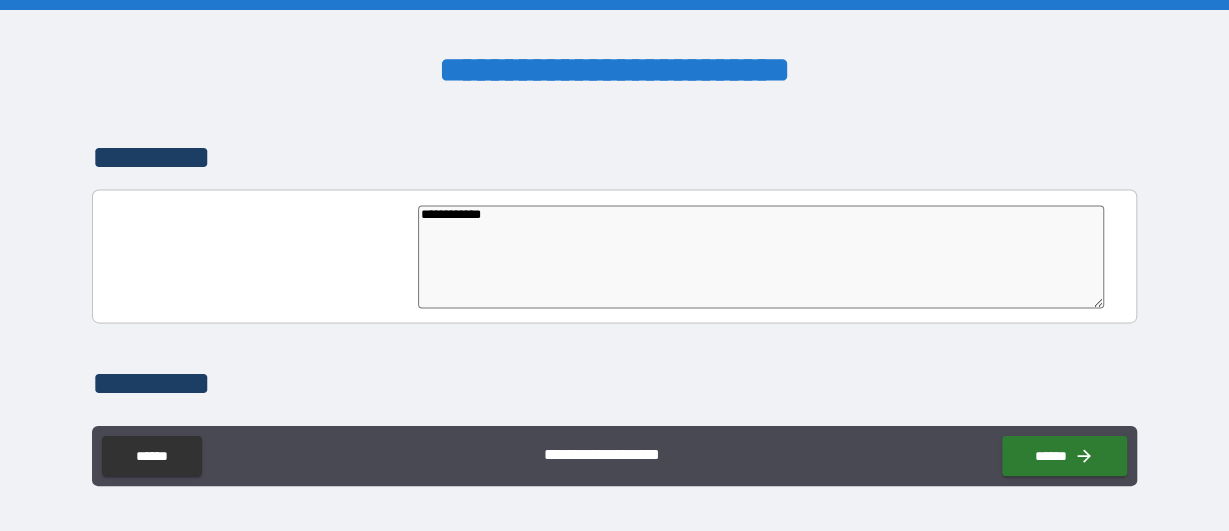 type on "*" 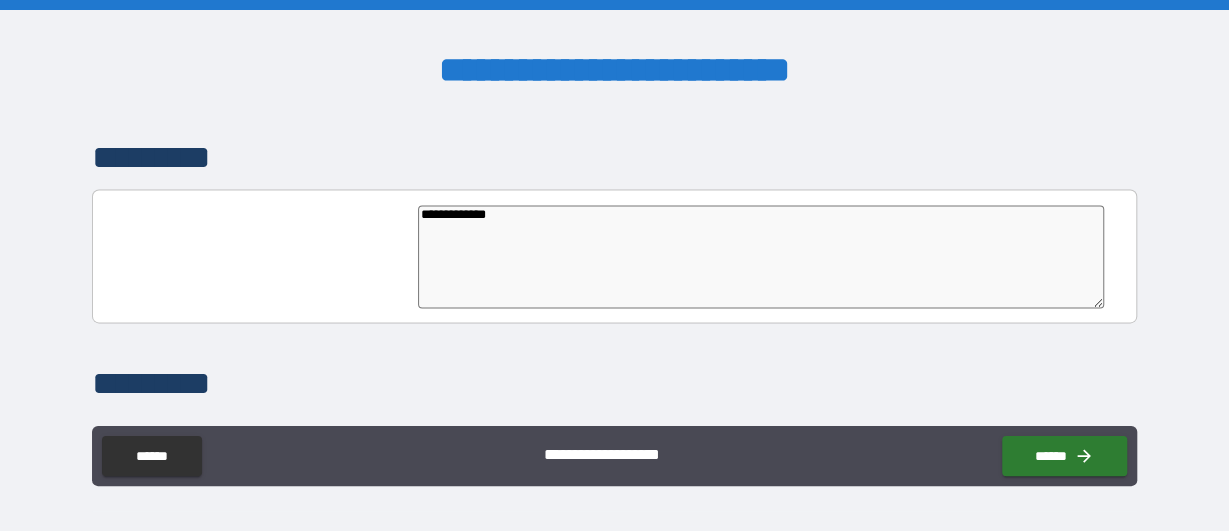 type on "*" 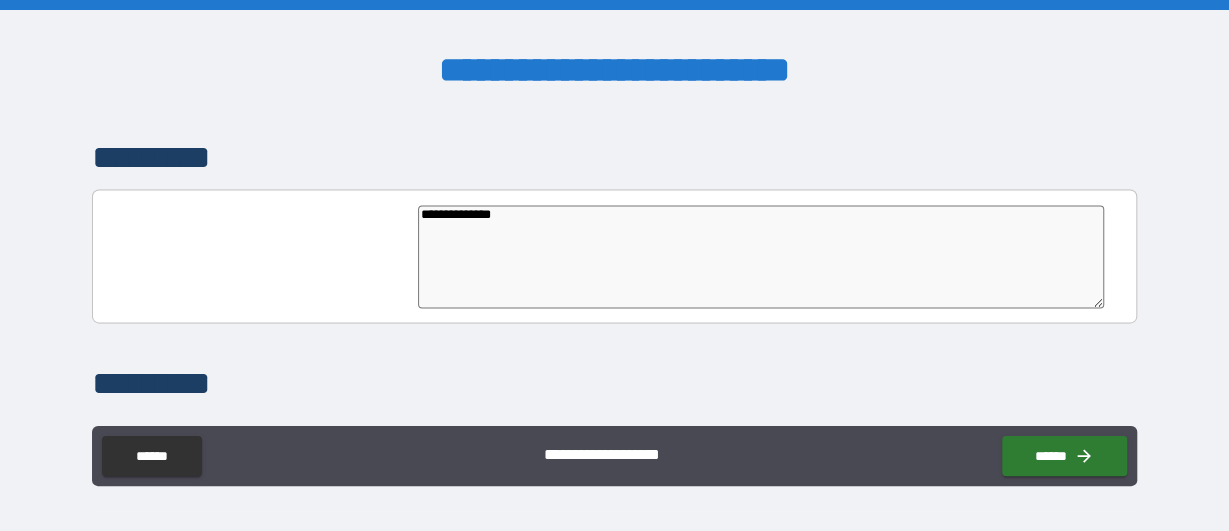 type on "*" 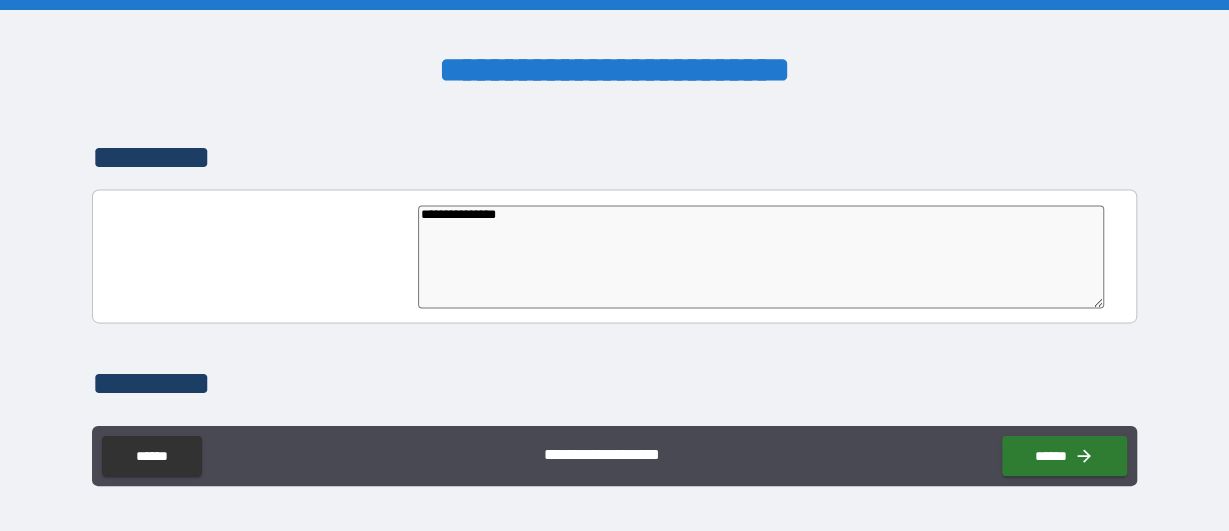type on "*" 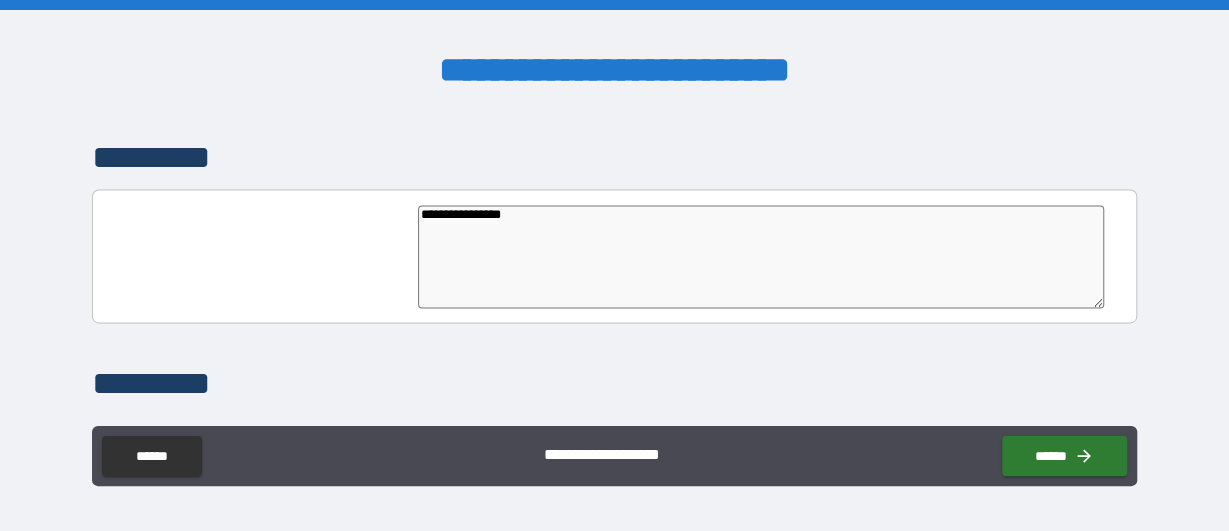 type on "**********" 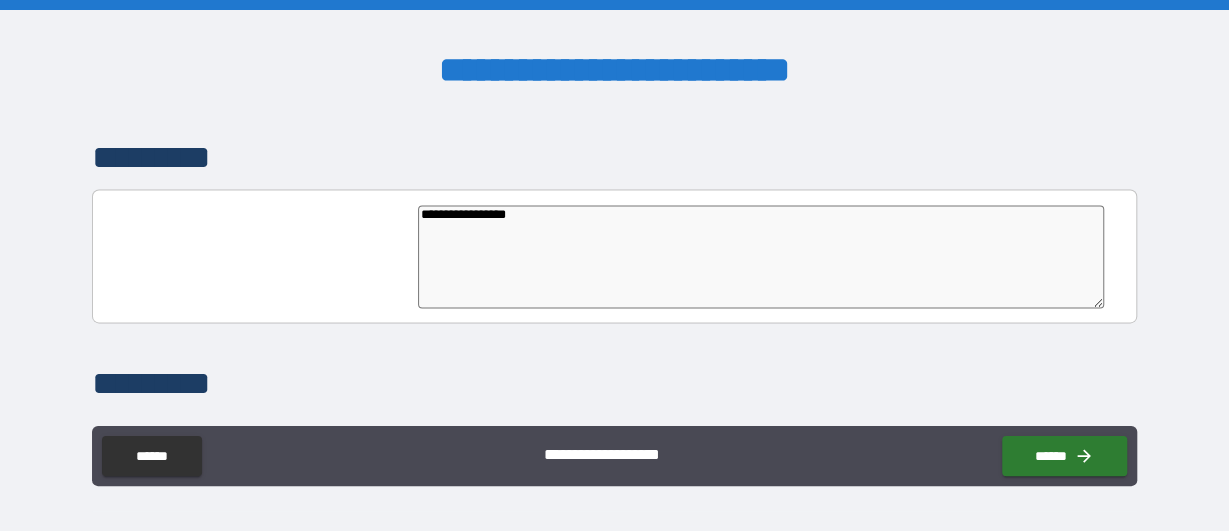 type on "*" 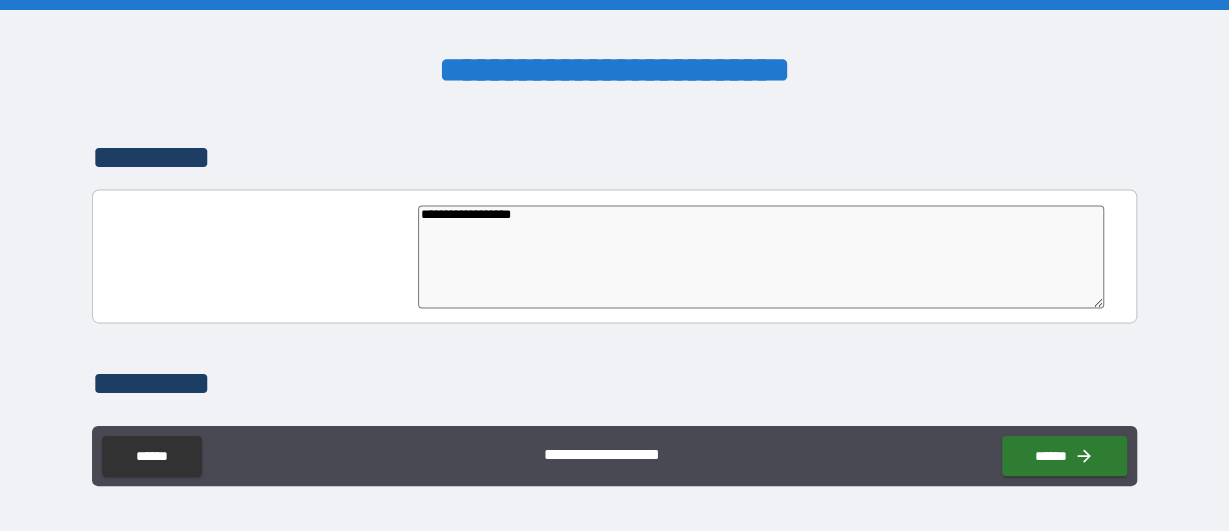 type on "**********" 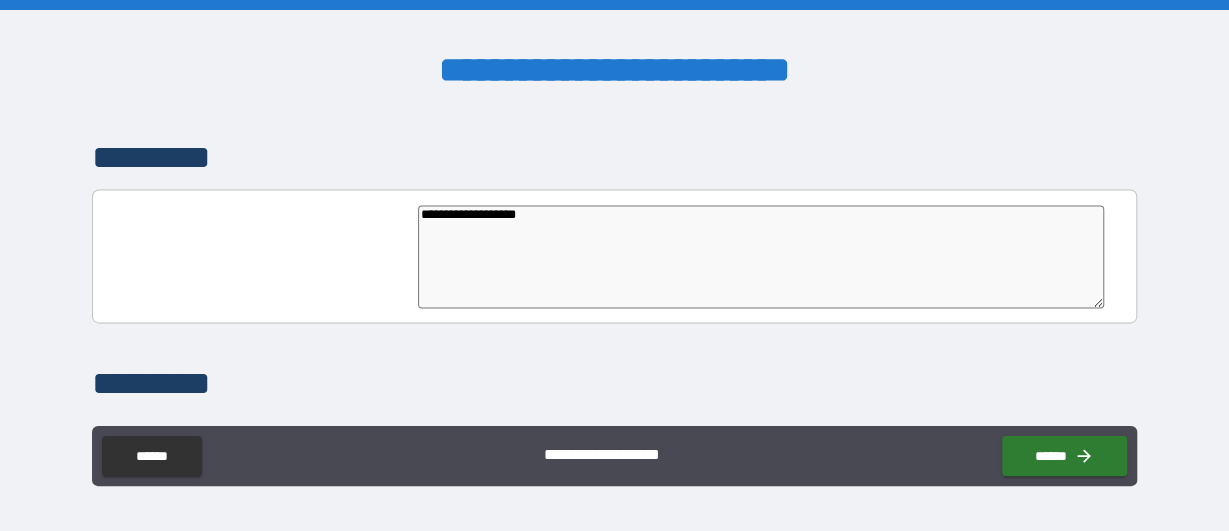 type on "*" 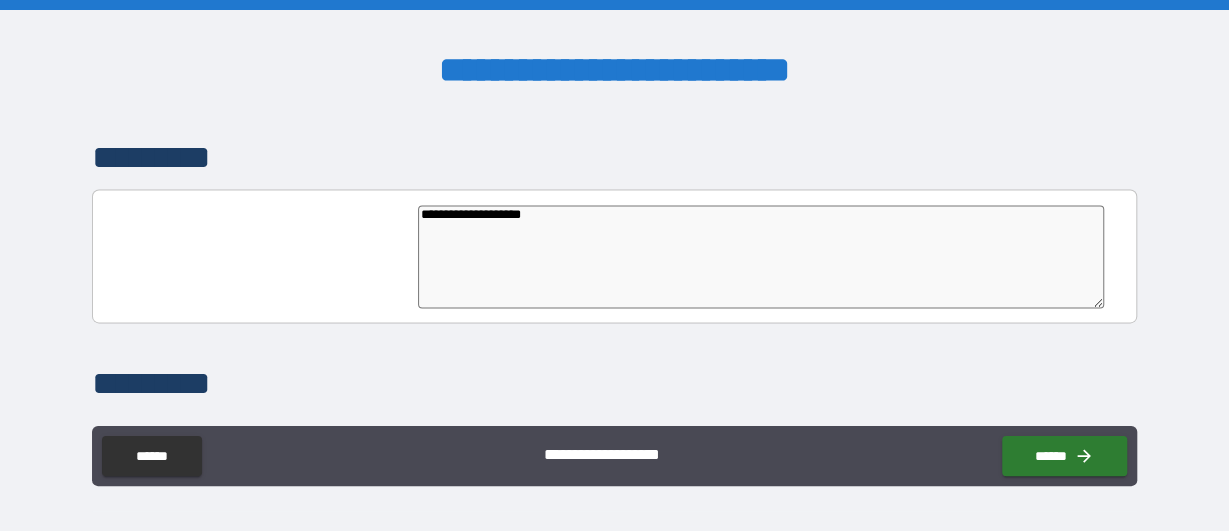 type on "**********" 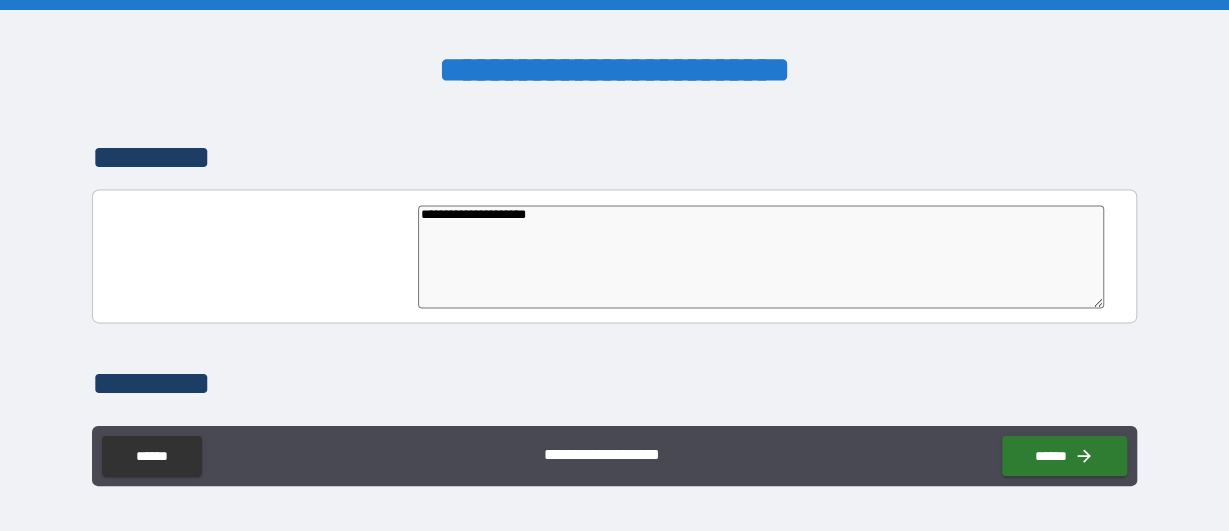type on "*" 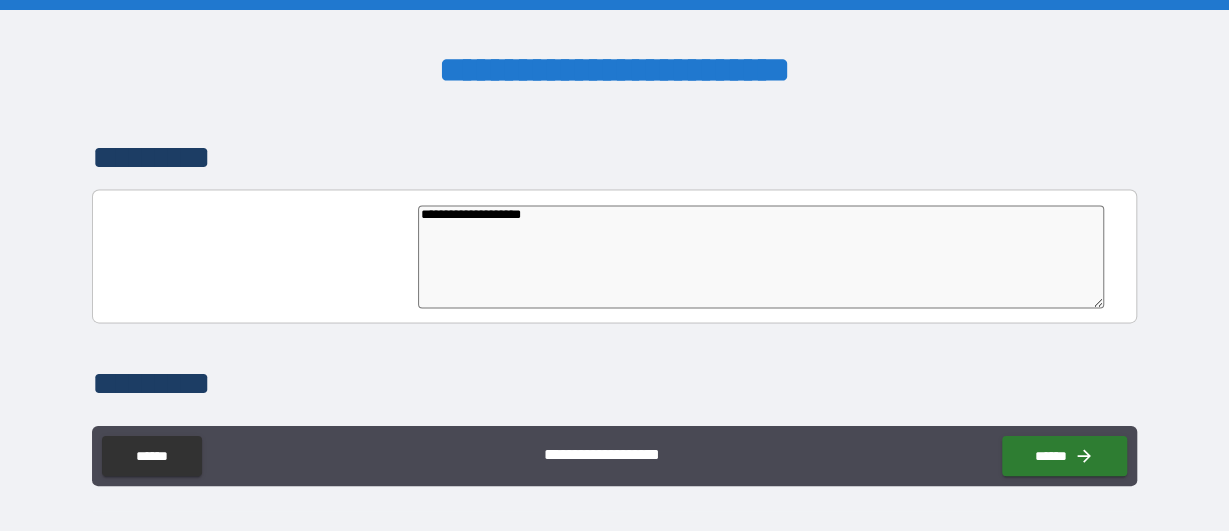 type on "**********" 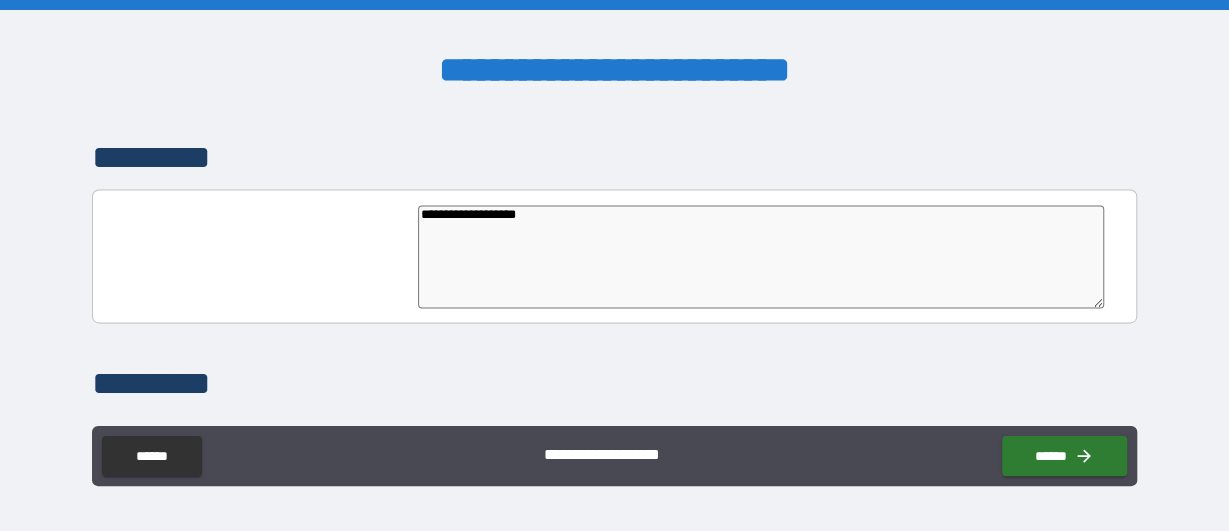 type on "**********" 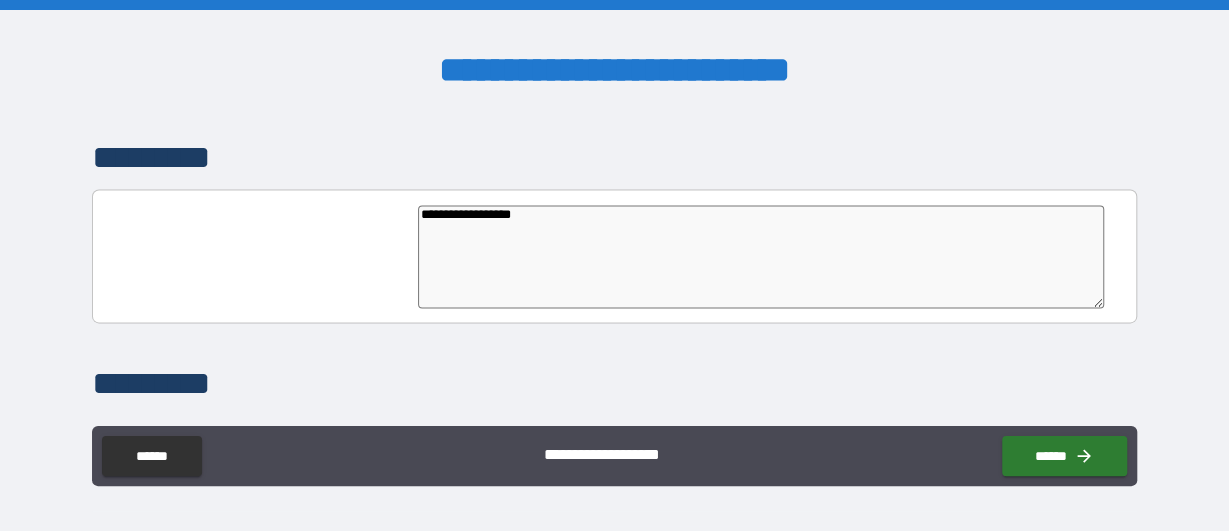 type on "*" 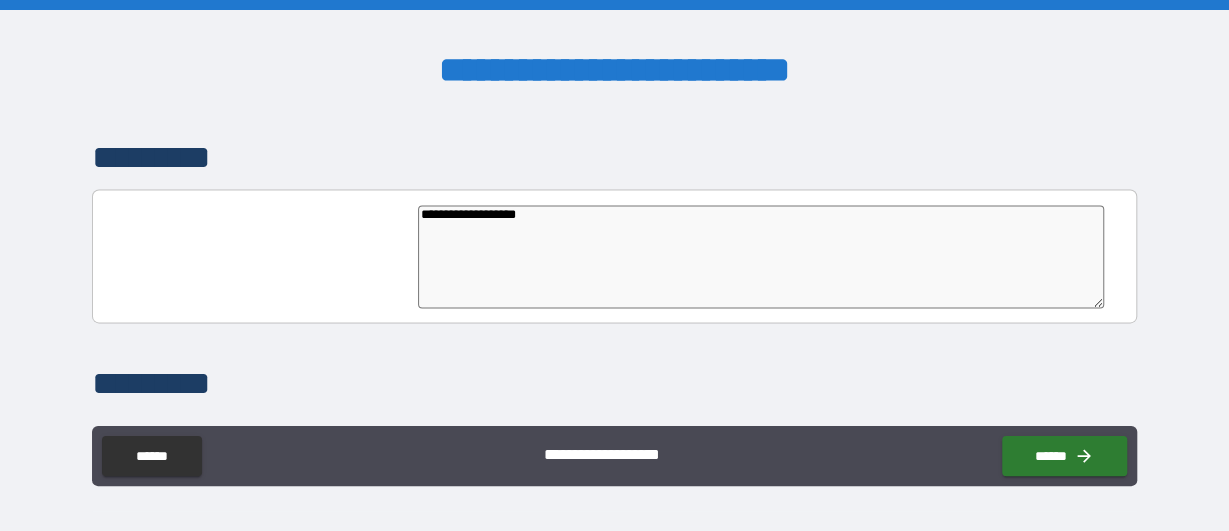 type on "*" 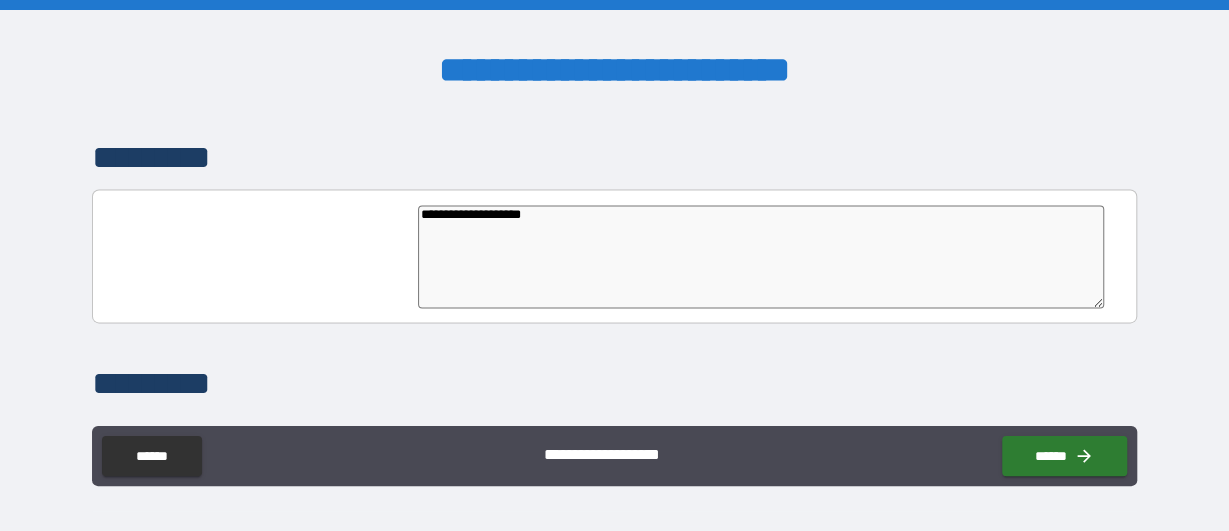 type on "*" 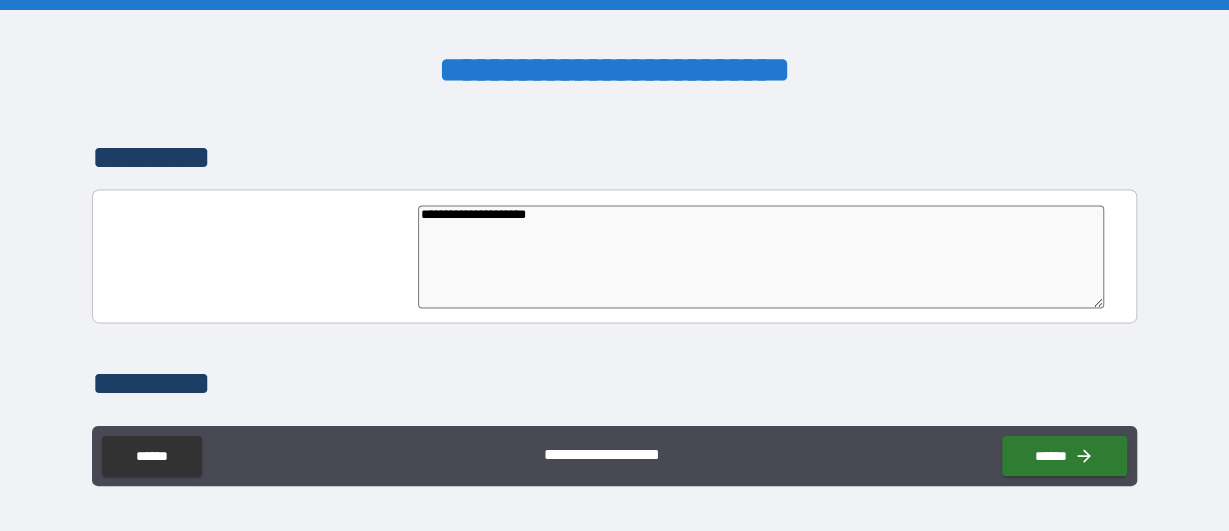 type on "*" 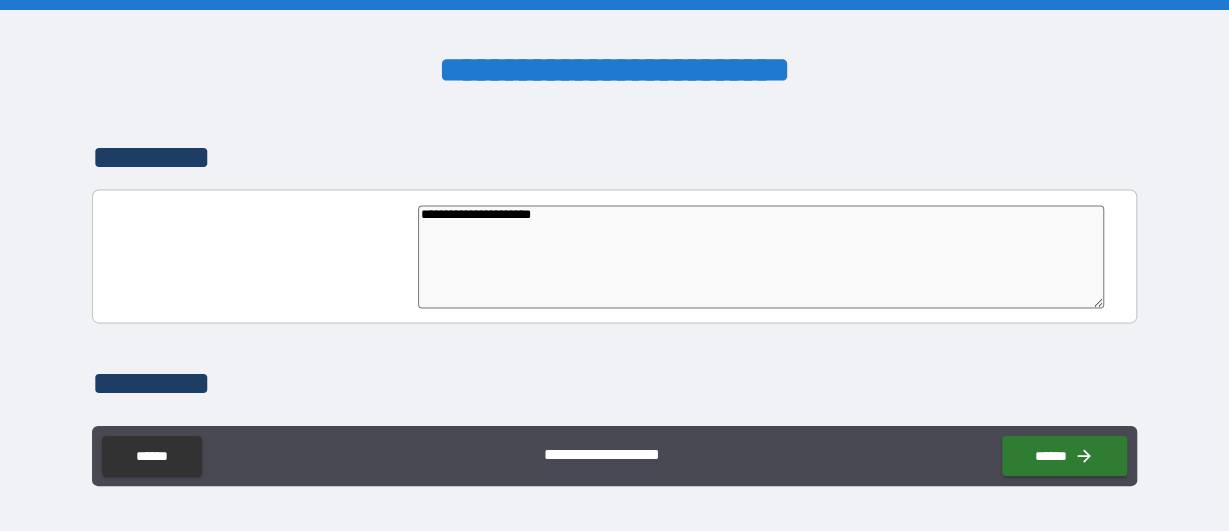 type on "*" 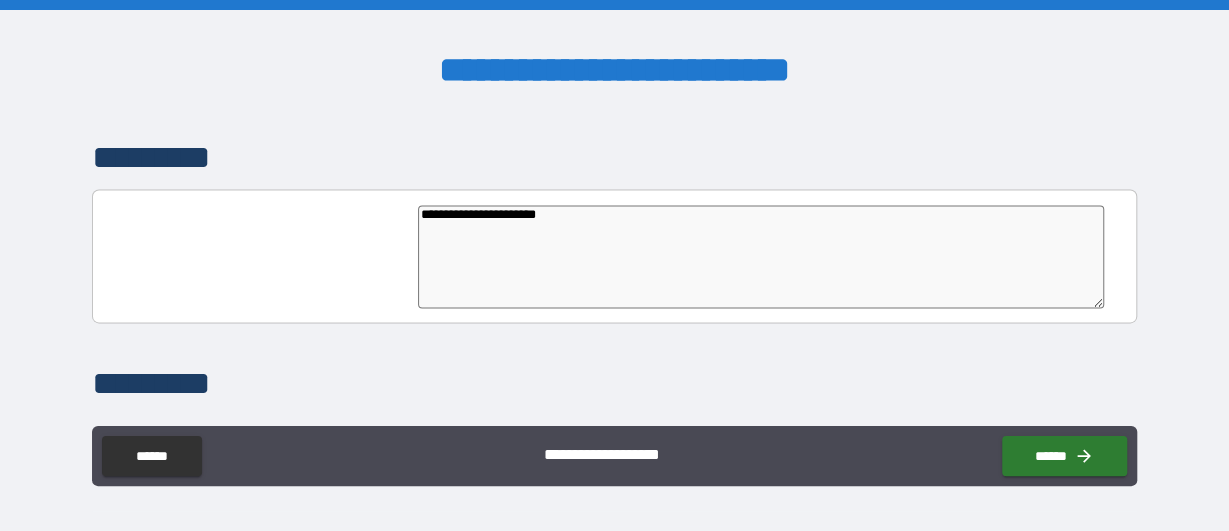 type on "*" 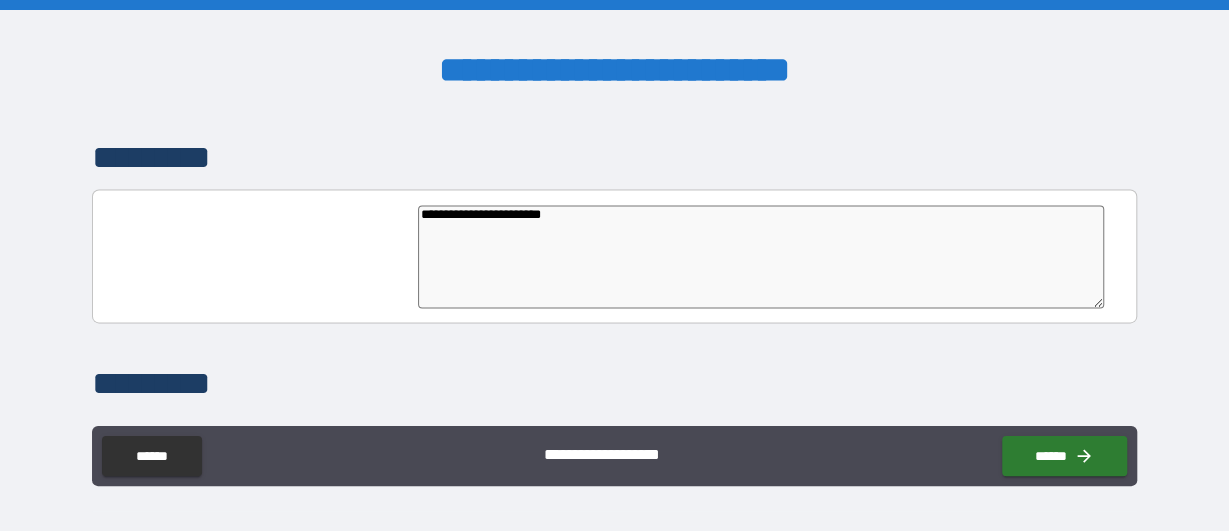 type on "*" 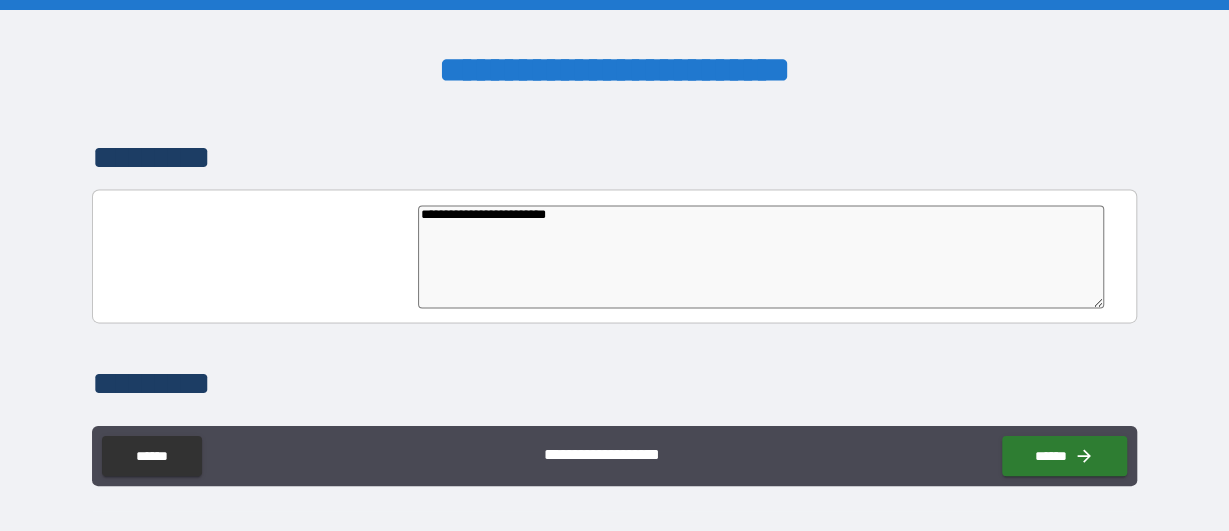 type on "*" 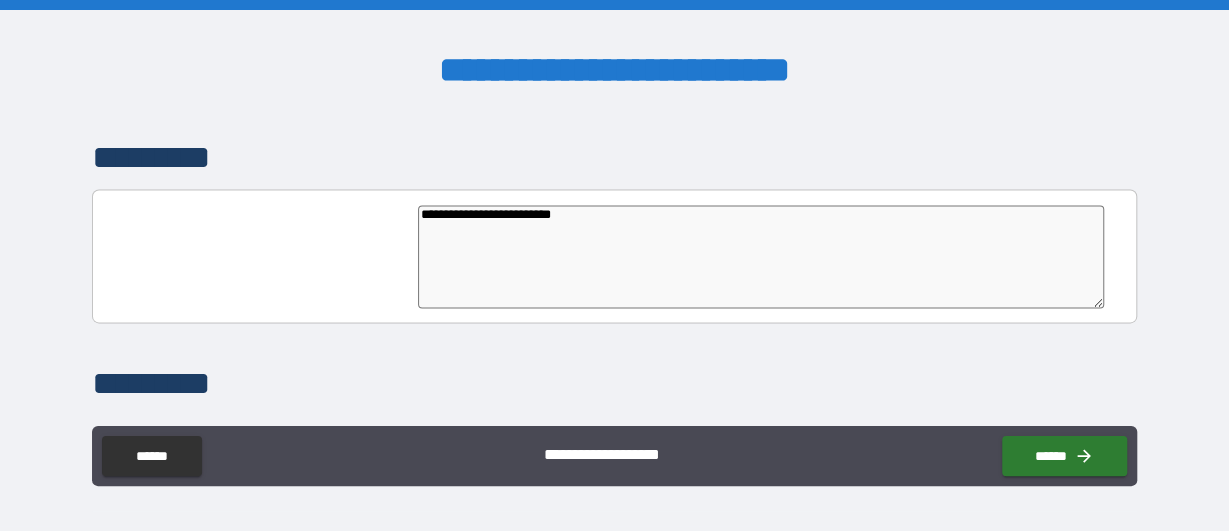 type on "*" 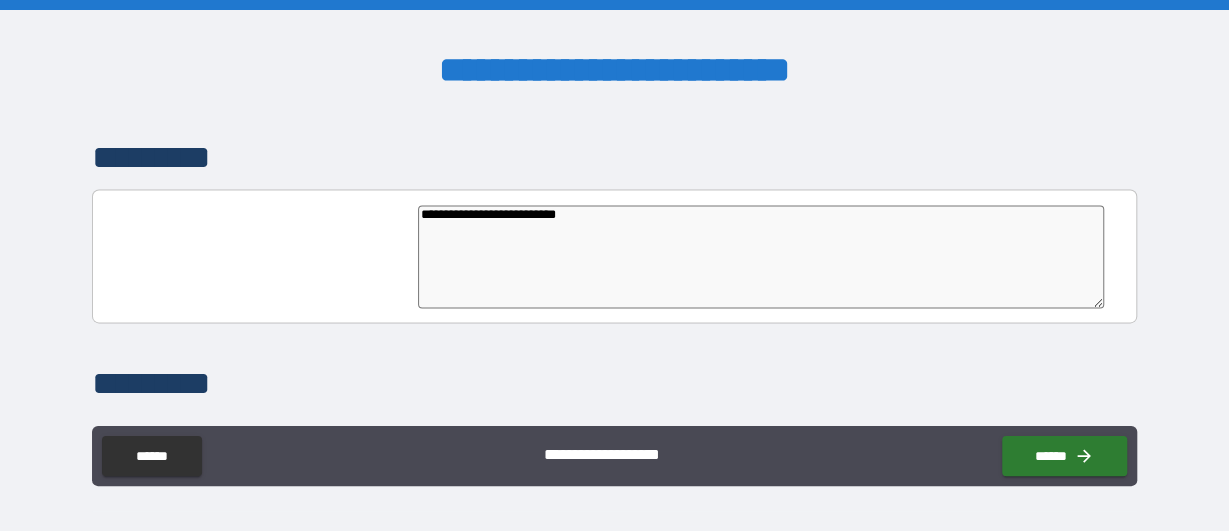 type on "**********" 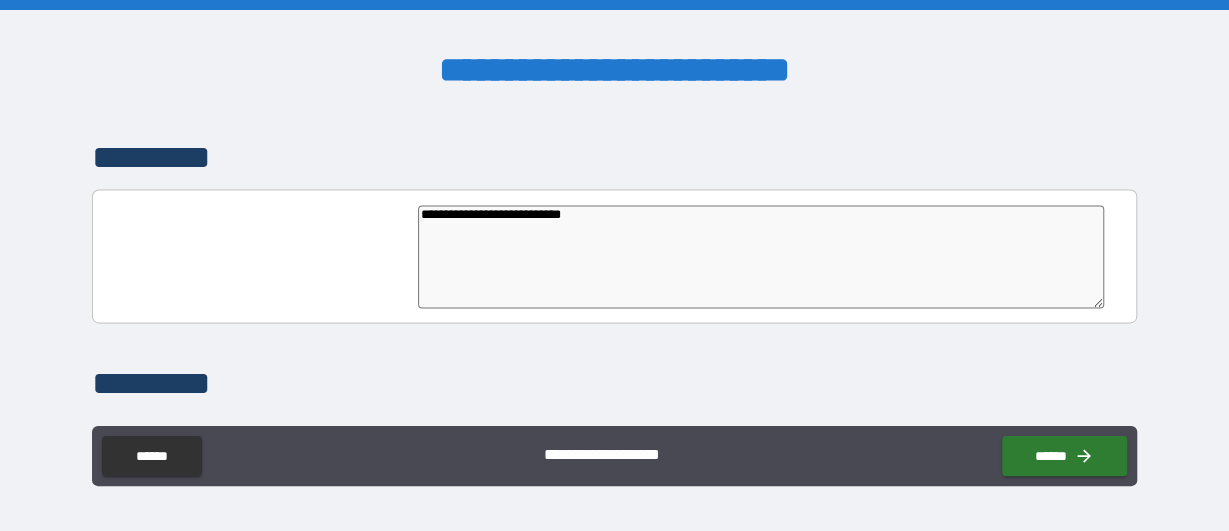 type on "*" 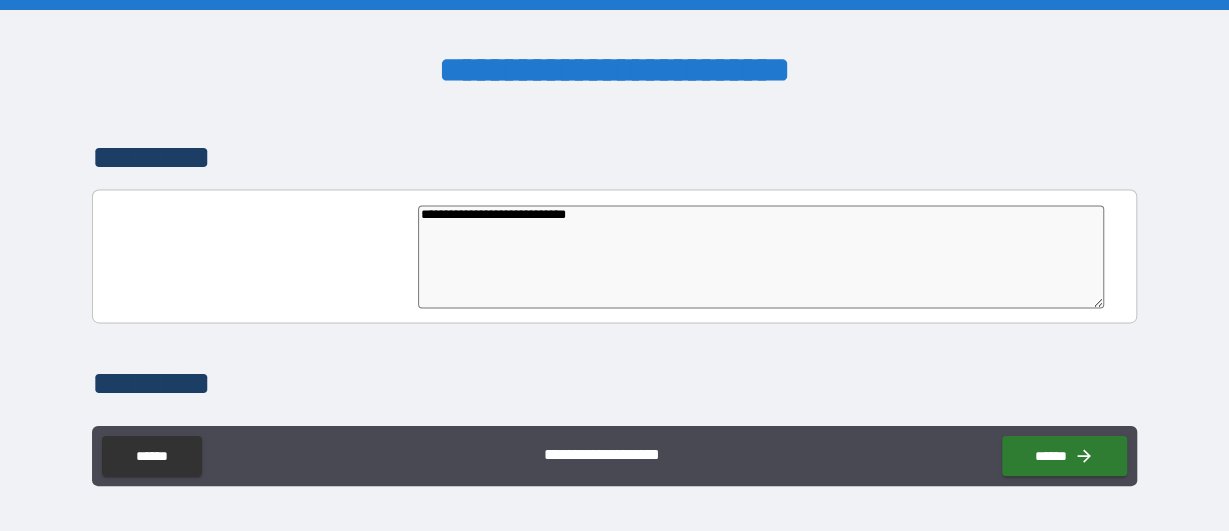 type on "*" 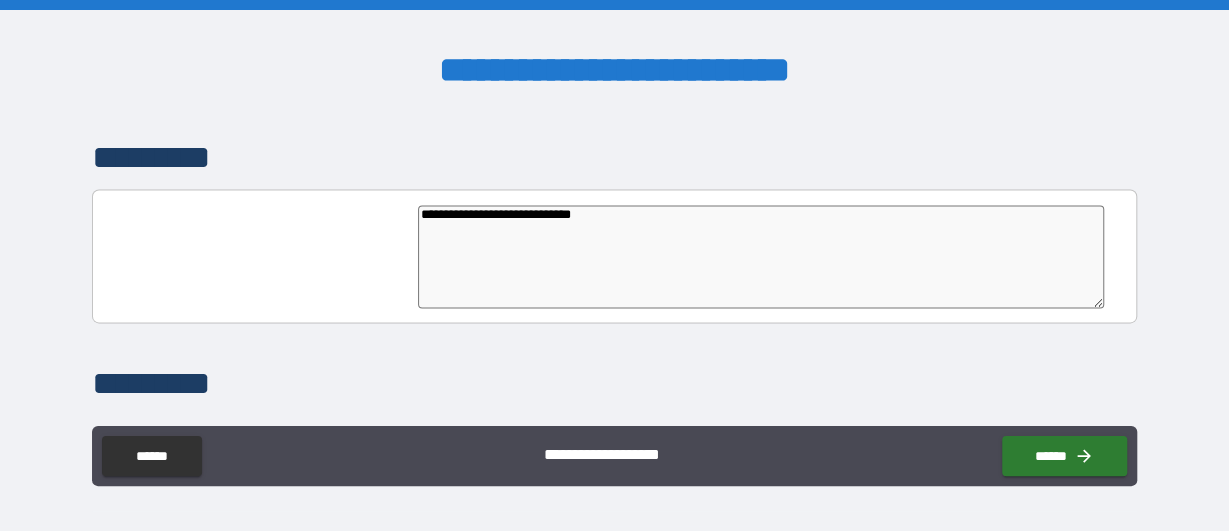 type on "*" 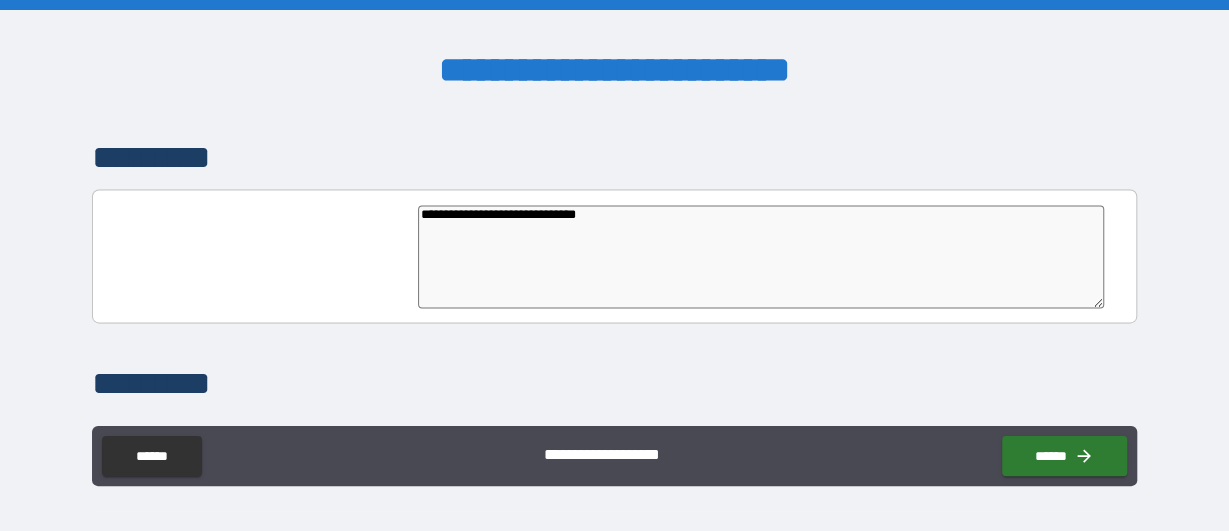 type on "*" 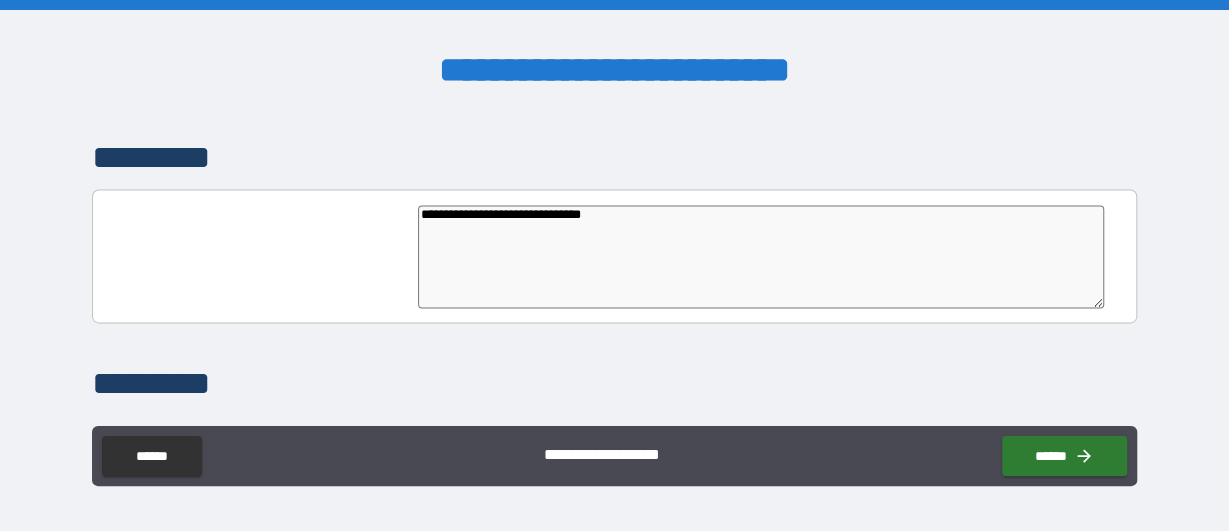 type on "*" 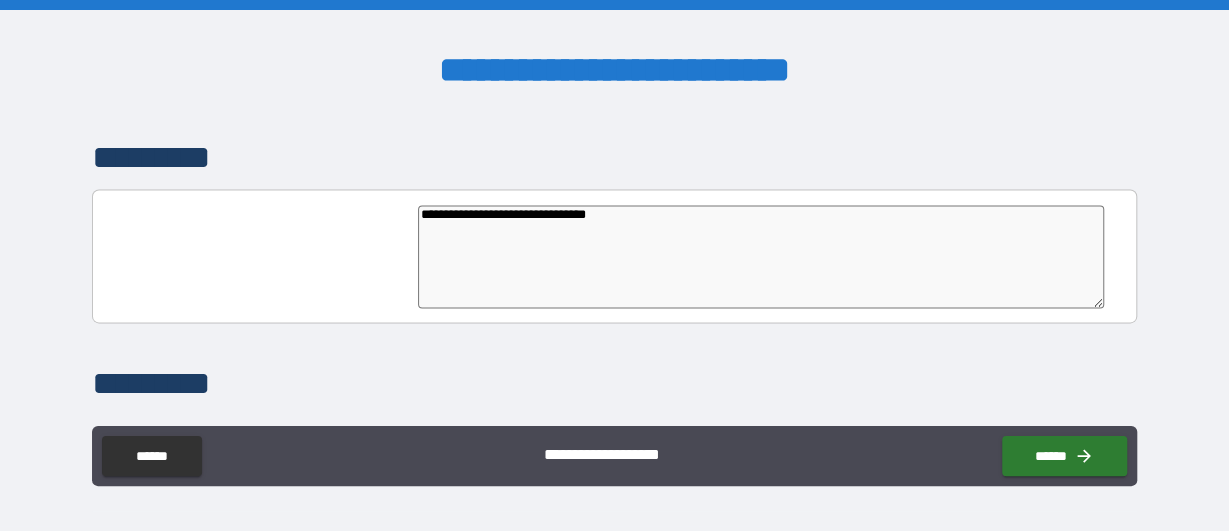 type on "*" 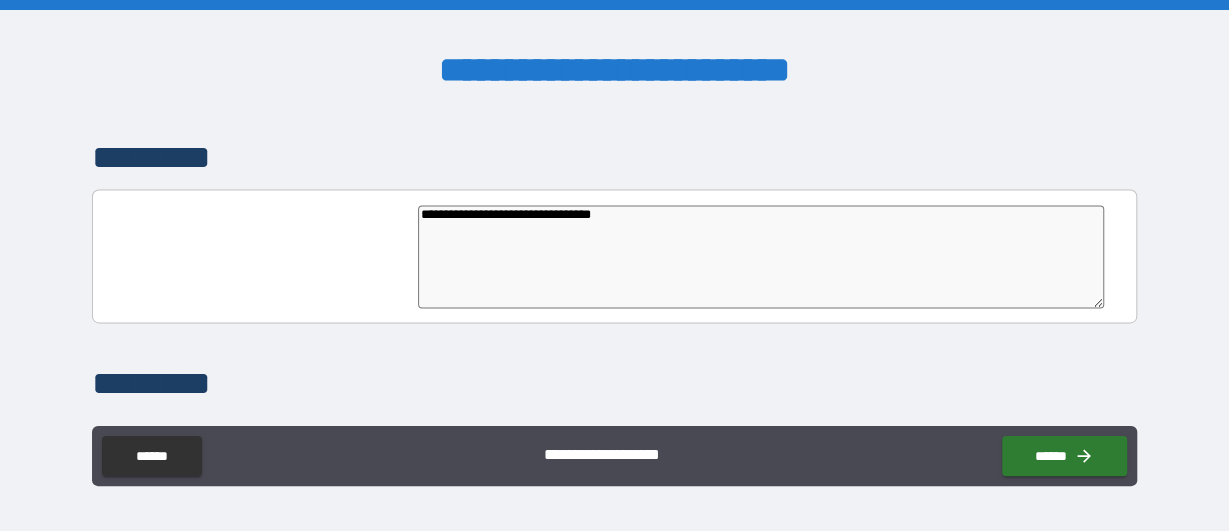 type on "*" 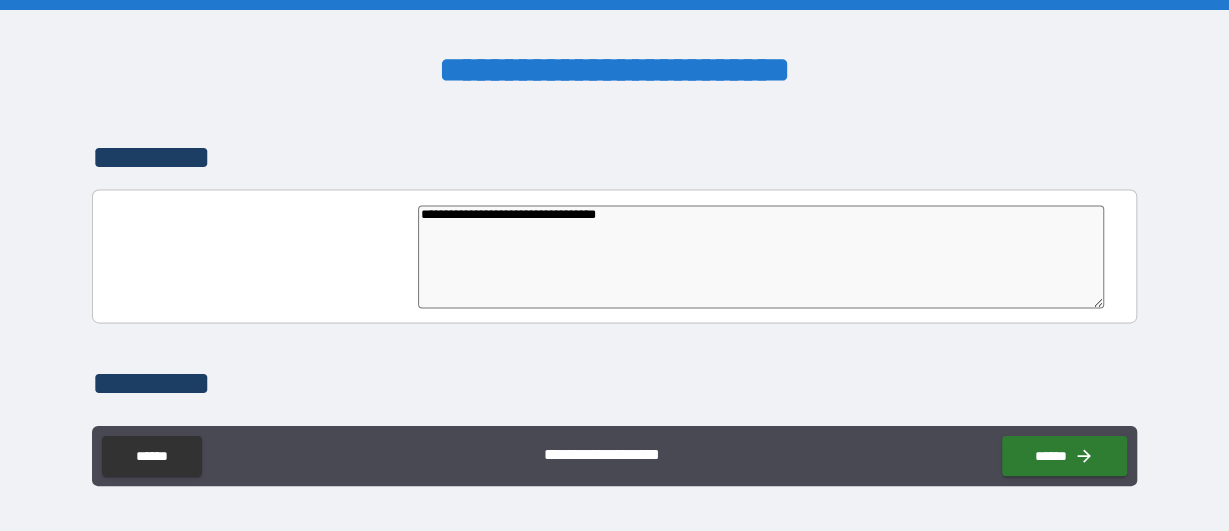 type on "*" 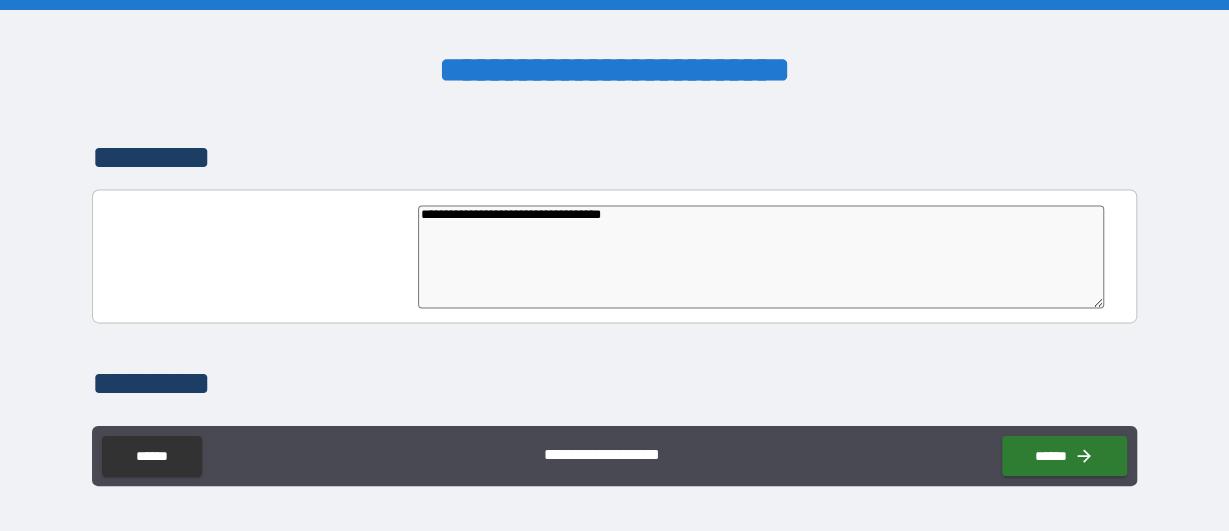 type on "*" 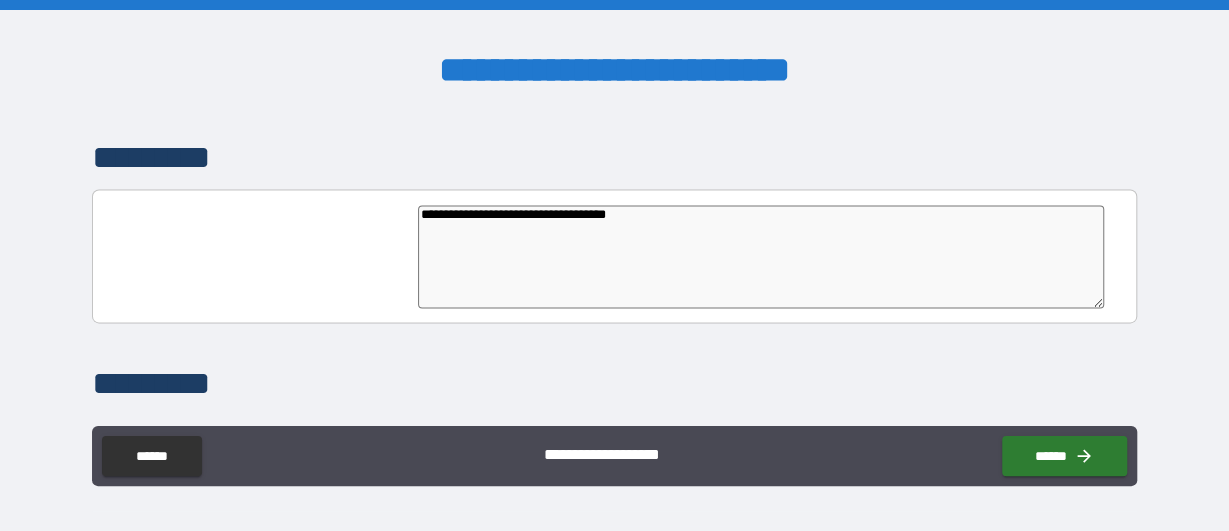 type on "**********" 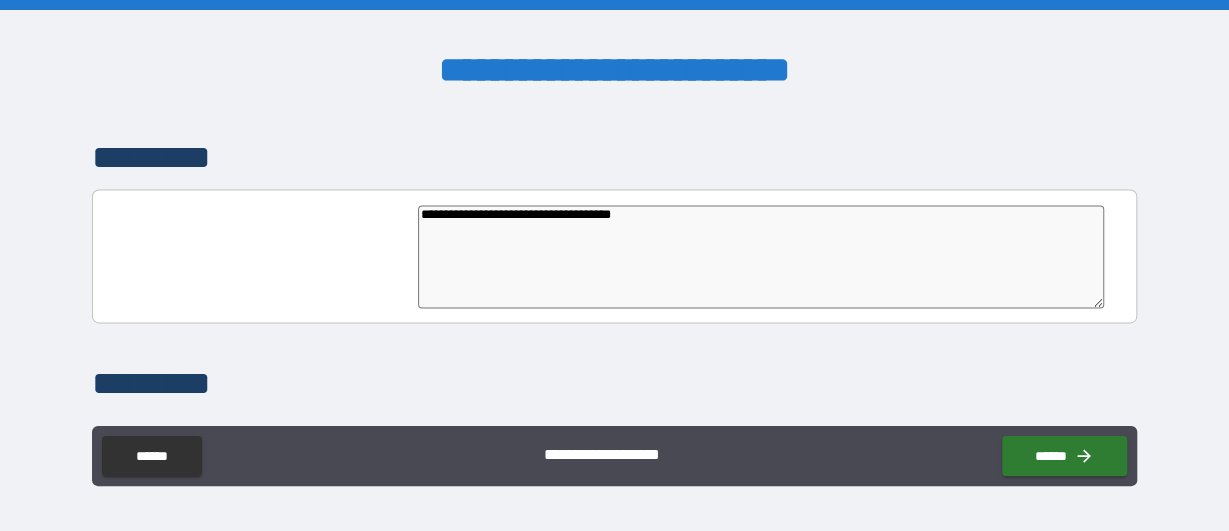 type on "**********" 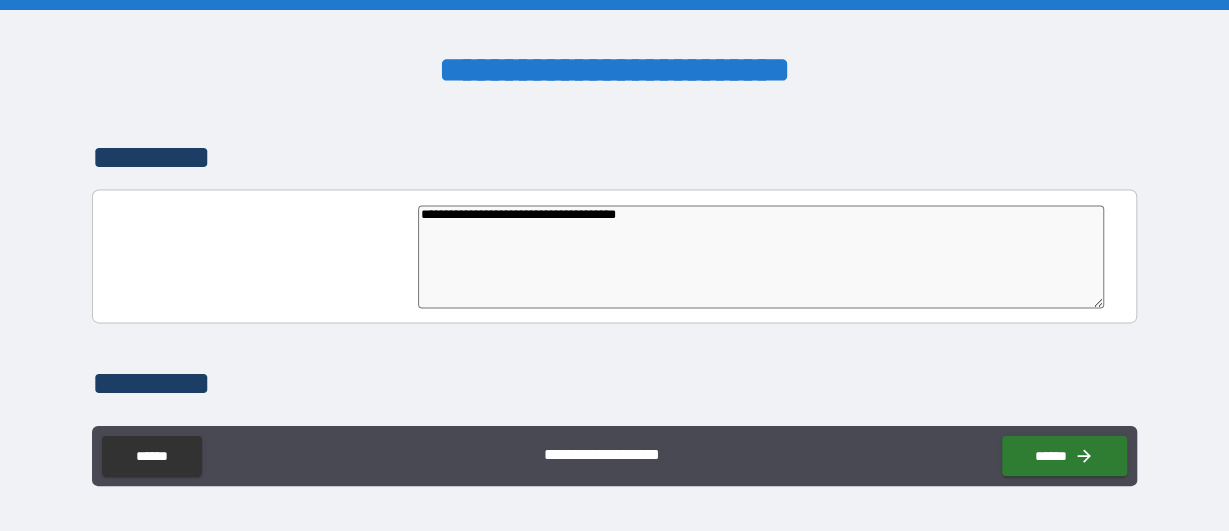 type on "**********" 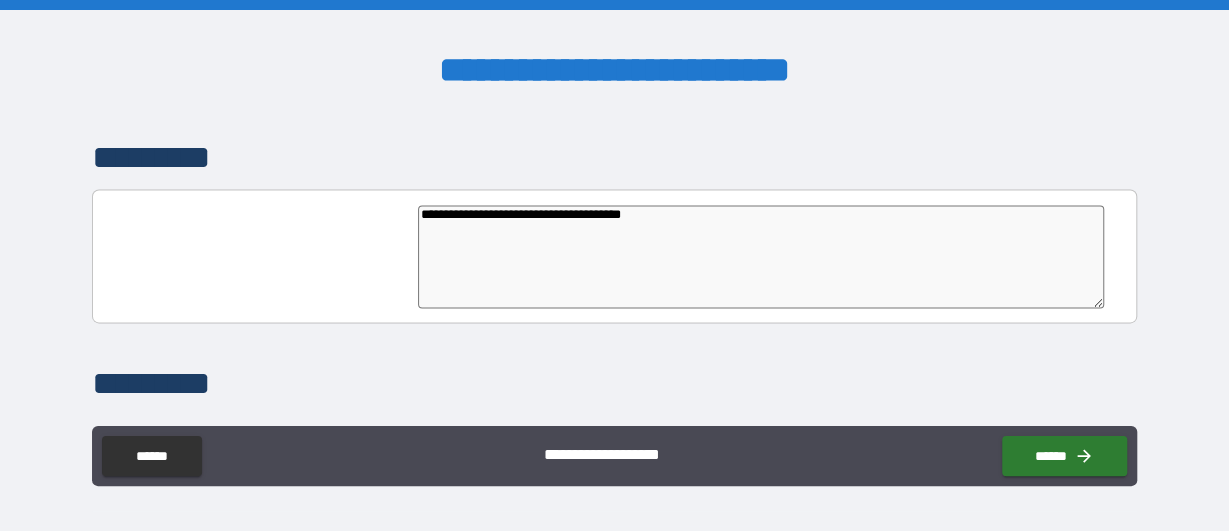type on "*" 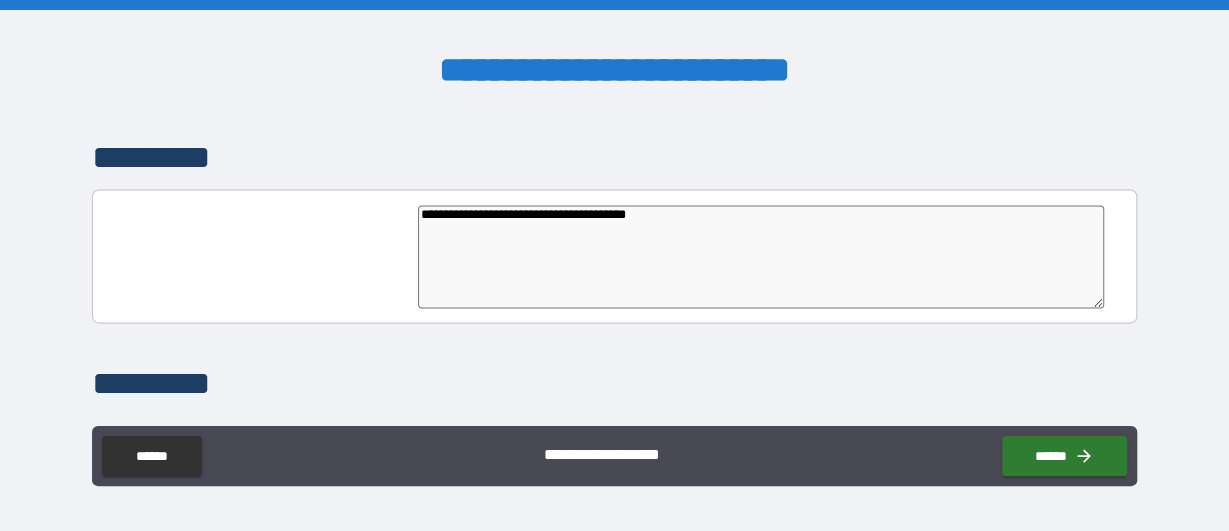 type on "*" 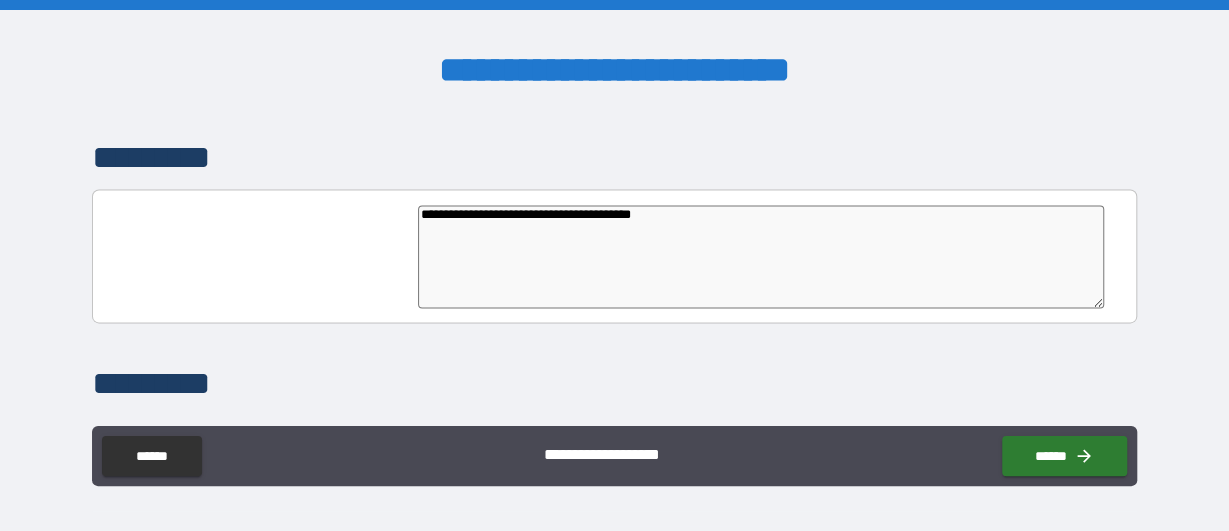 type on "**********" 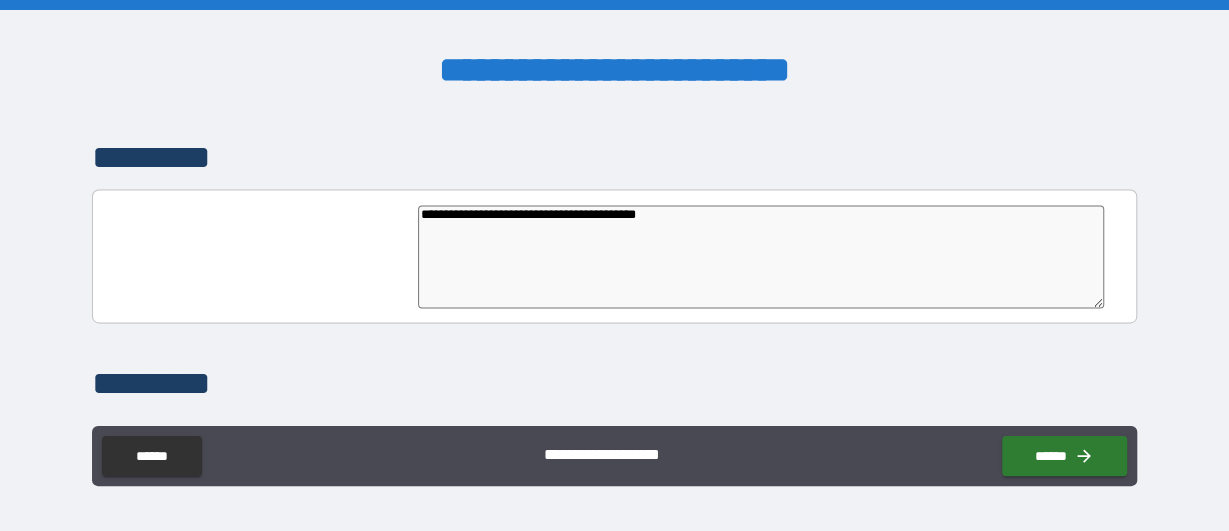 type on "**********" 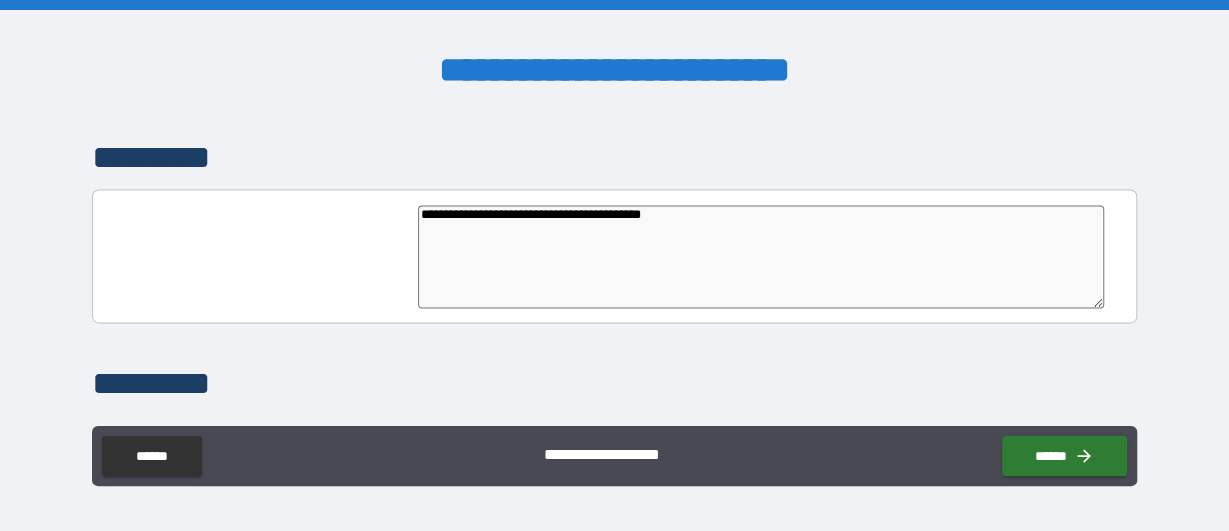 type on "*" 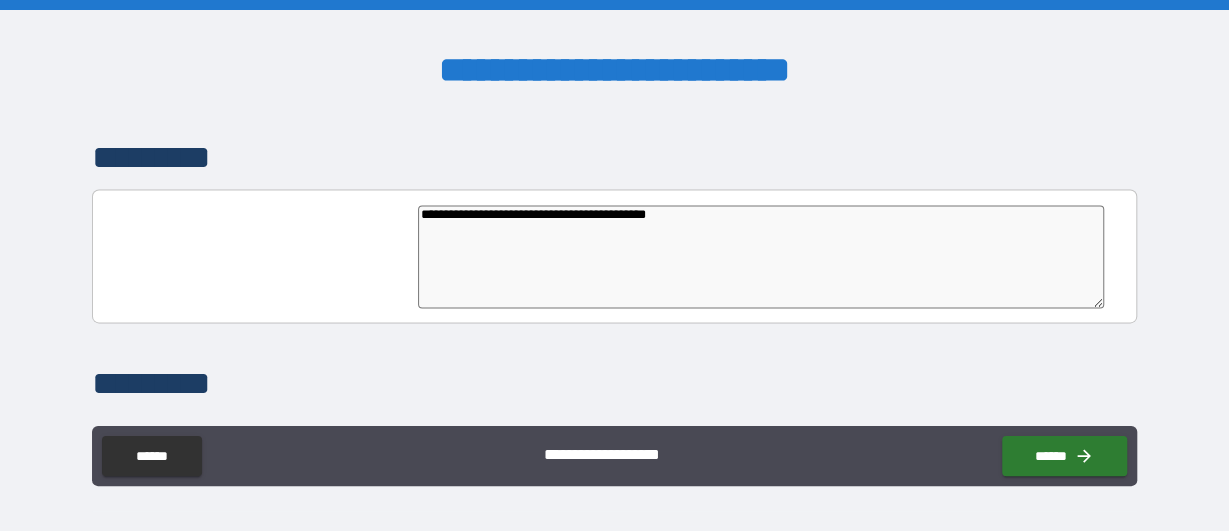 type on "**********" 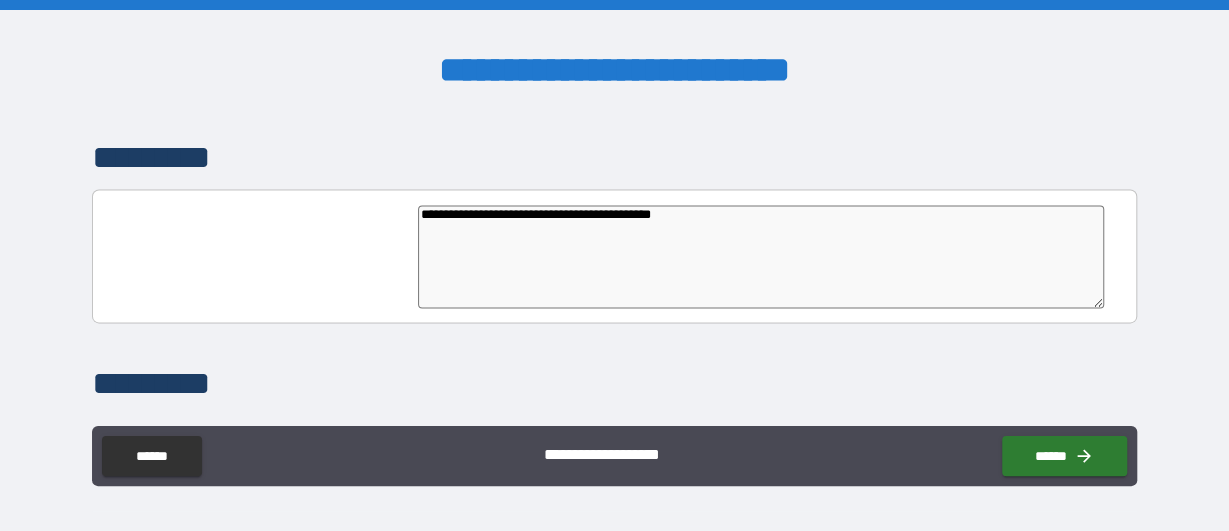 type on "*" 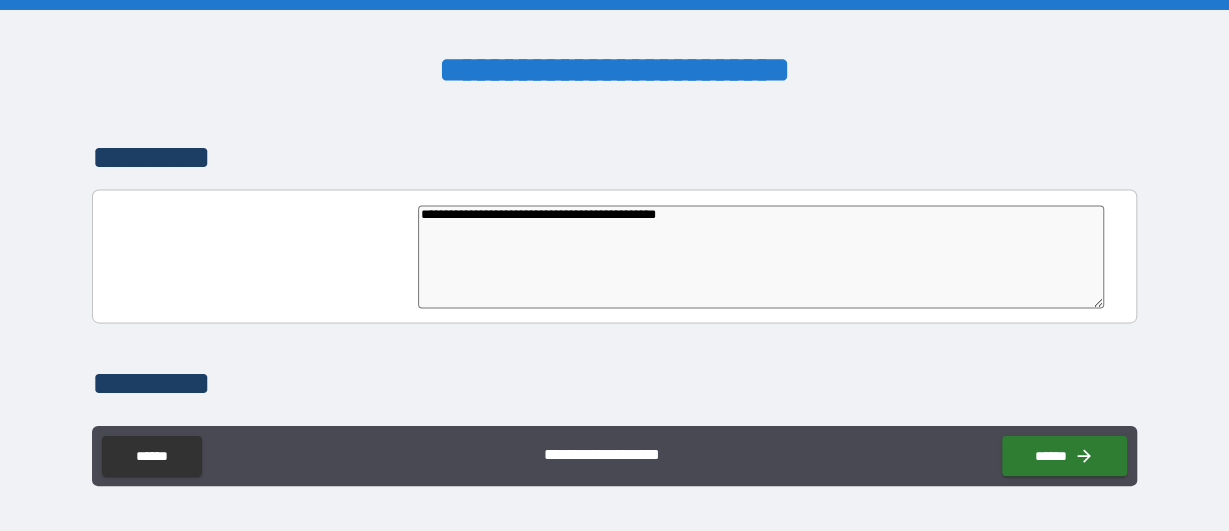 type on "**********" 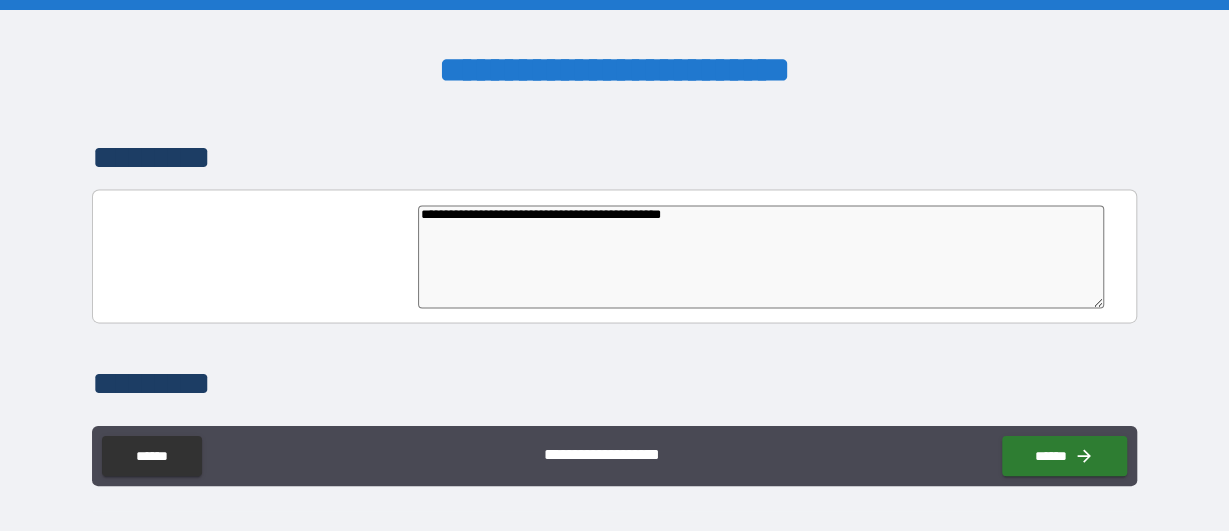 type on "*" 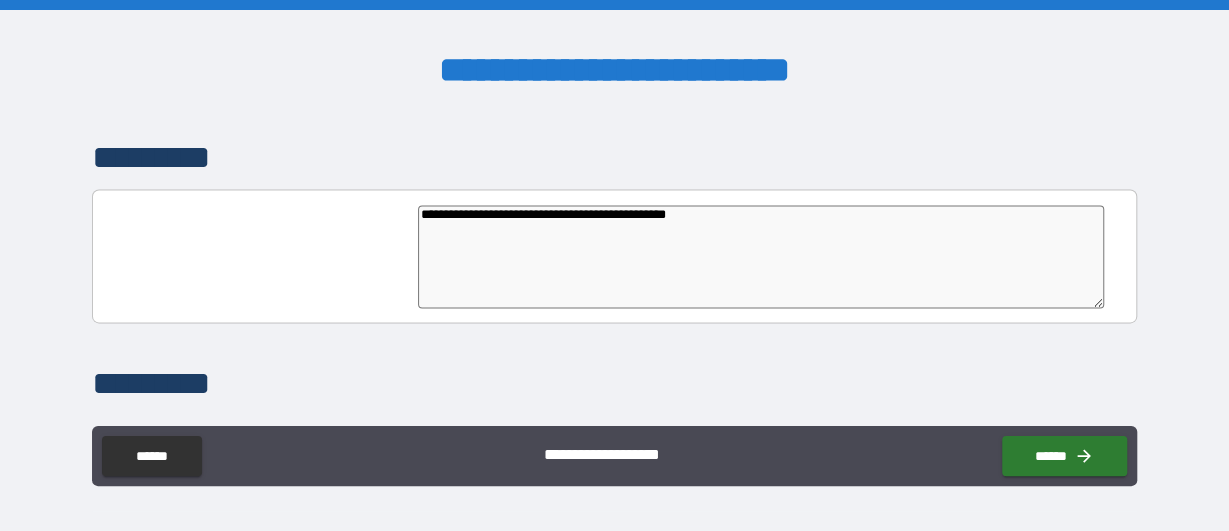 type on "*" 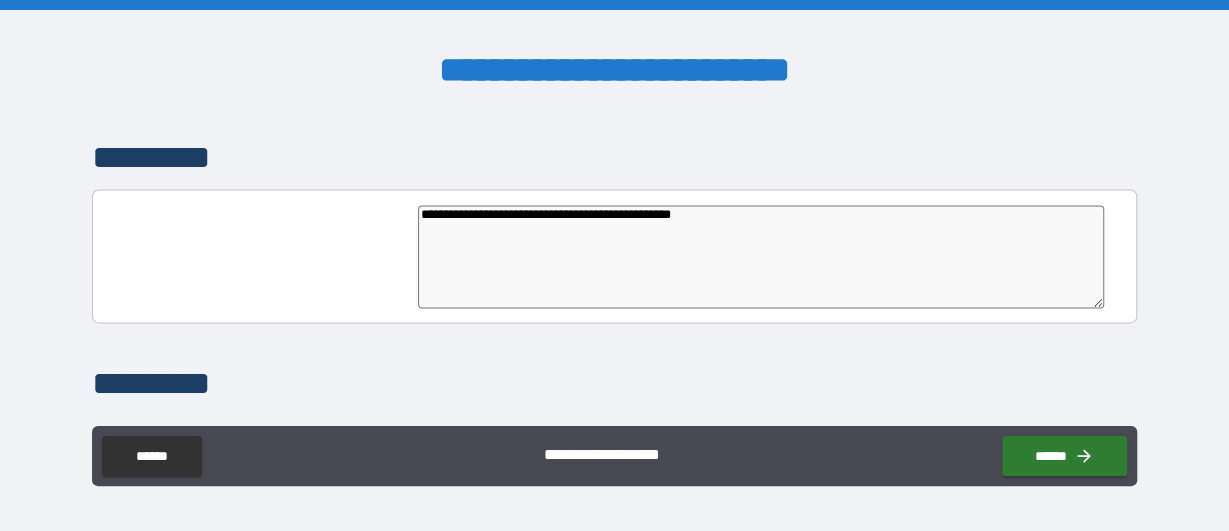 type on "*" 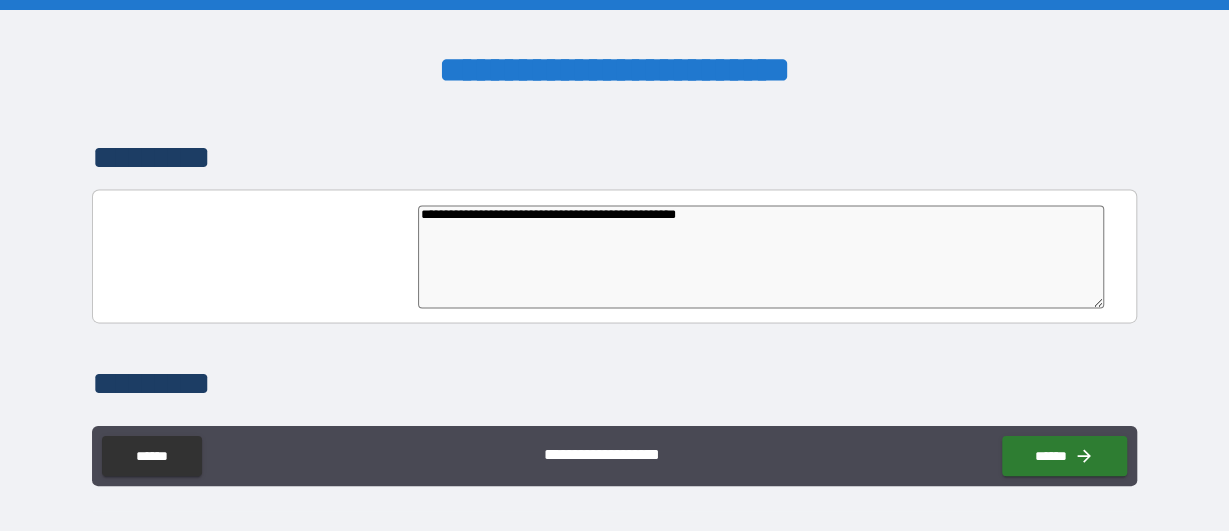 type on "*" 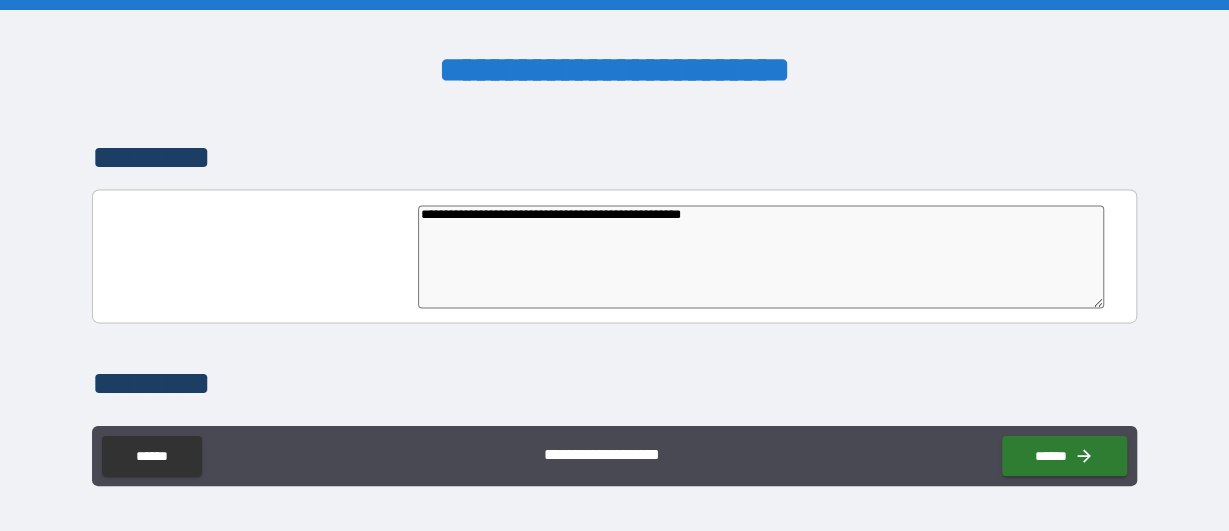 type on "**********" 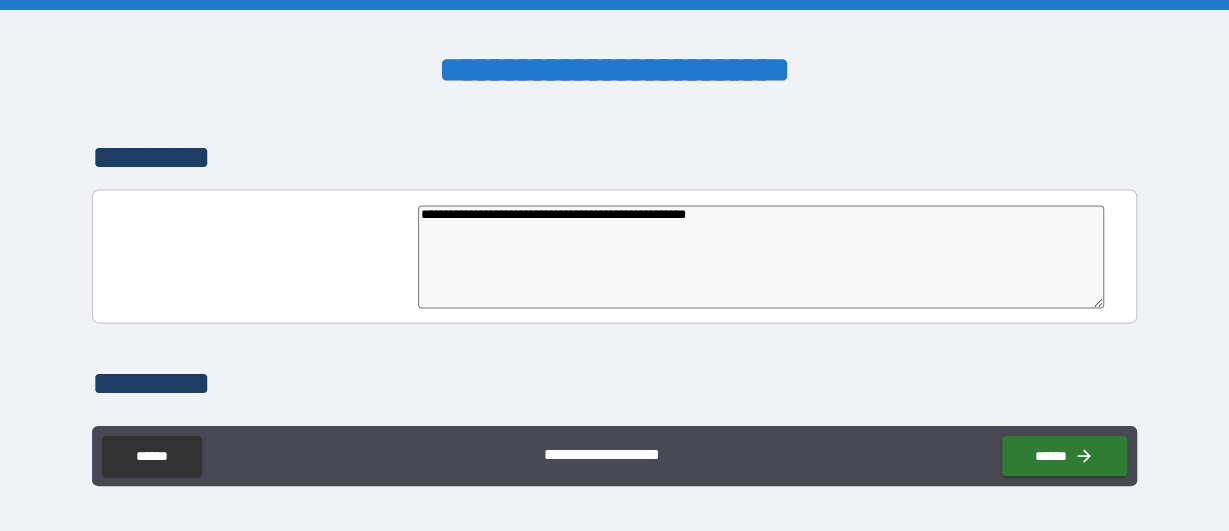 type on "**********" 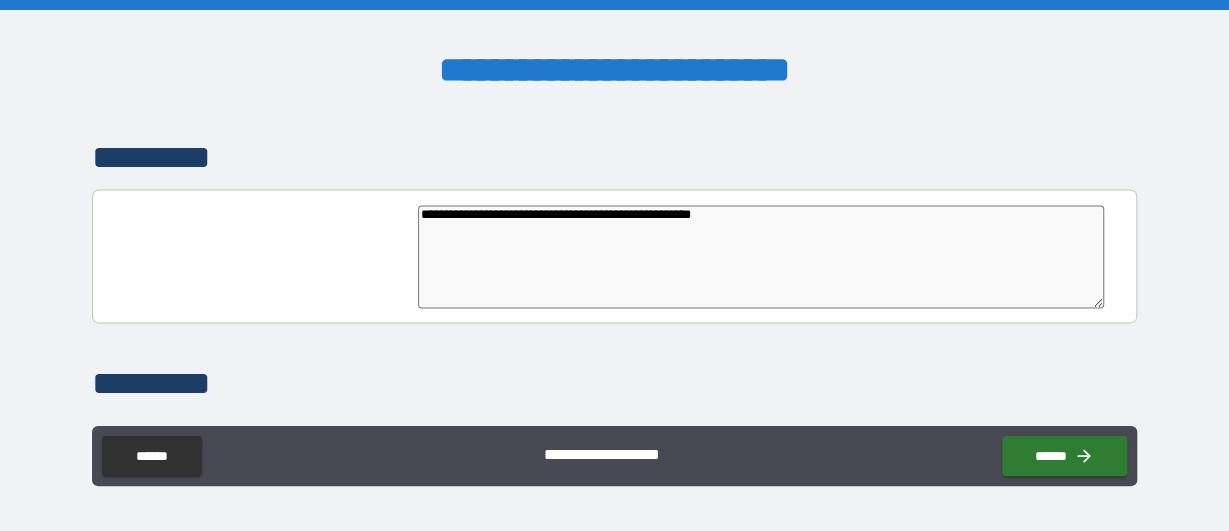 type on "*" 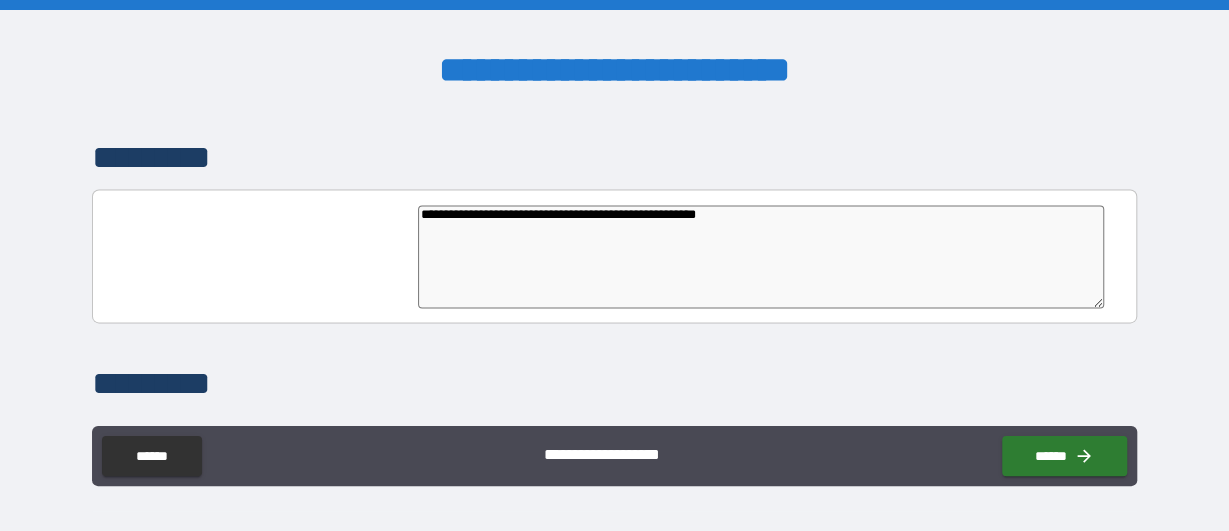 type on "*" 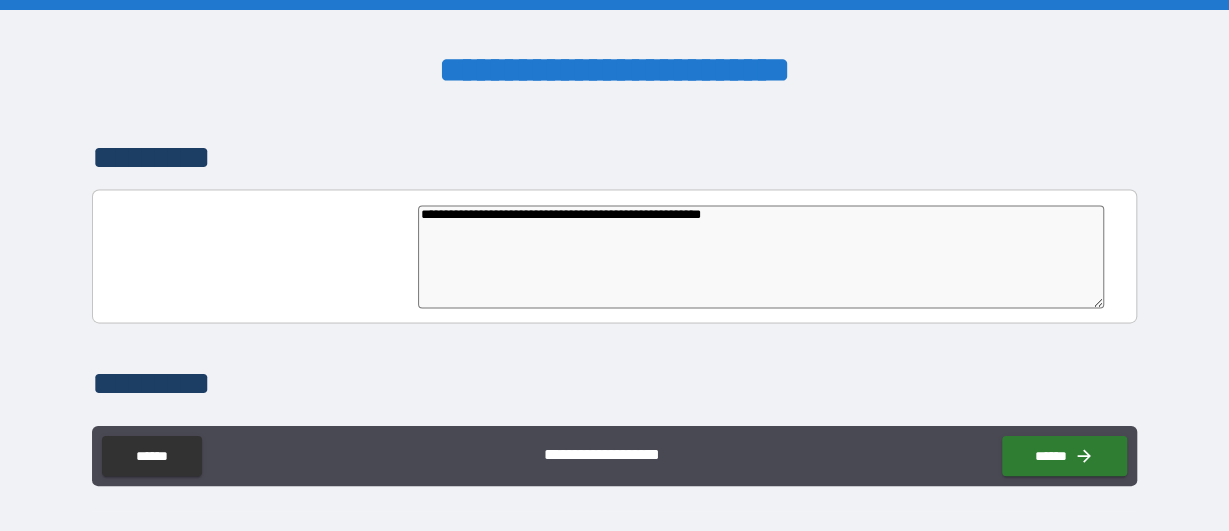 type on "**********" 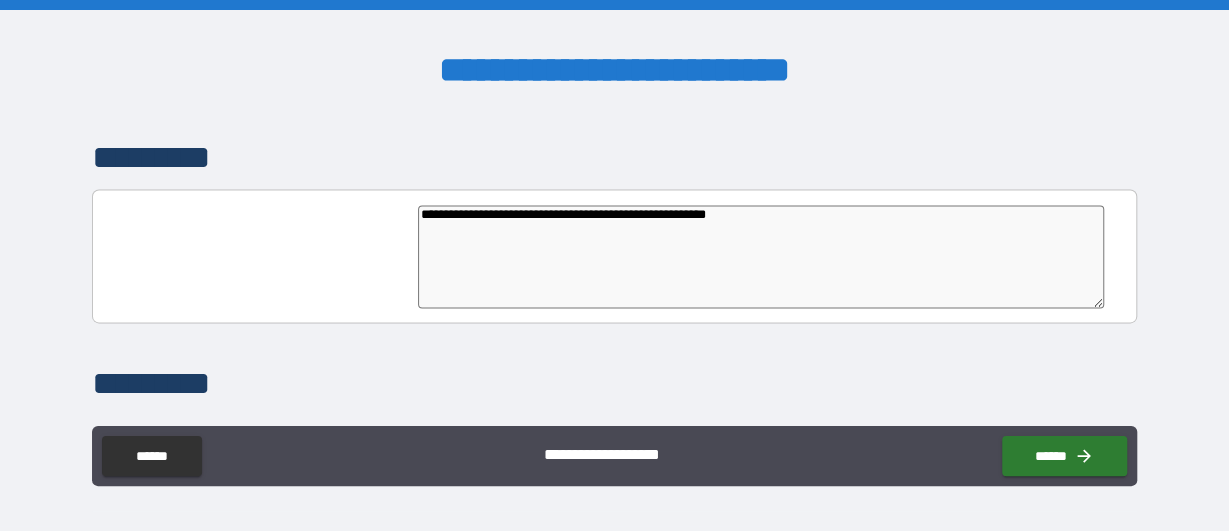 type on "**********" 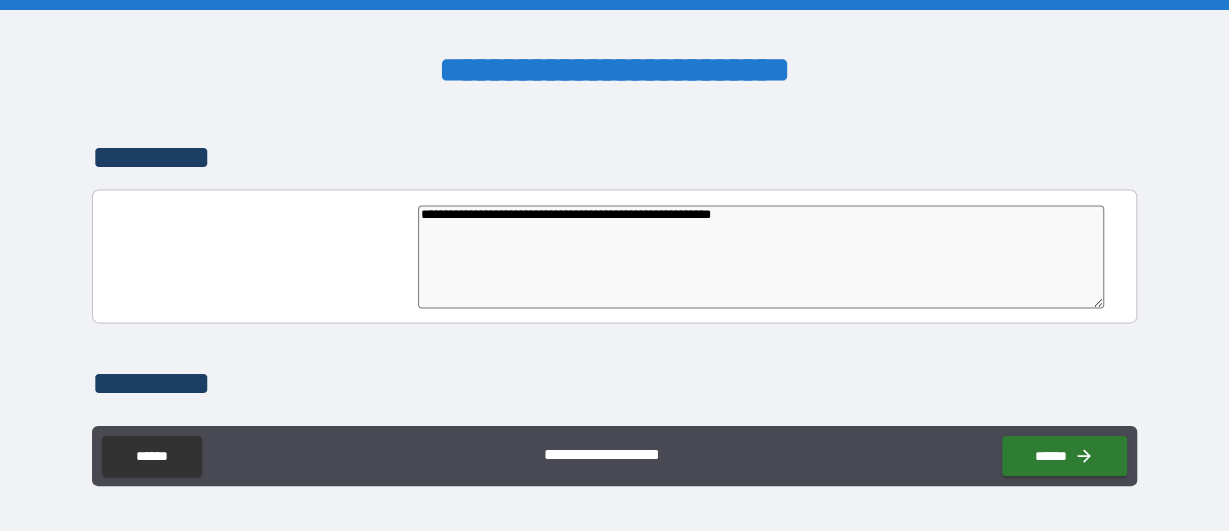 type on "*" 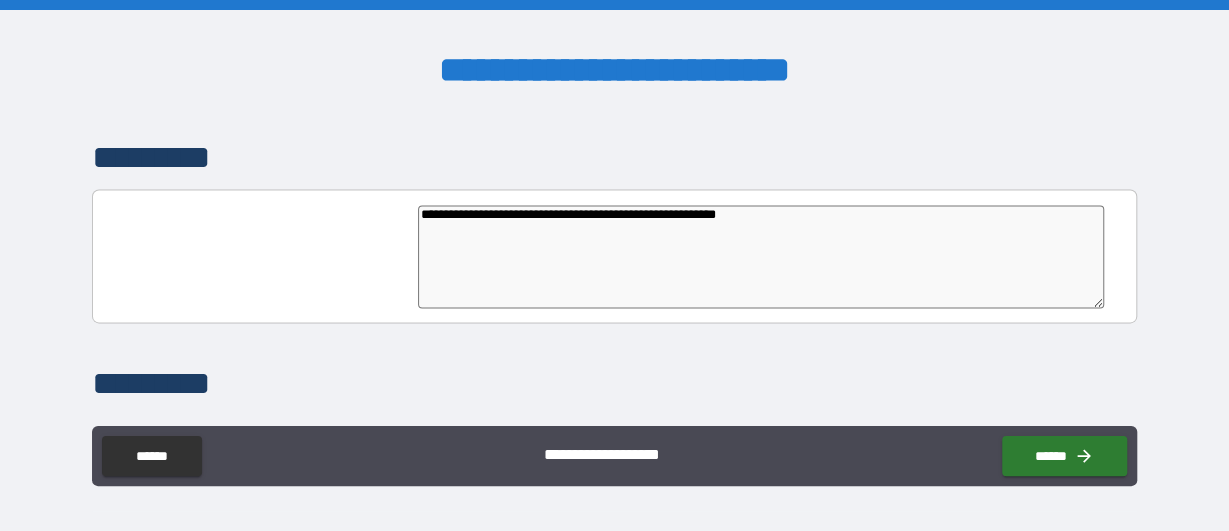 type on "*" 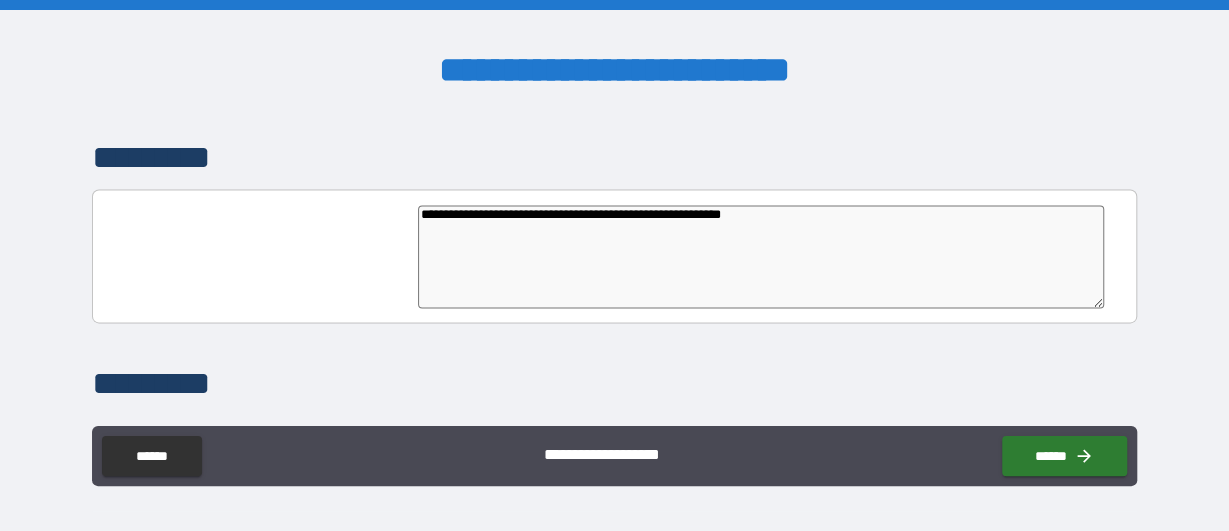 type on "*" 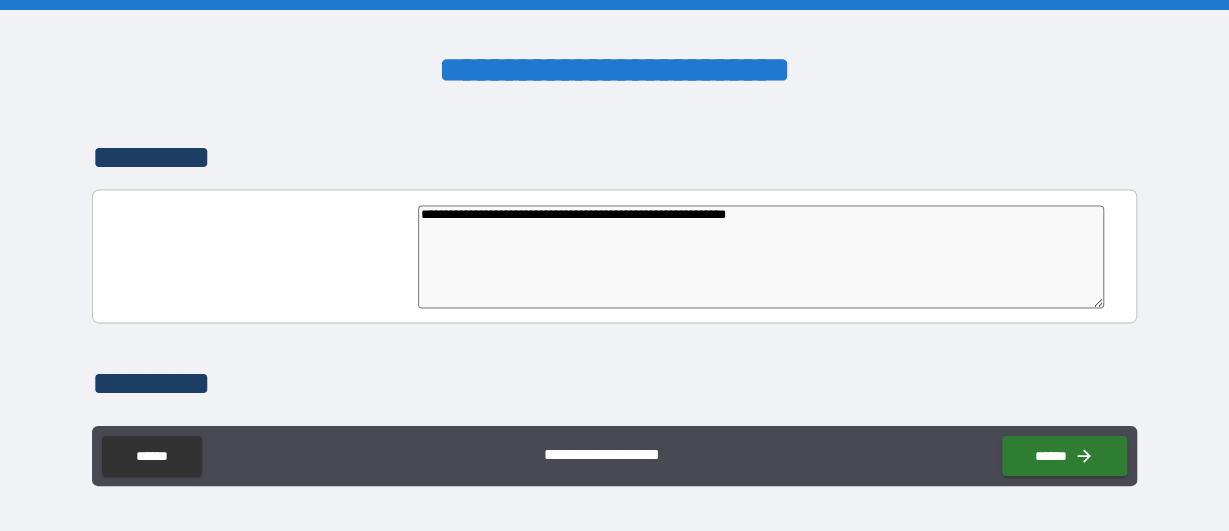 type on "*" 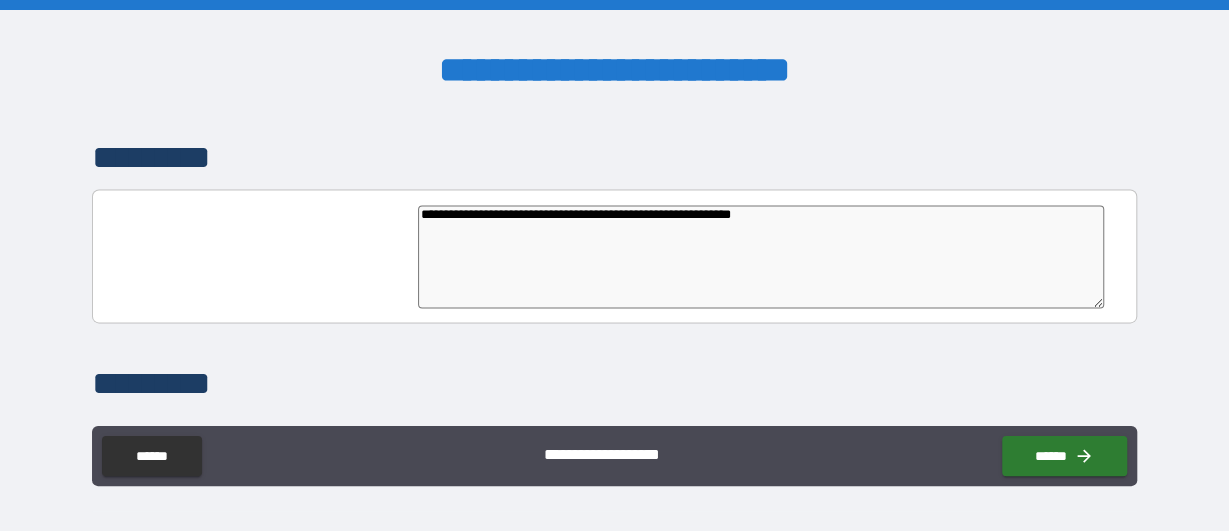 type on "**********" 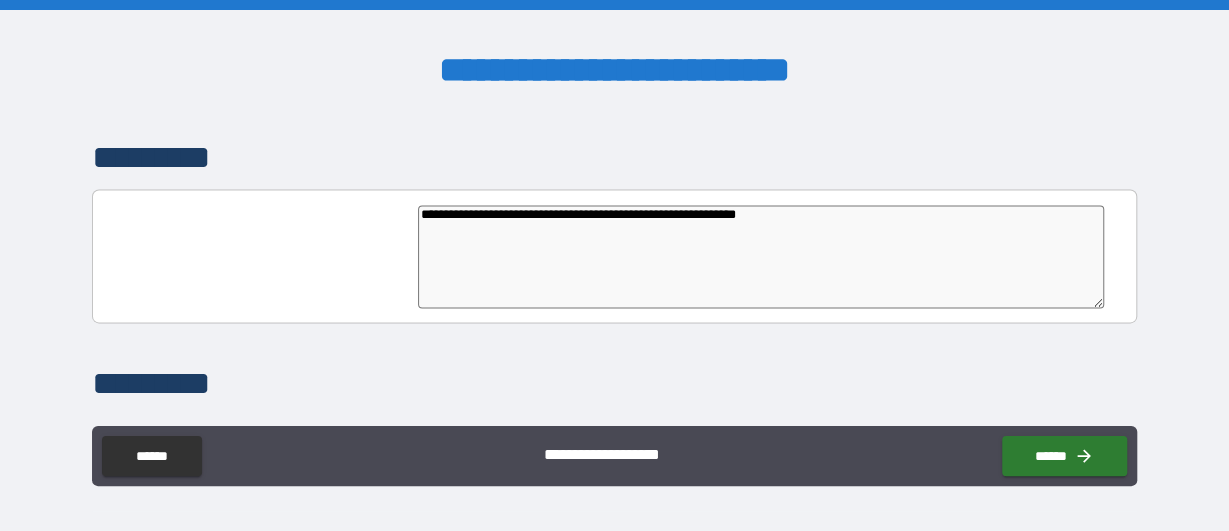 type on "*" 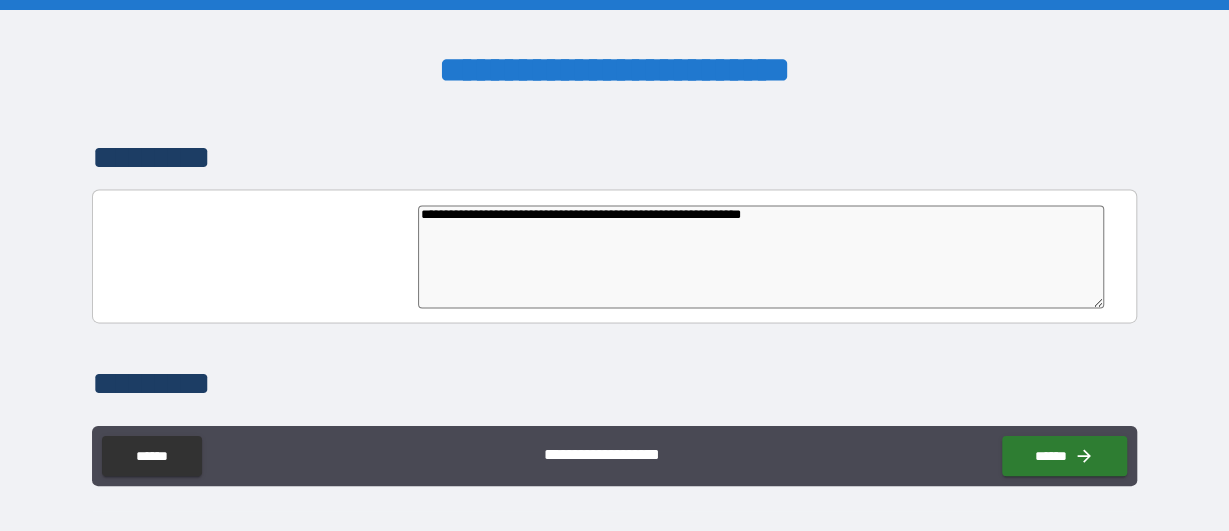 type on "**********" 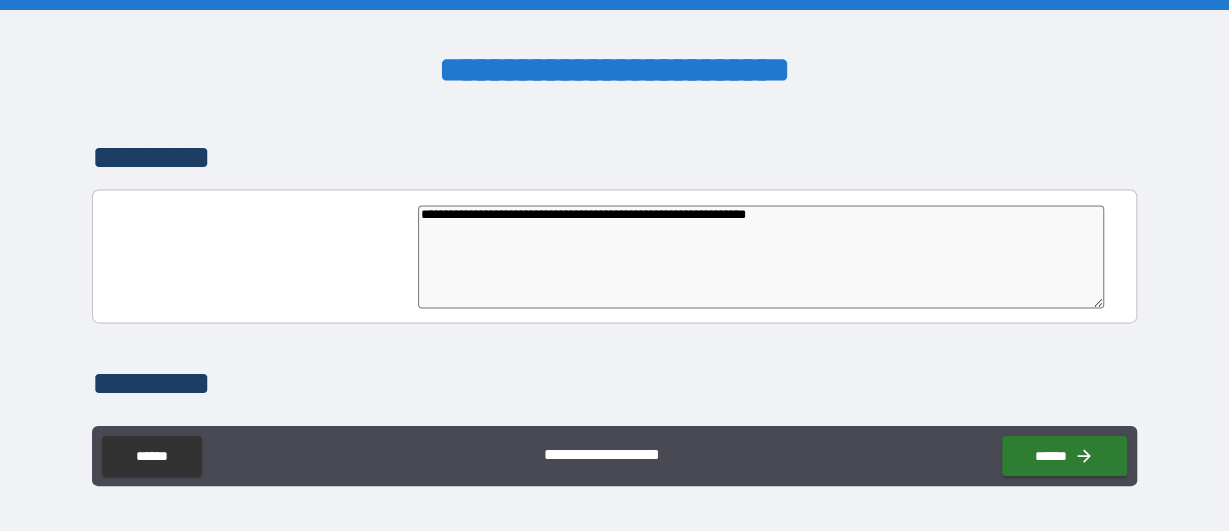 type on "**********" 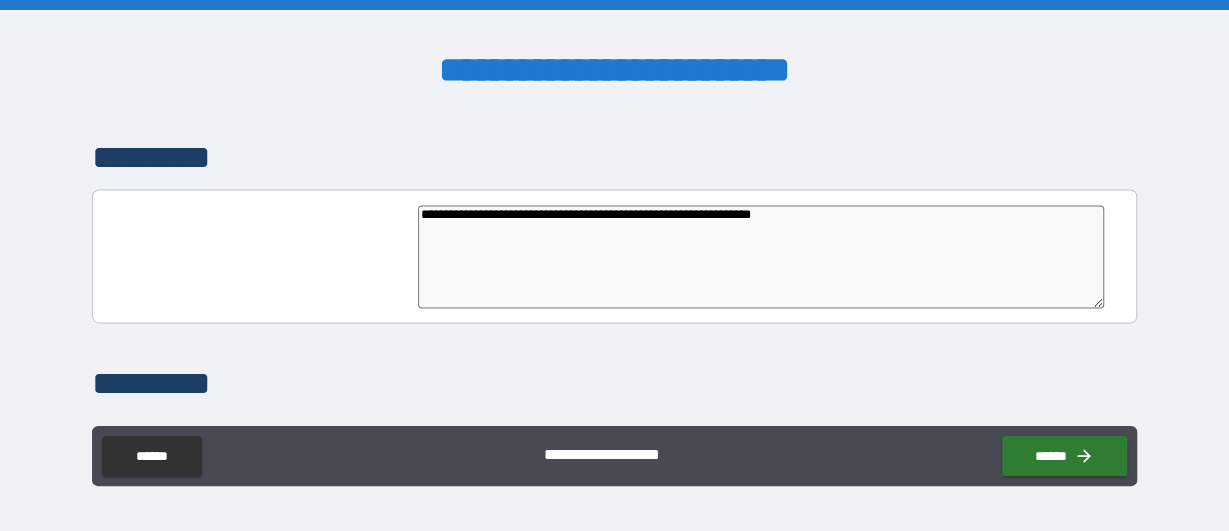 type on "*" 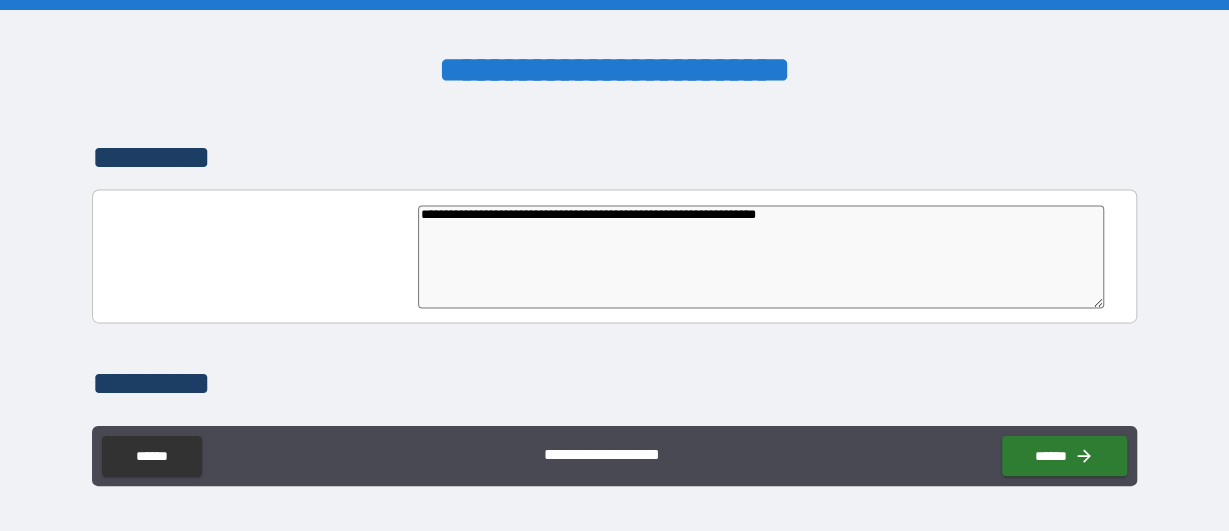 type on "*" 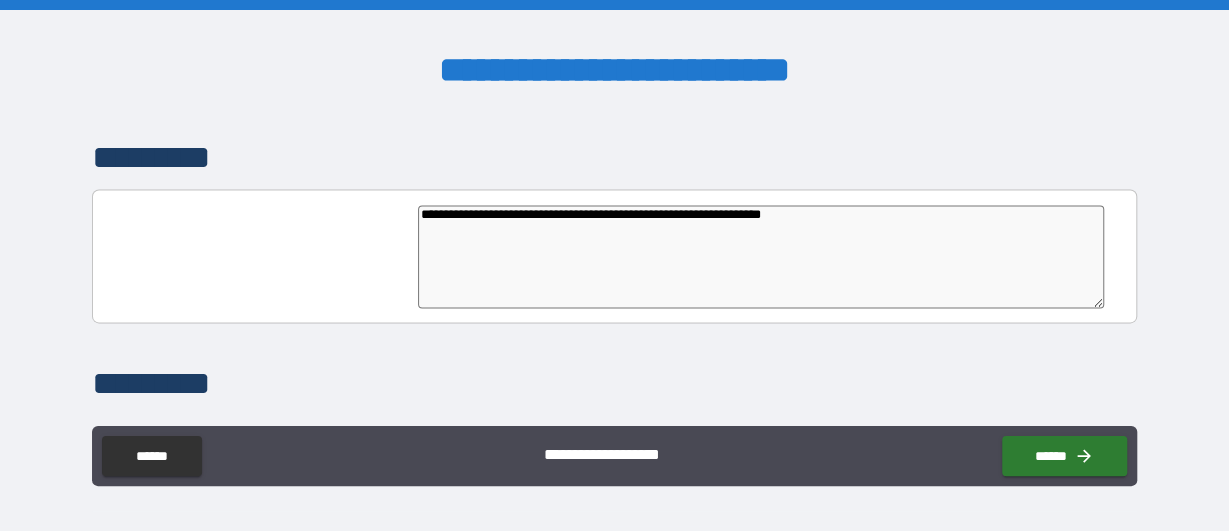 type on "**********" 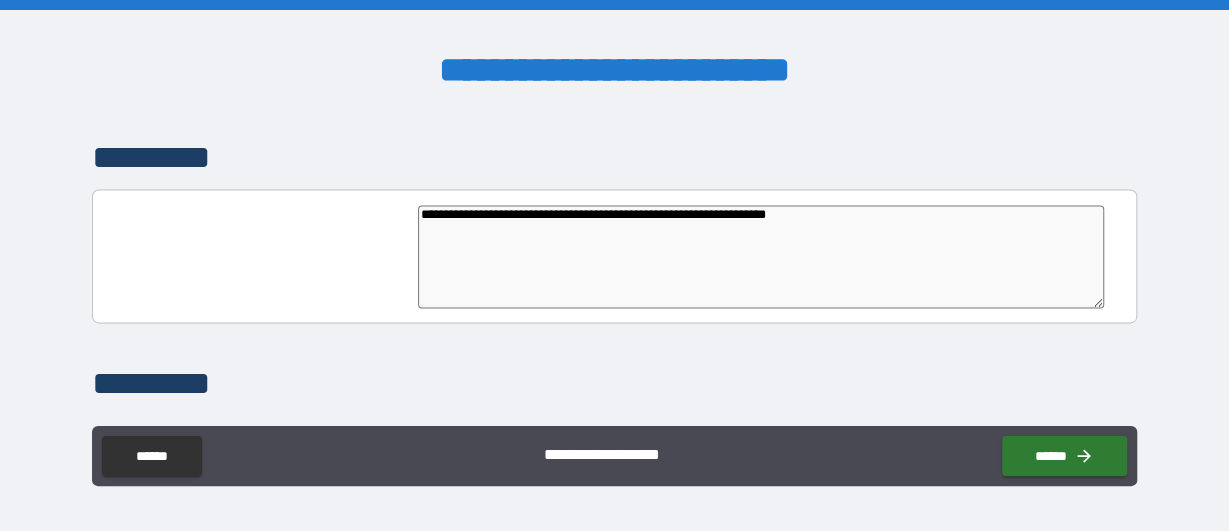 type on "**********" 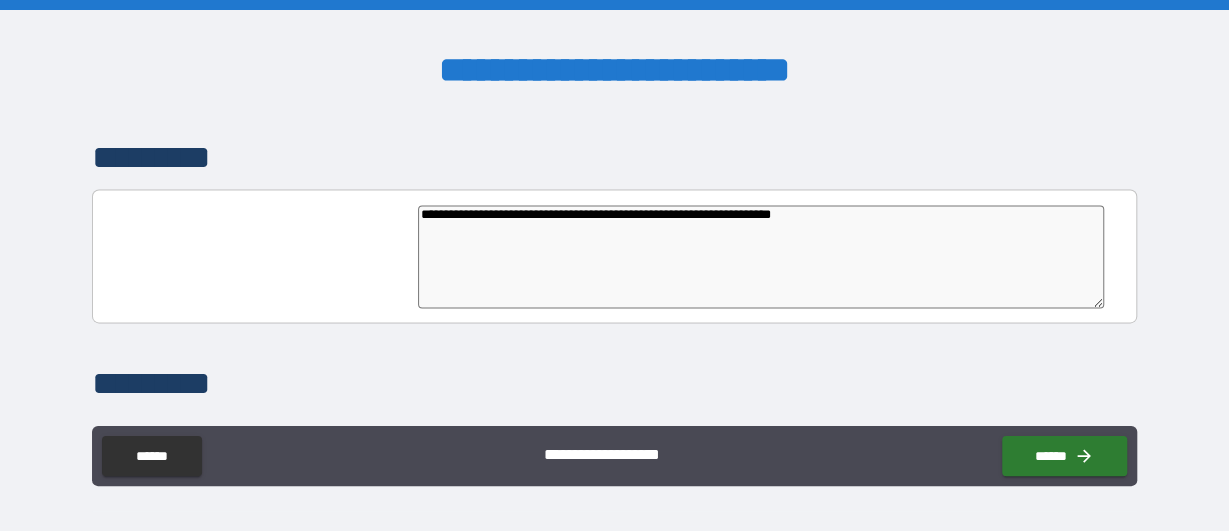 type on "*" 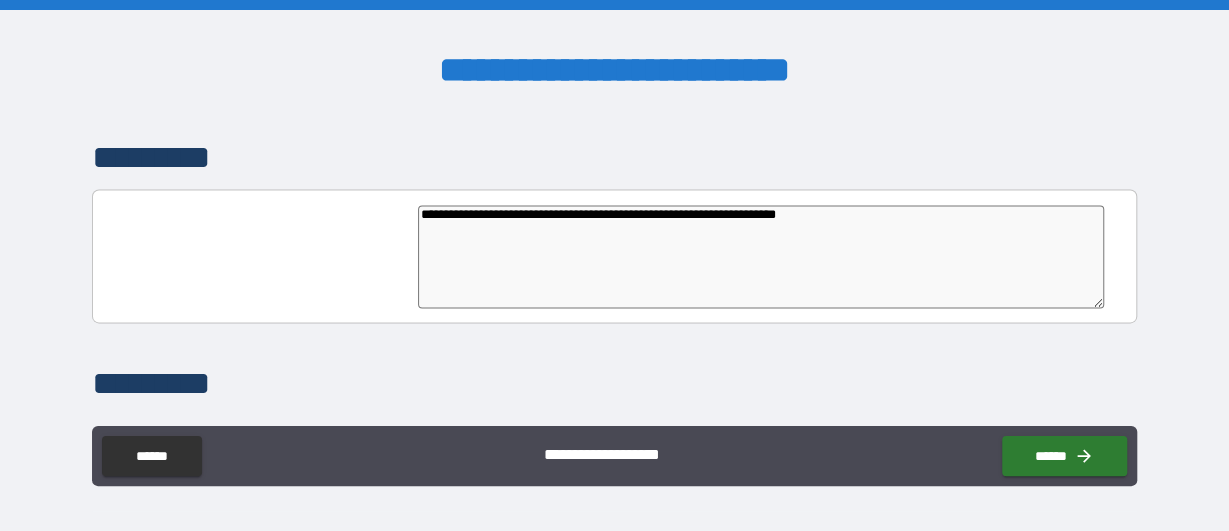 type on "*" 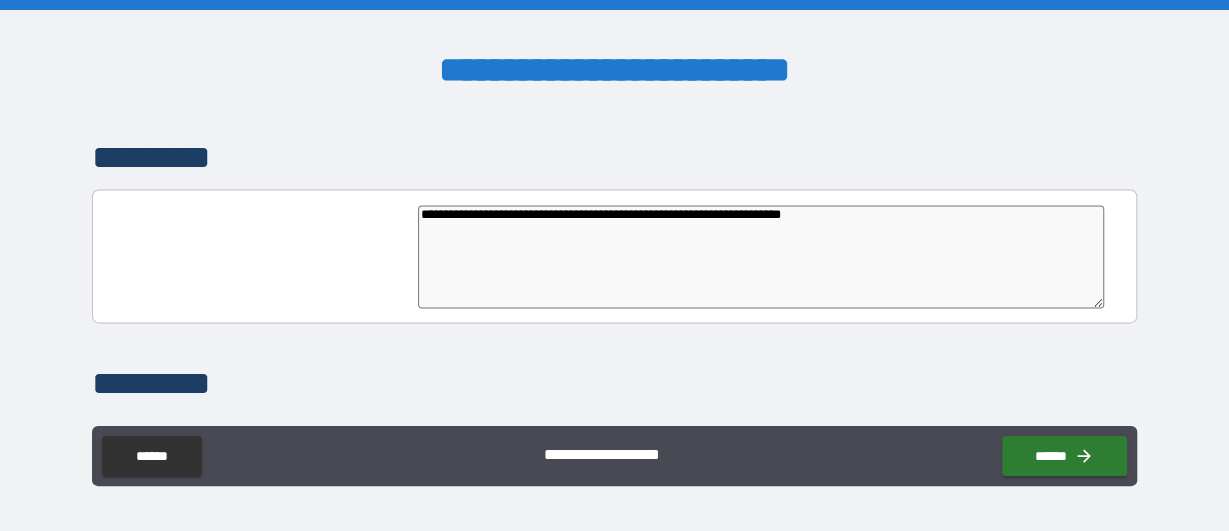 type on "**********" 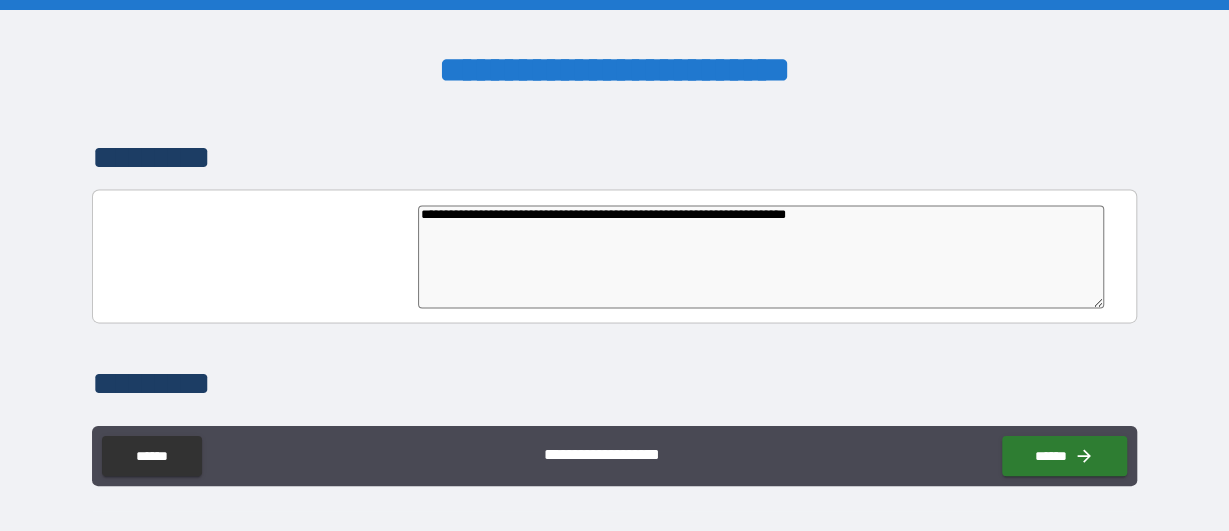 type on "*" 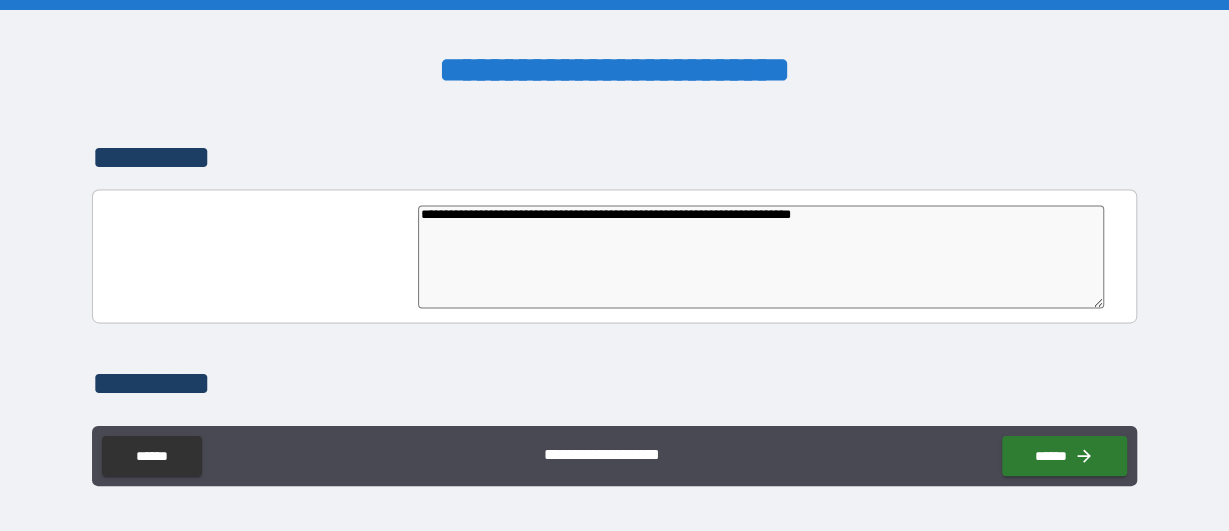 type on "*" 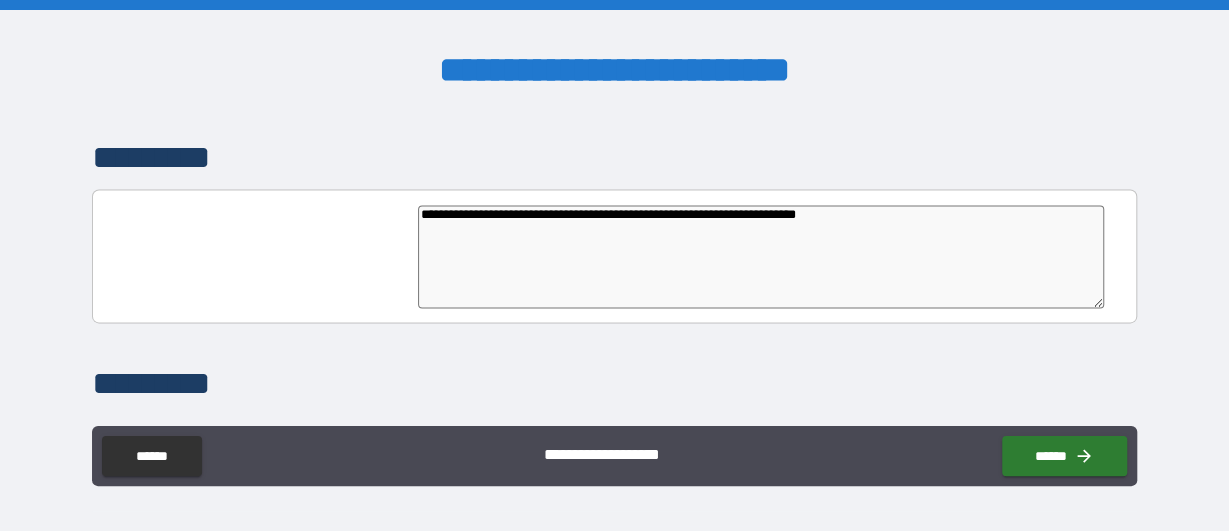 type on "*" 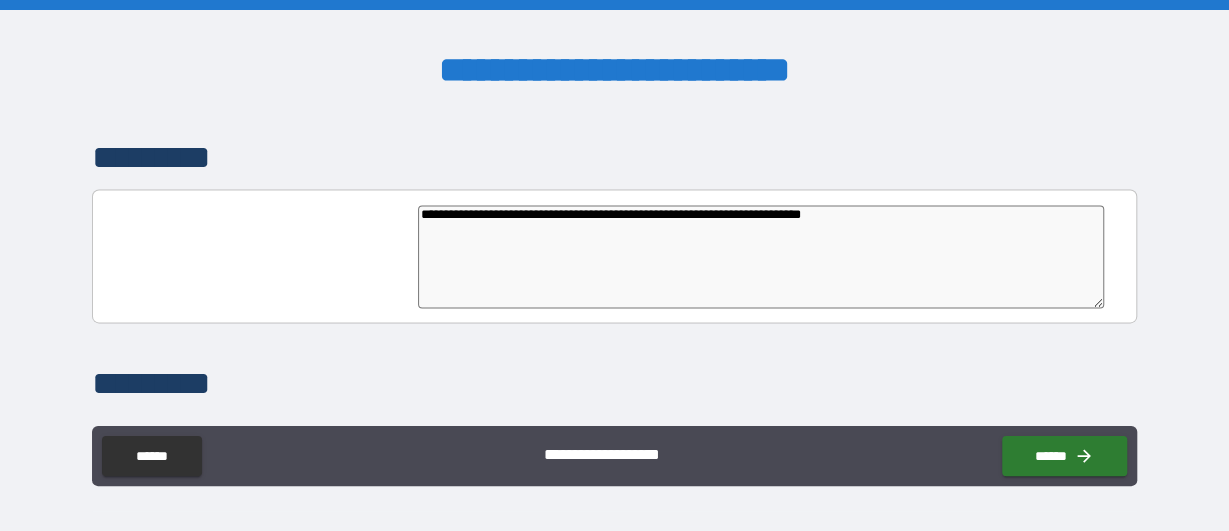 type on "**********" 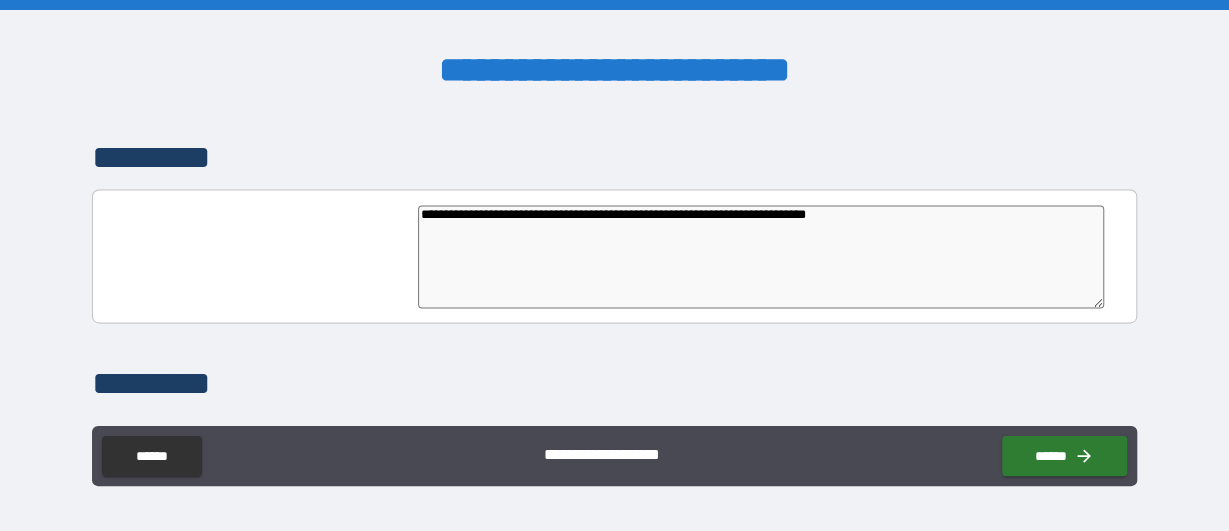 type on "*" 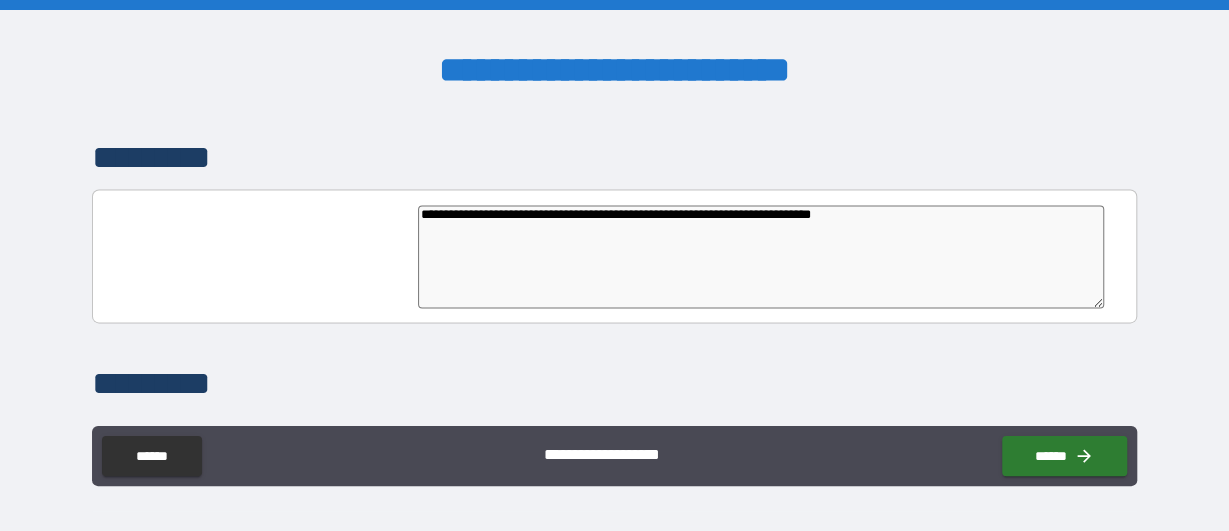 type on "*" 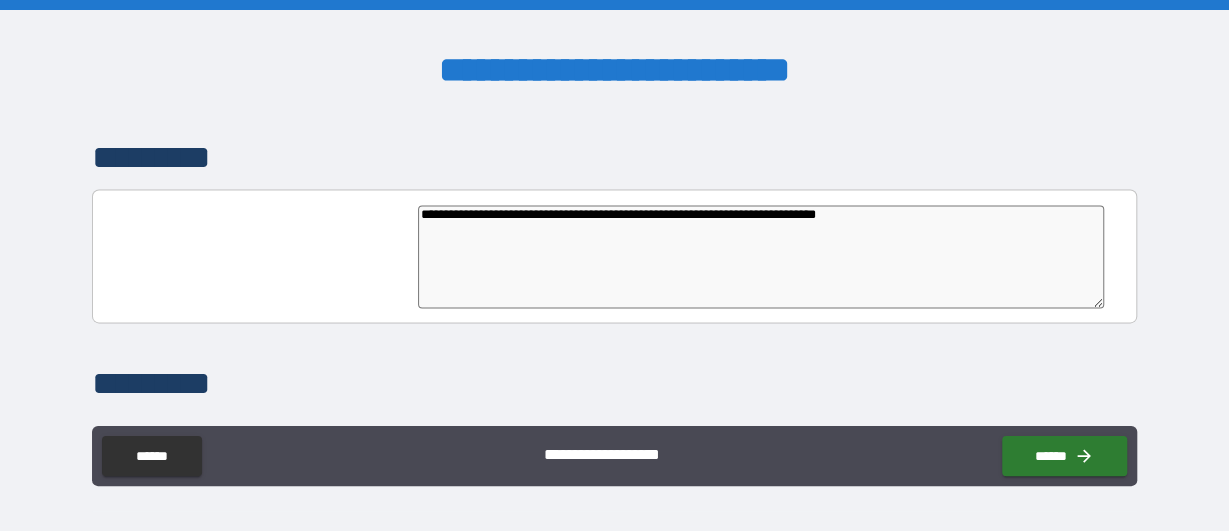 type on "**********" 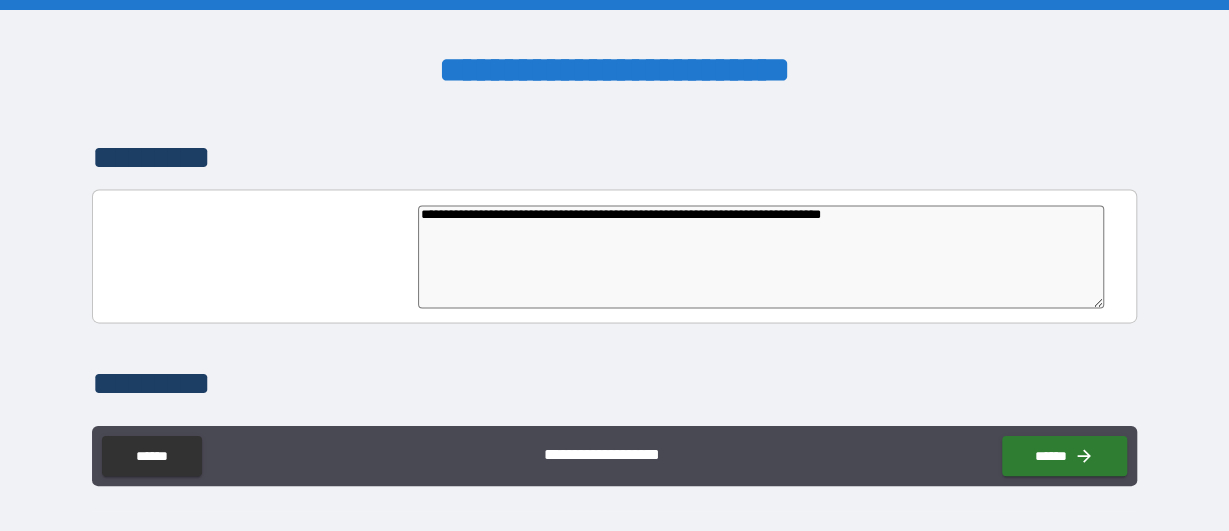 type on "*" 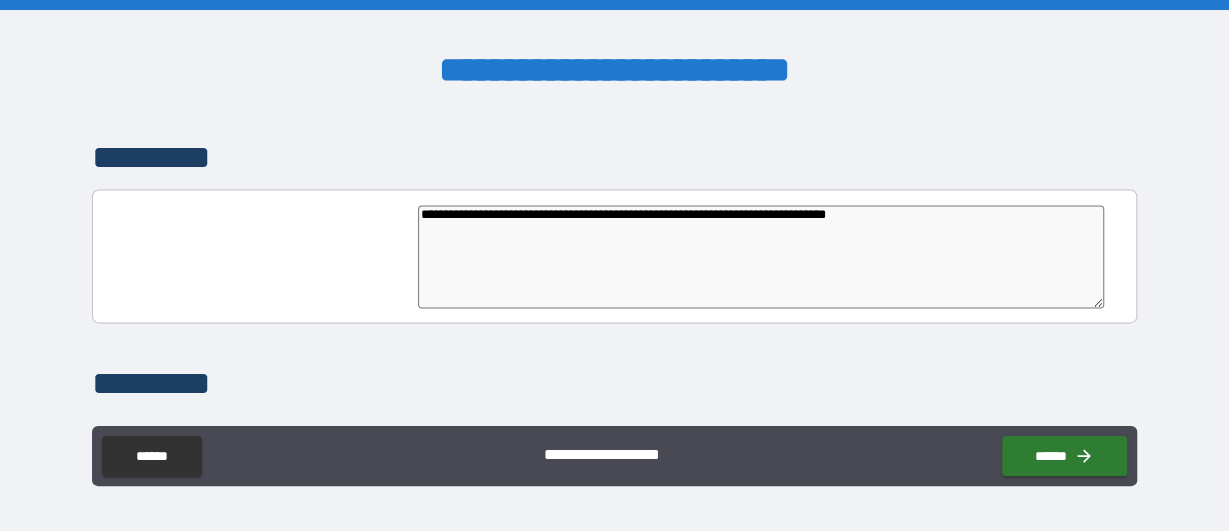 type on "**********" 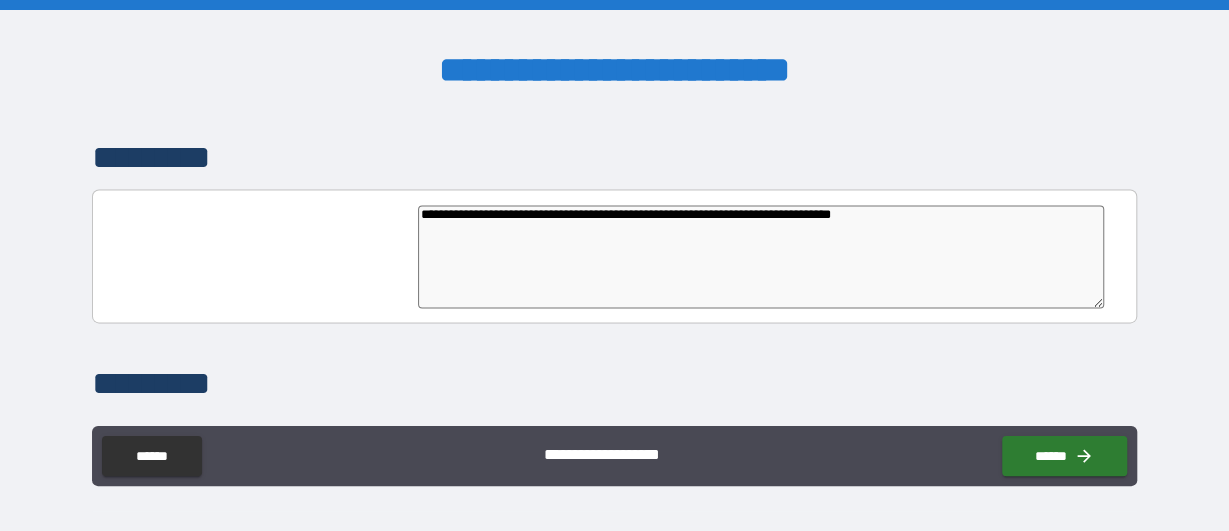 type on "*" 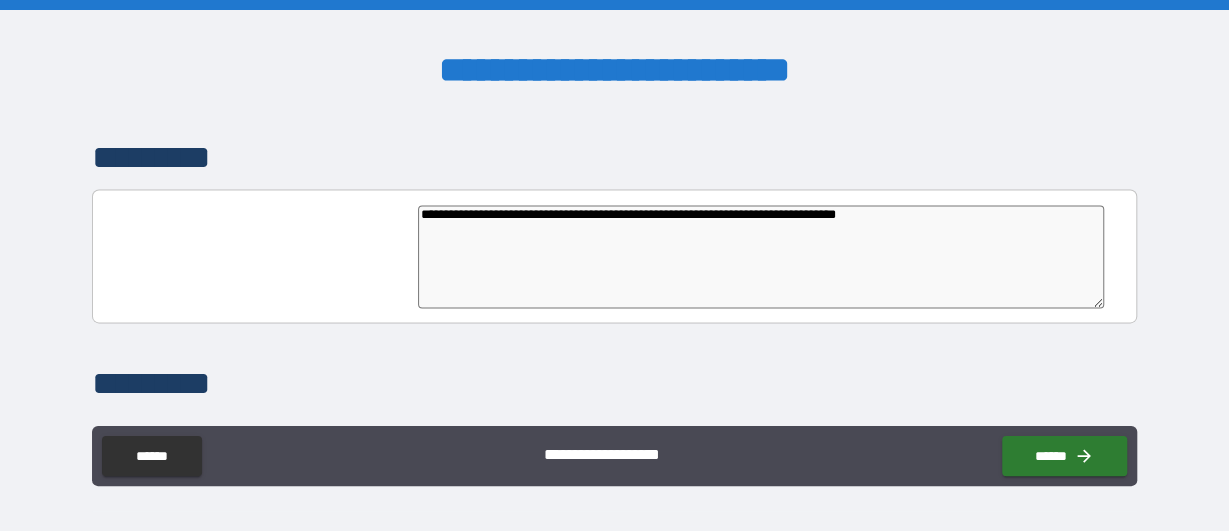 type on "**********" 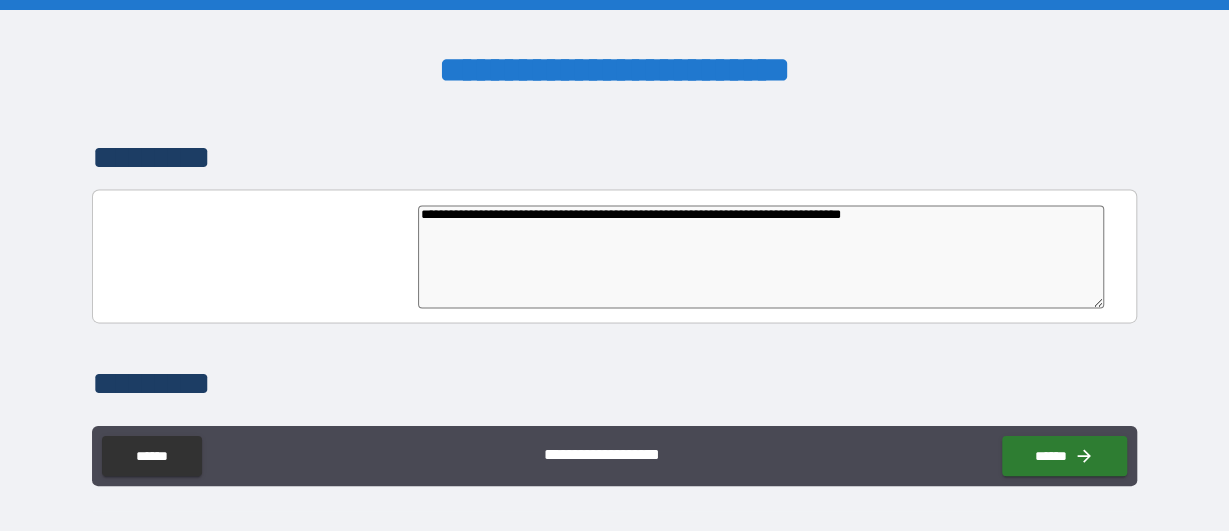 type on "**********" 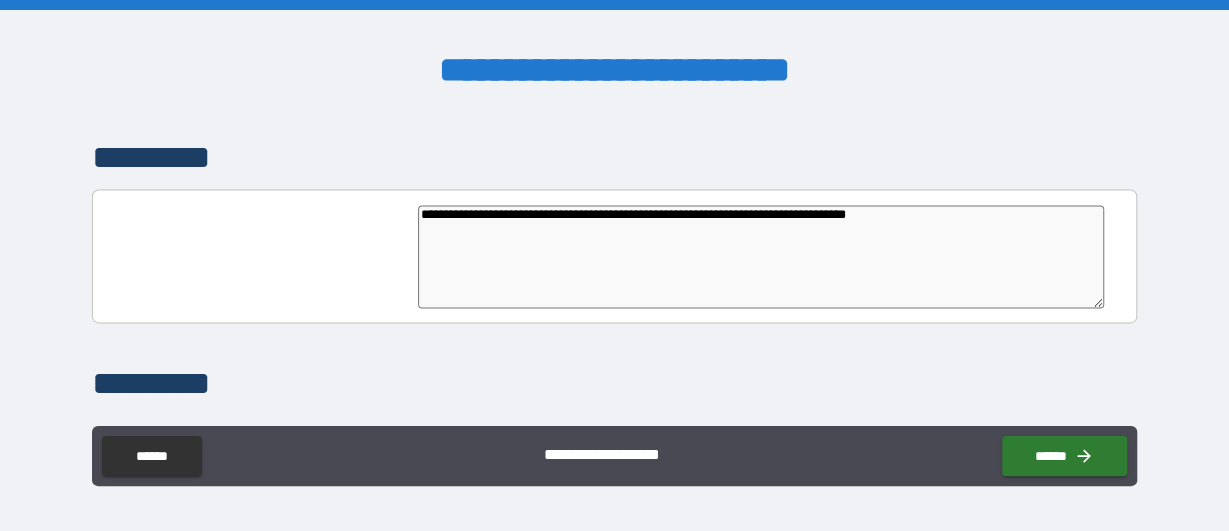 type on "*" 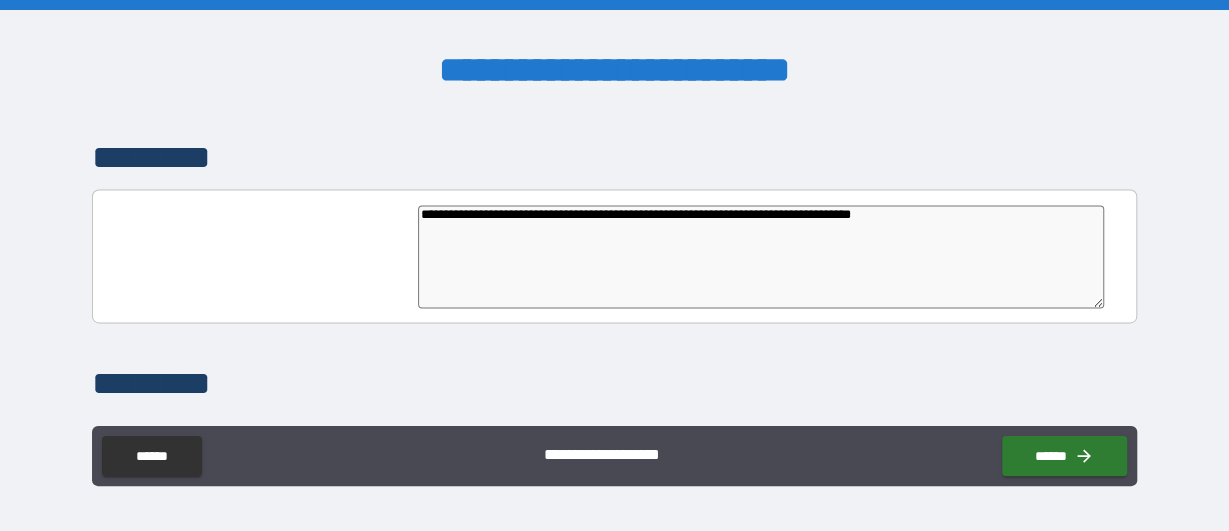 type on "*" 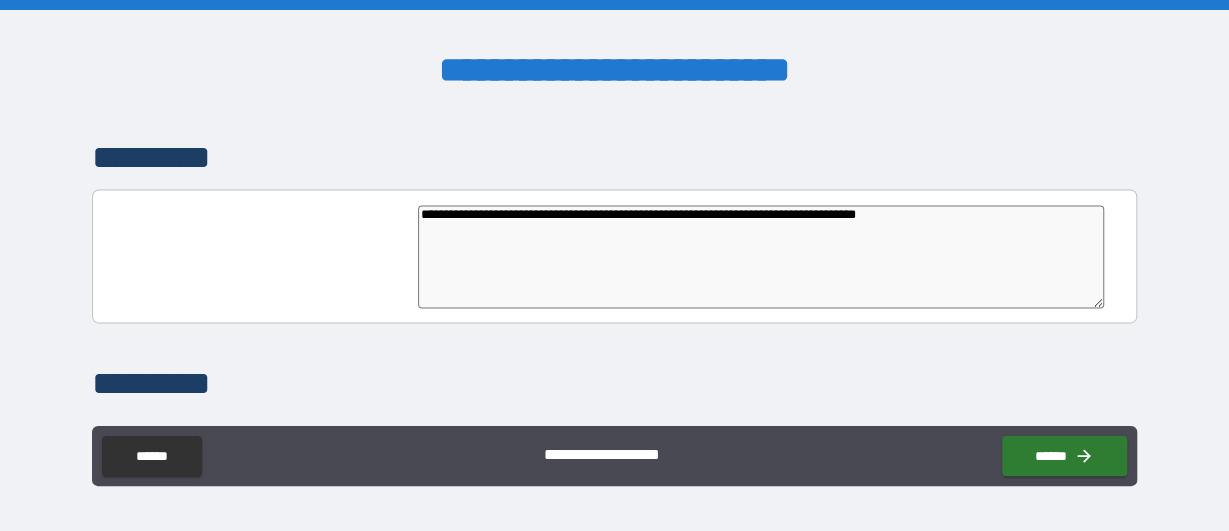 type on "*" 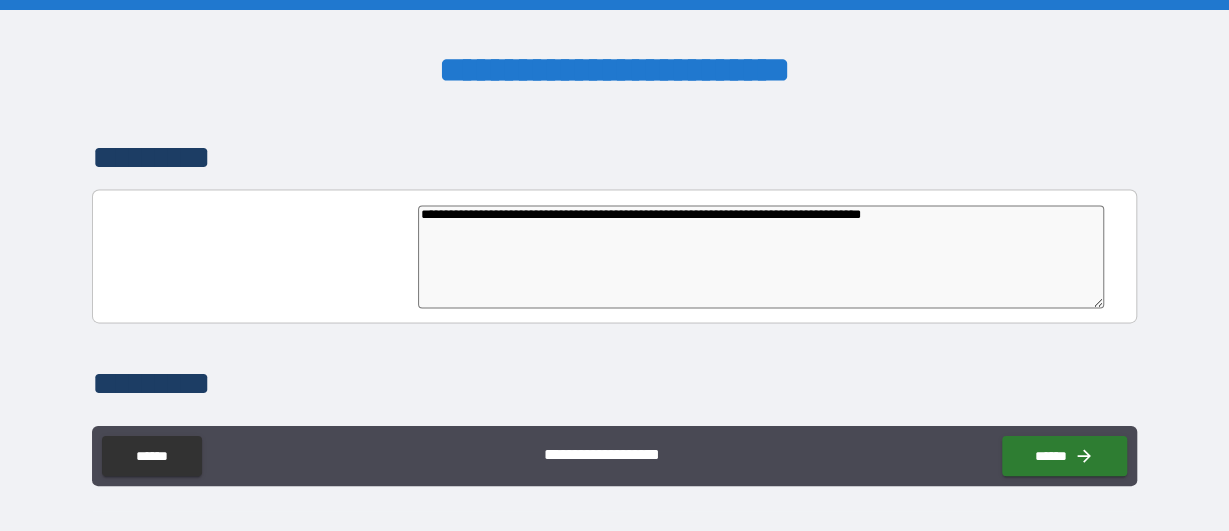type 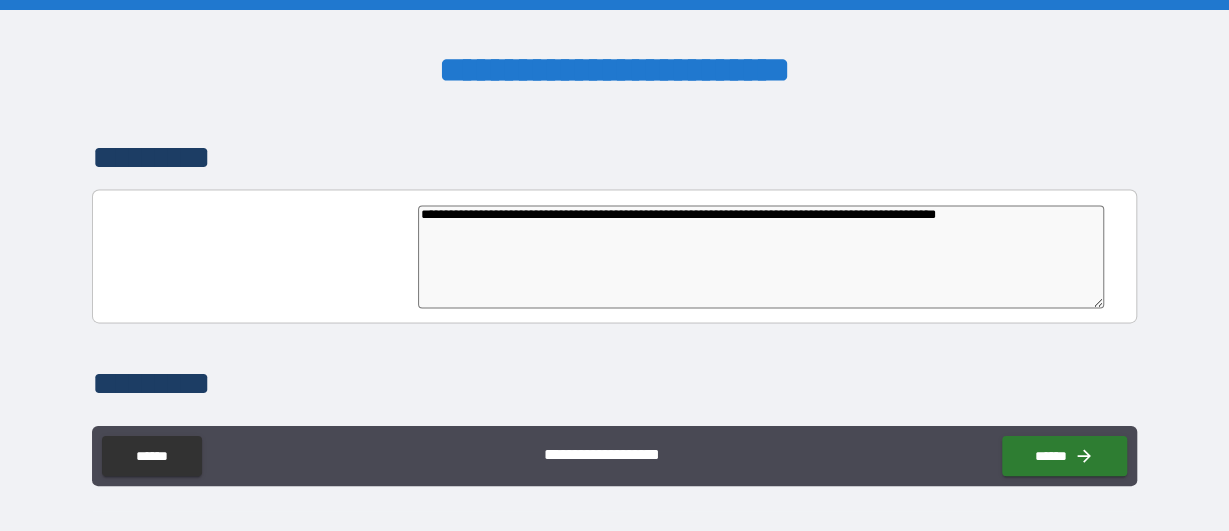 click on "**********" at bounding box center (761, 256) 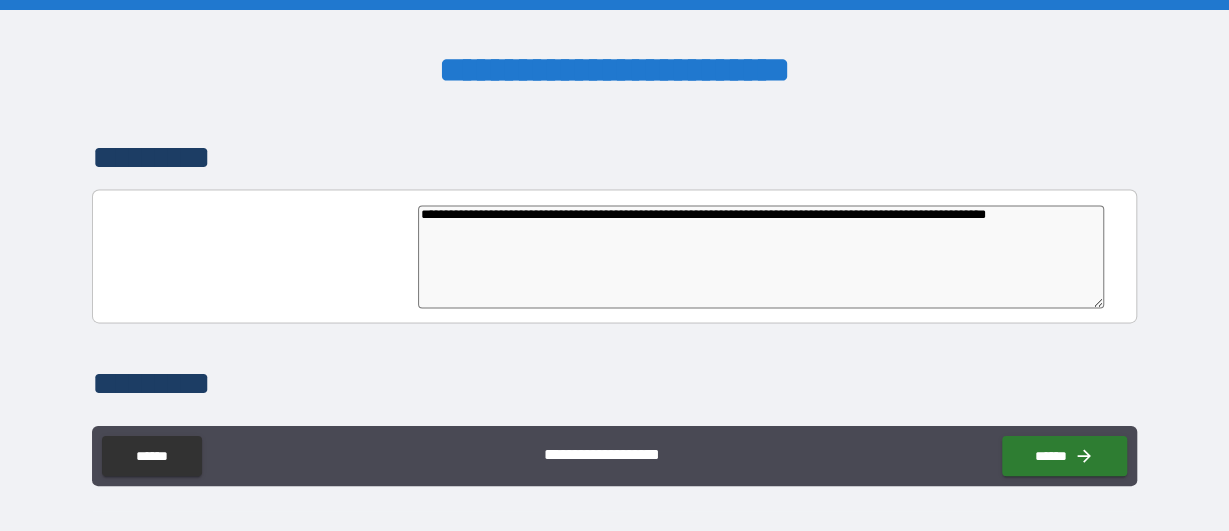click on "**********" at bounding box center (761, 256) 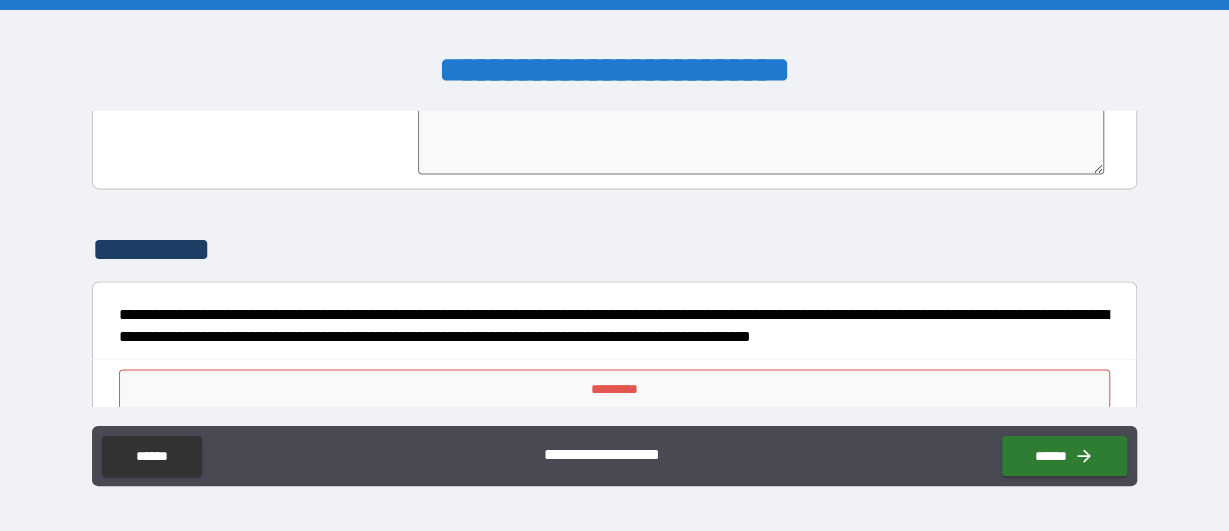scroll, scrollTop: 5135, scrollLeft: 0, axis: vertical 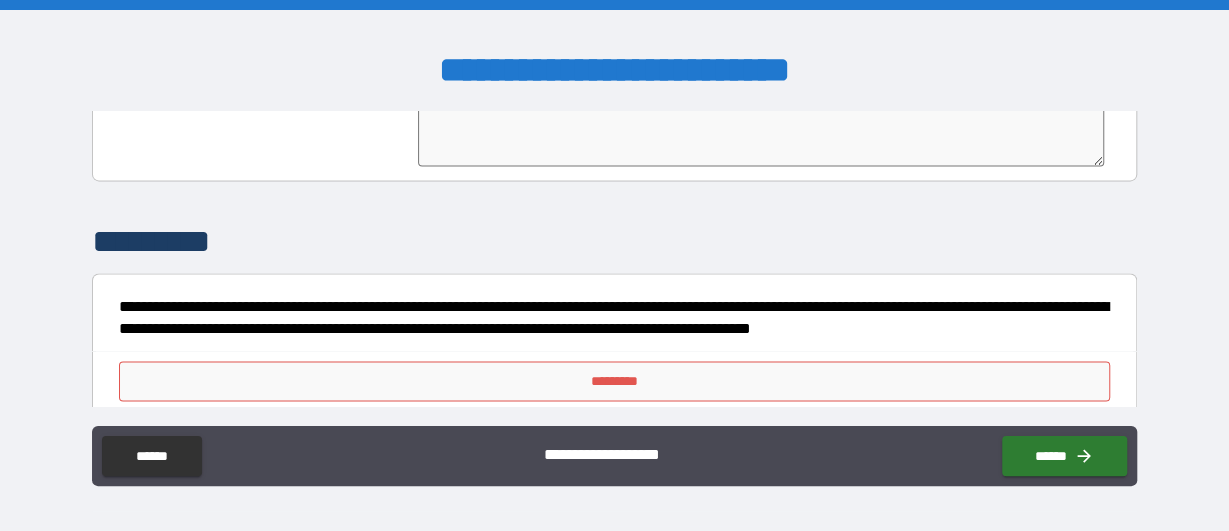 click on "*********" at bounding box center (614, 381) 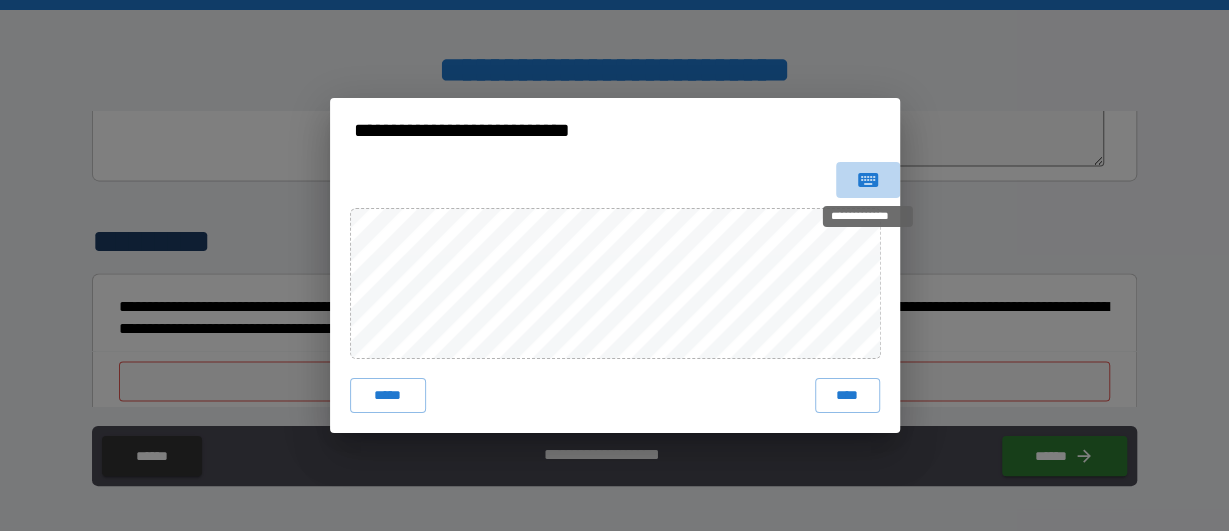 click 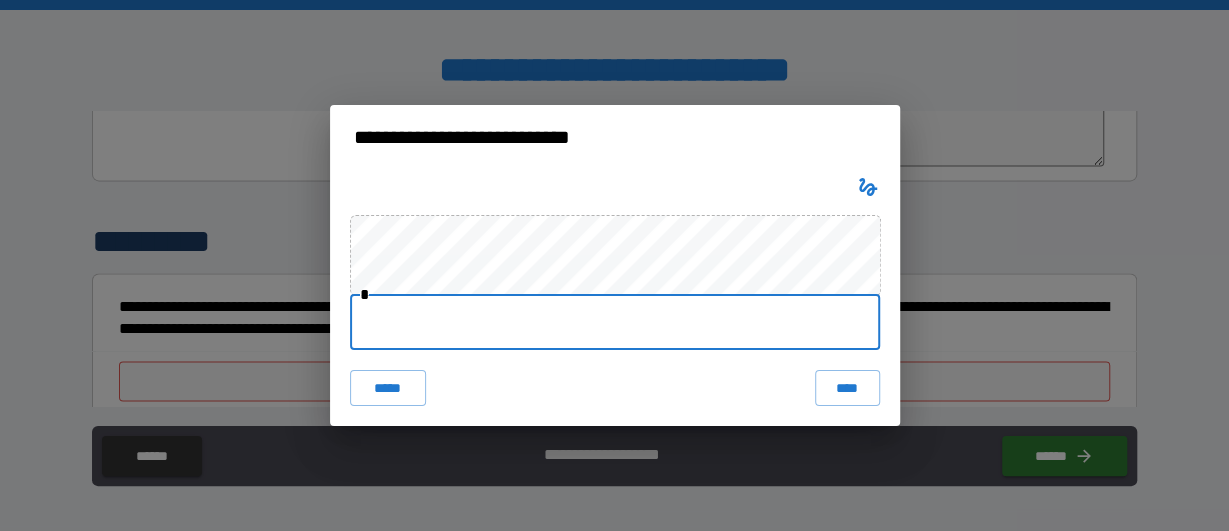 click at bounding box center (615, 322) 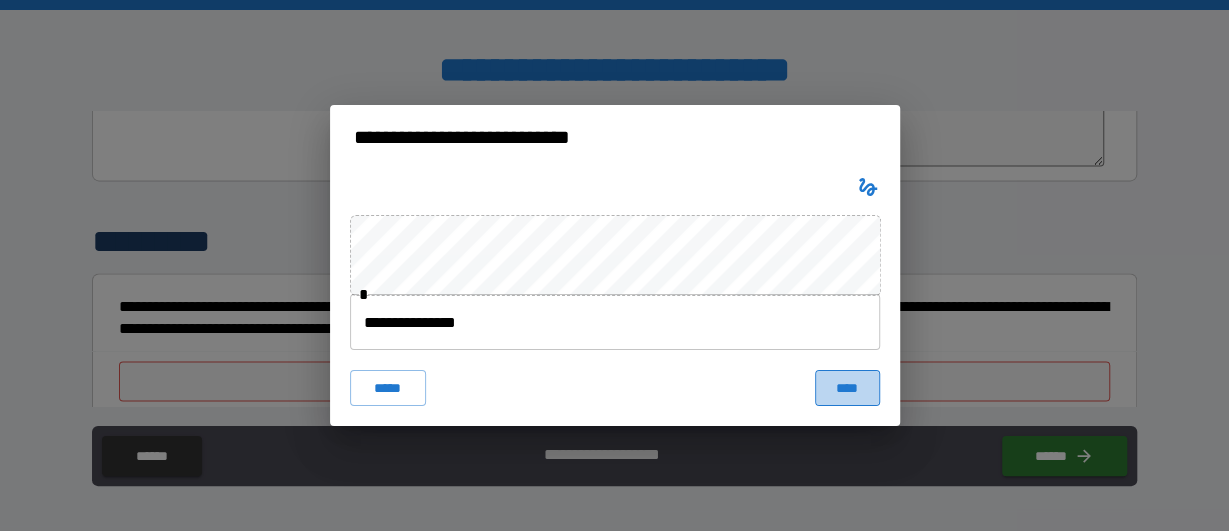 click on "****" at bounding box center (847, 388) 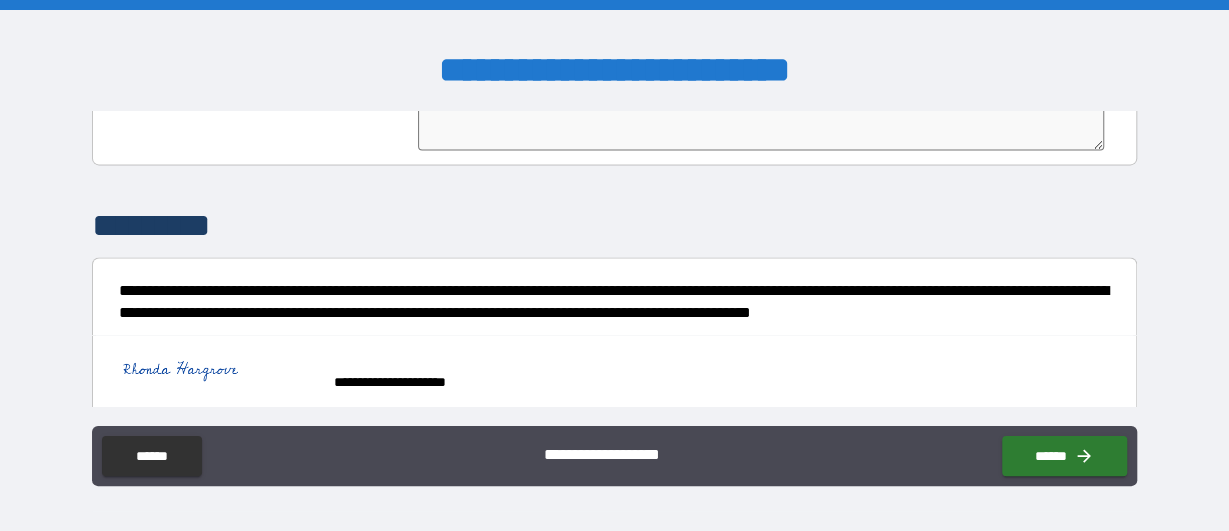 scroll, scrollTop: 5152, scrollLeft: 0, axis: vertical 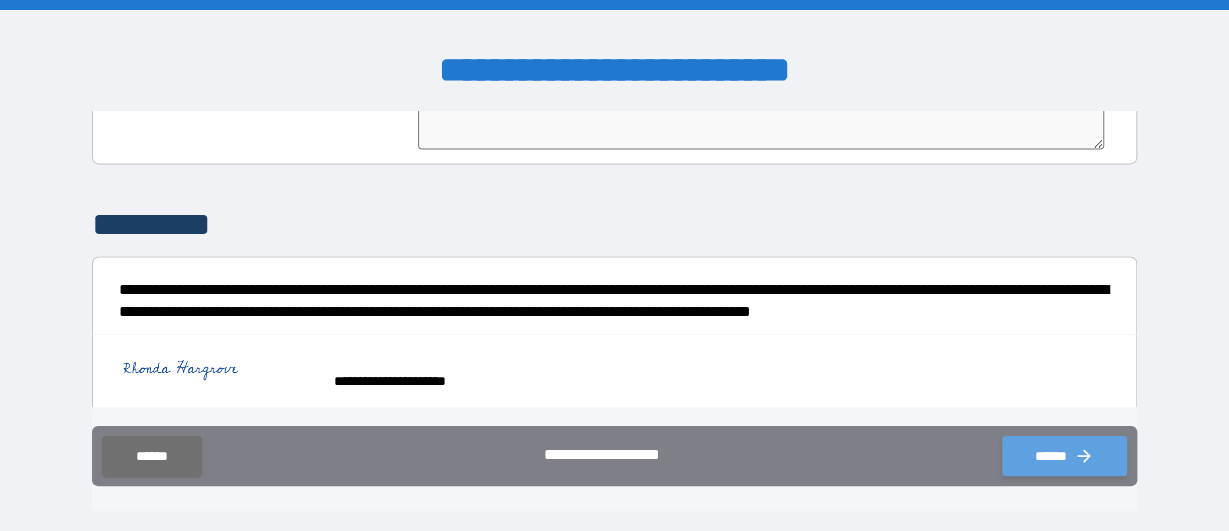 click on "******" at bounding box center (1064, 456) 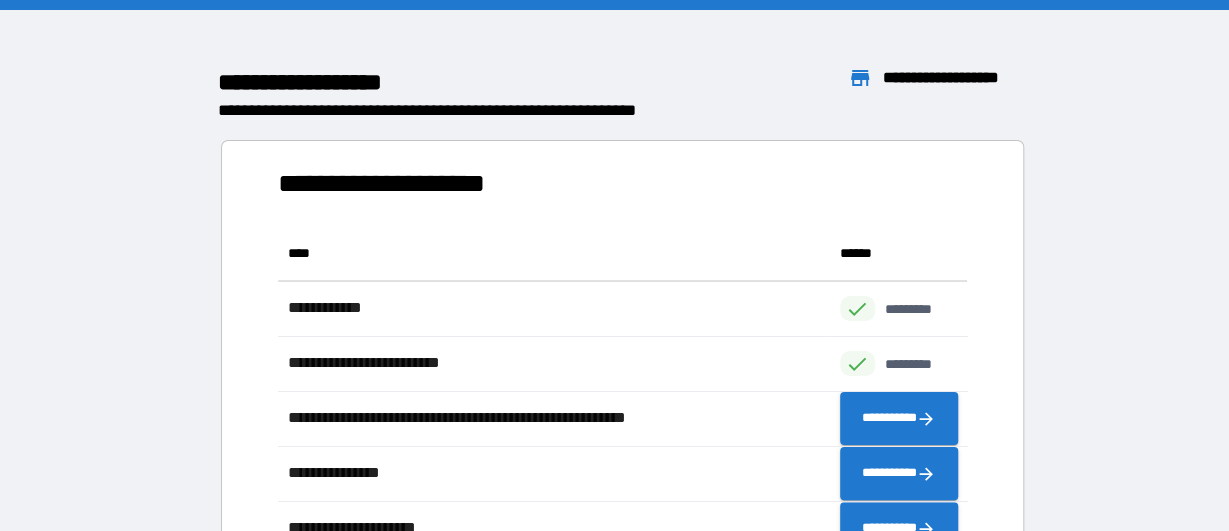 scroll, scrollTop: 1, scrollLeft: 1, axis: both 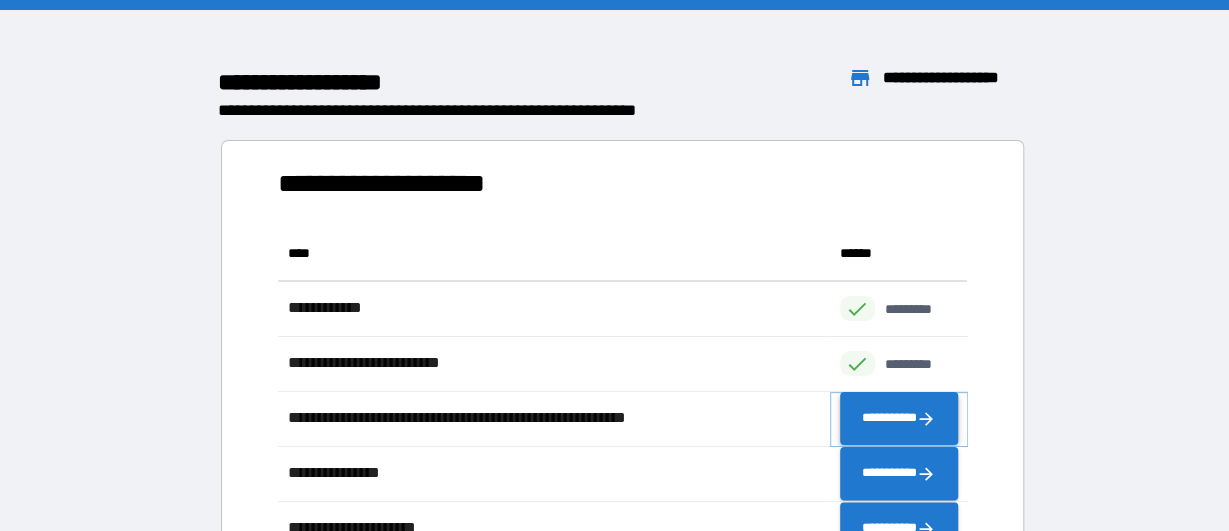 click 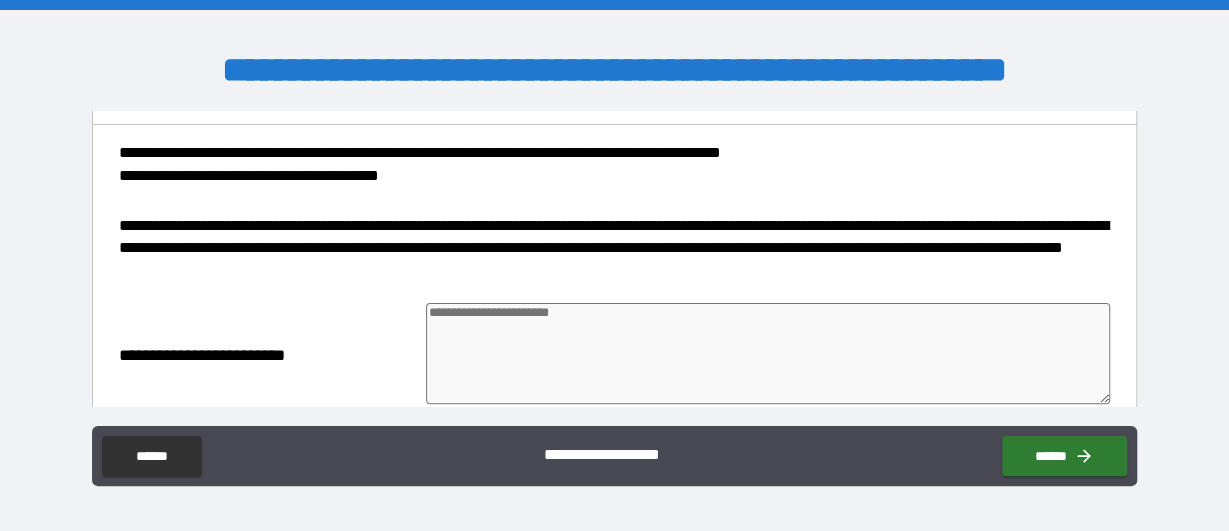 scroll, scrollTop: 232, scrollLeft: 0, axis: vertical 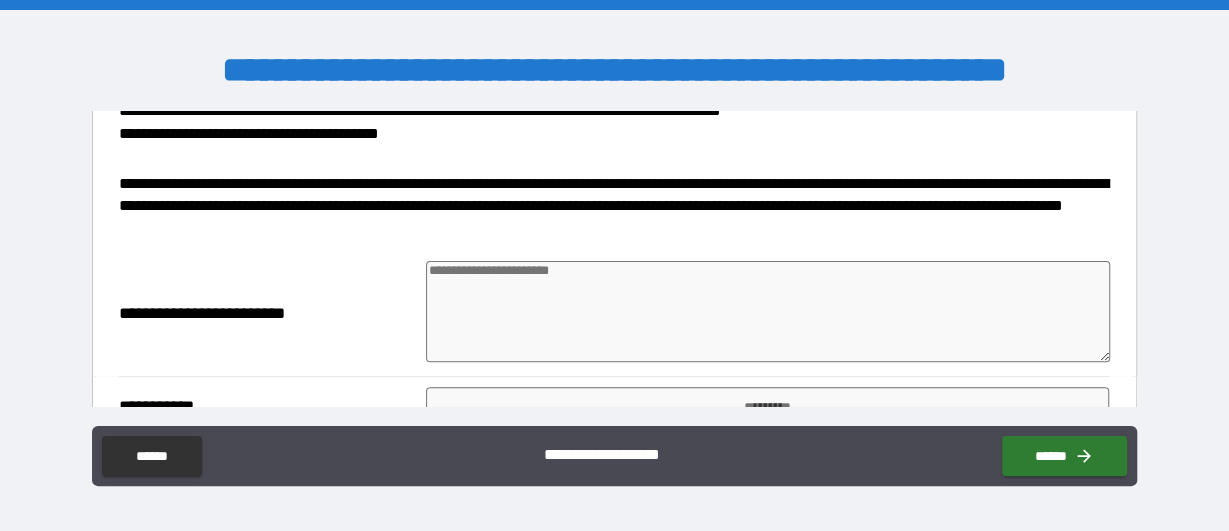 click at bounding box center (768, 311) 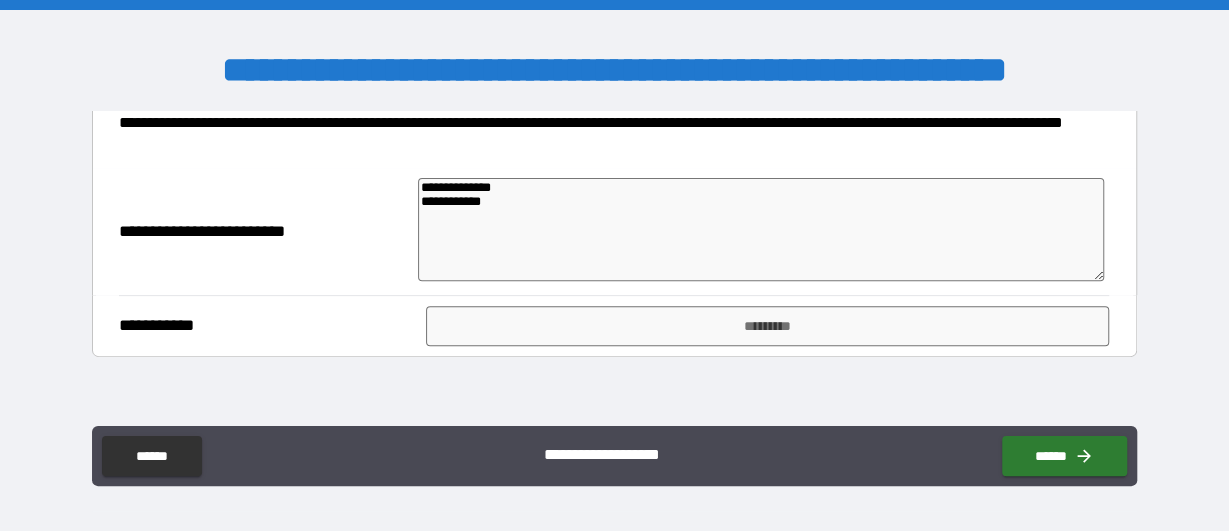 scroll, scrollTop: 348, scrollLeft: 0, axis: vertical 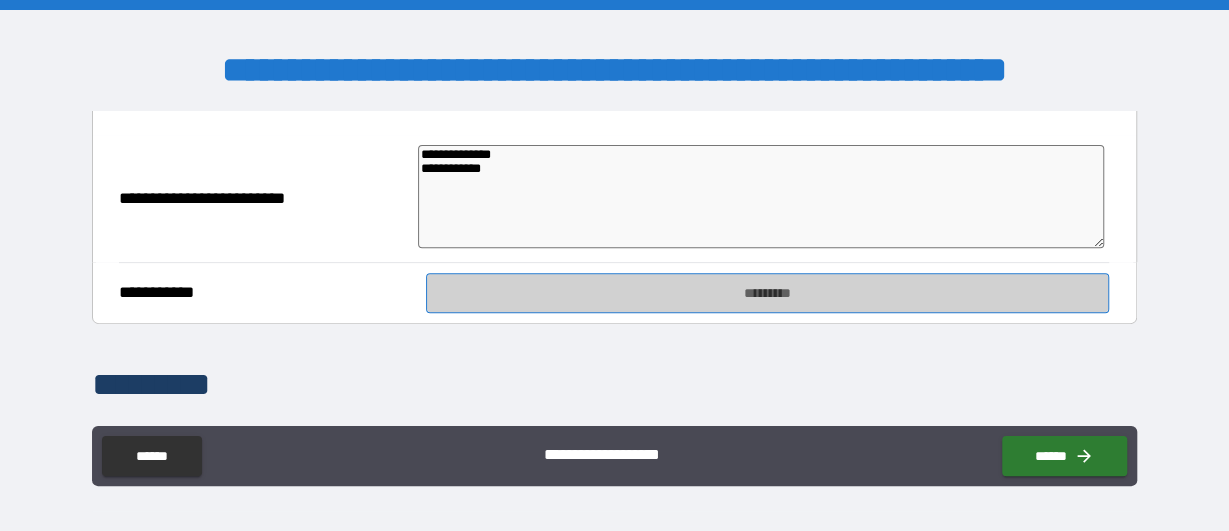 click on "*********" at bounding box center [768, 293] 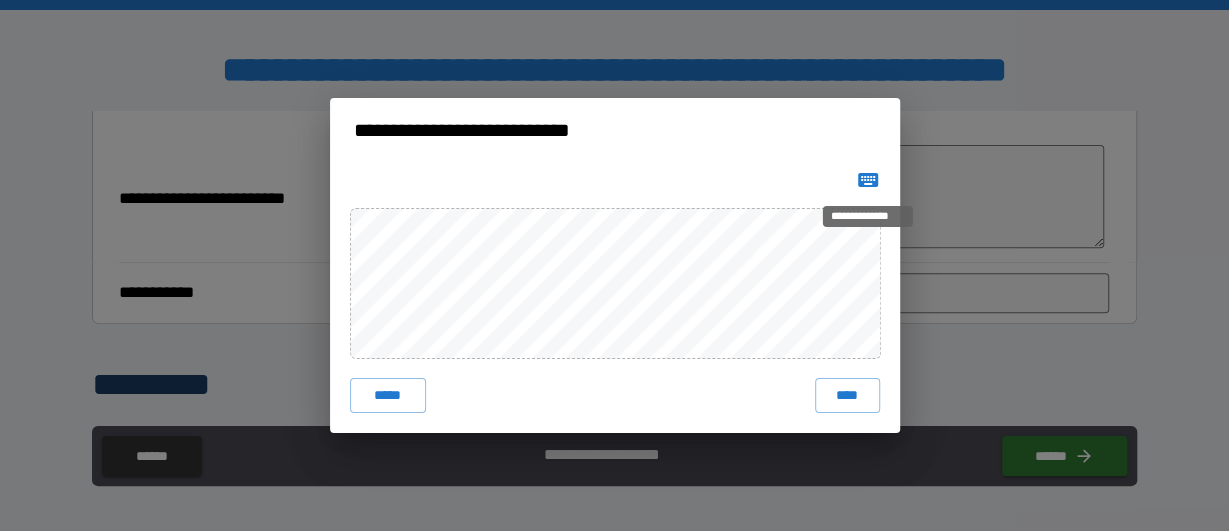 click 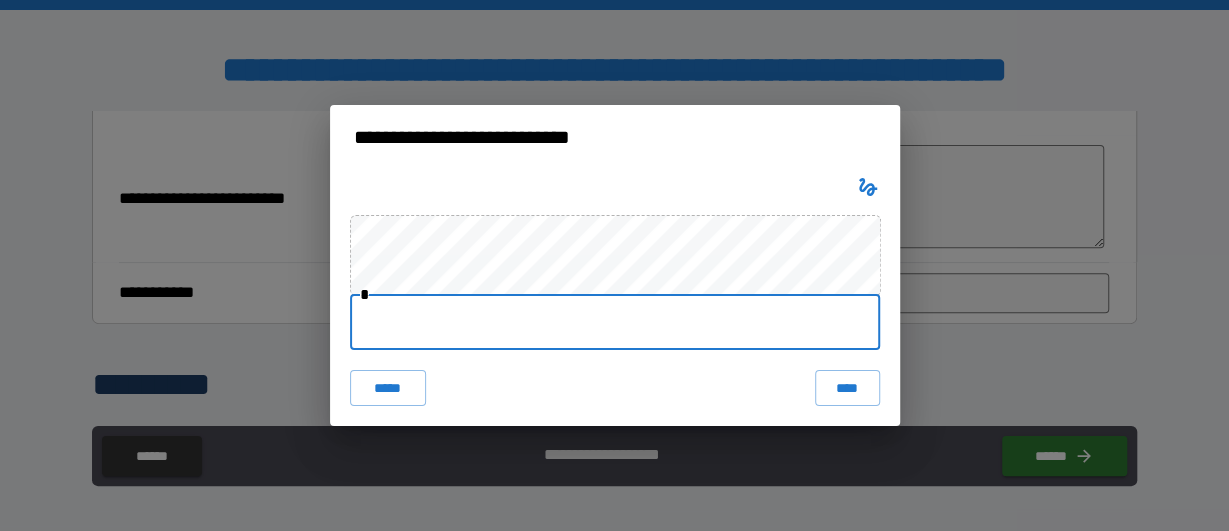 click at bounding box center (615, 322) 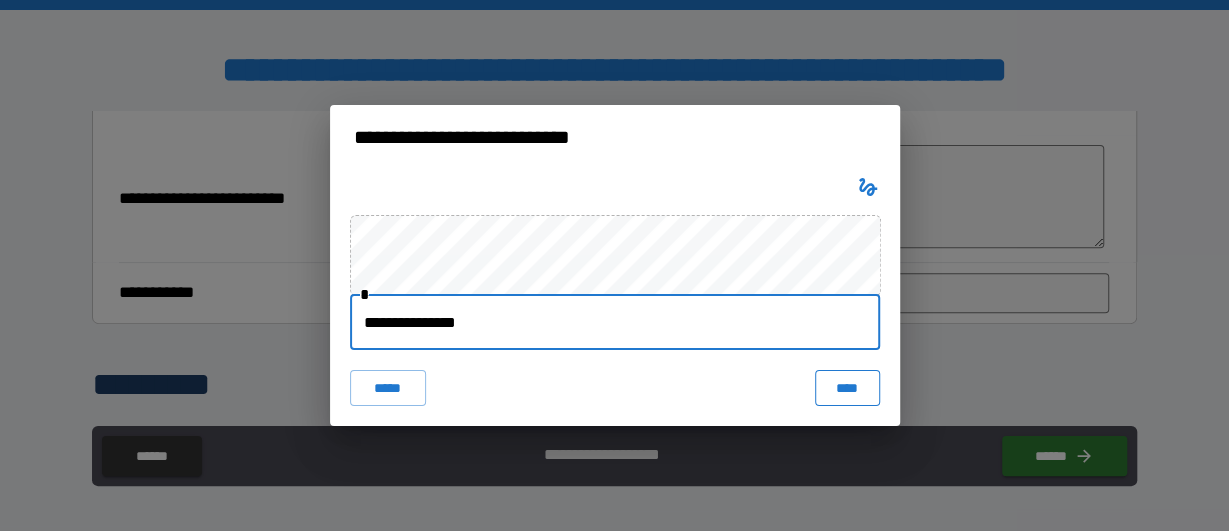 click on "****" at bounding box center (847, 388) 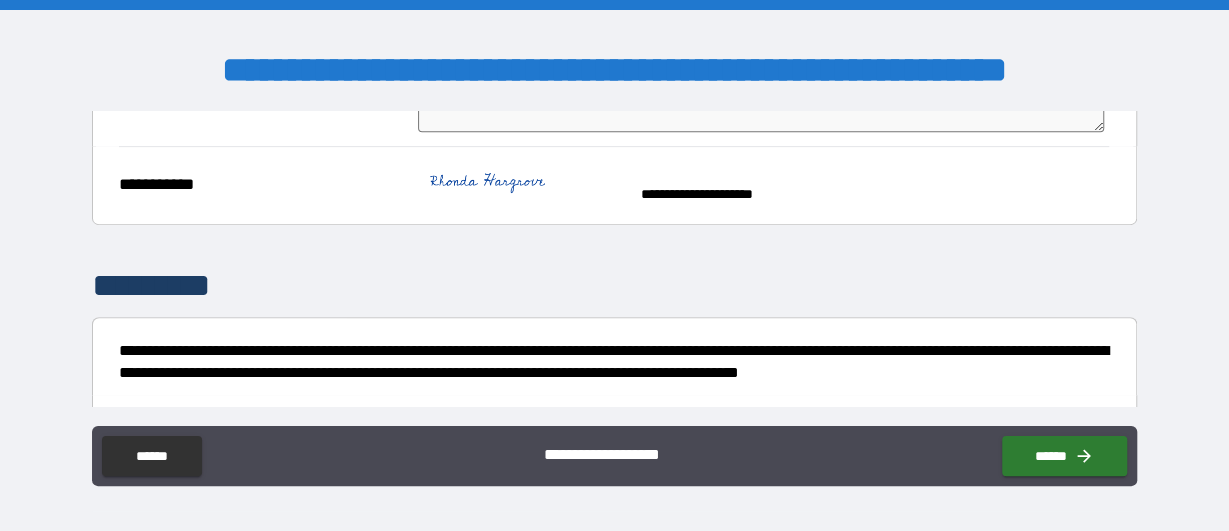 scroll, scrollTop: 580, scrollLeft: 0, axis: vertical 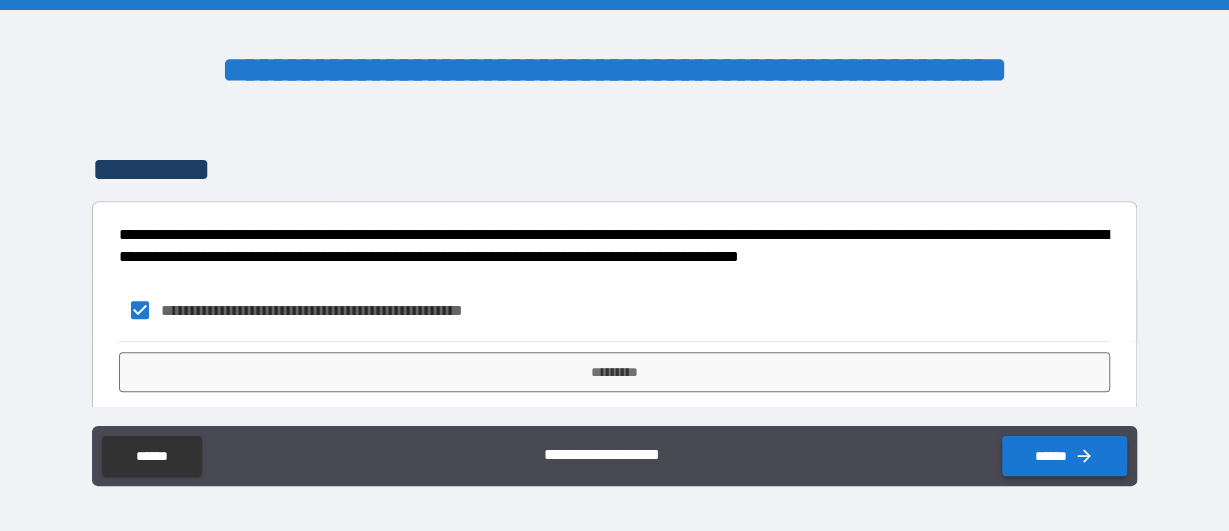 click on "******" at bounding box center [1064, 456] 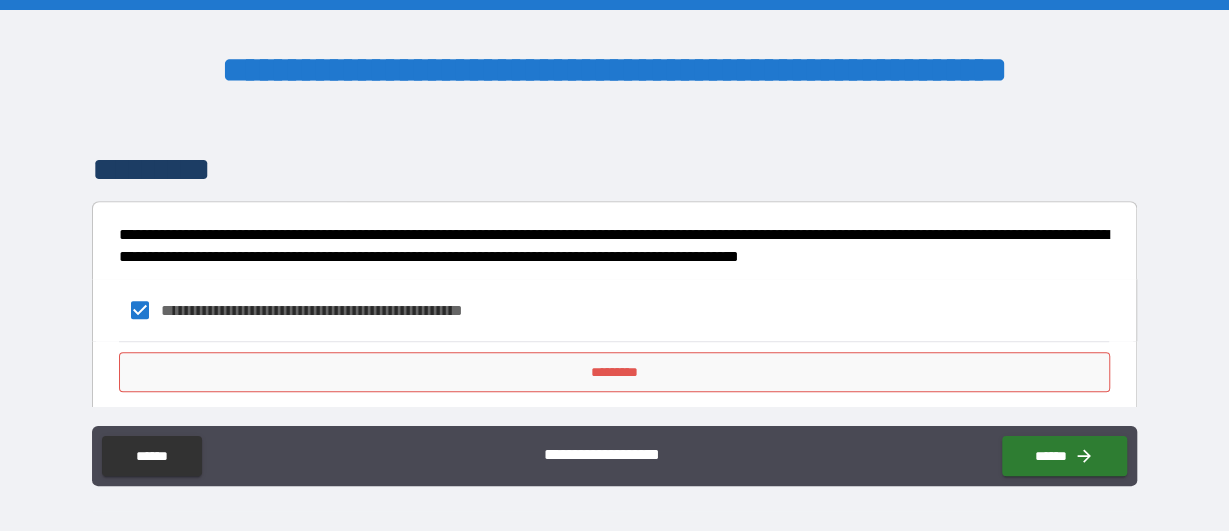 scroll, scrollTop: 592, scrollLeft: 0, axis: vertical 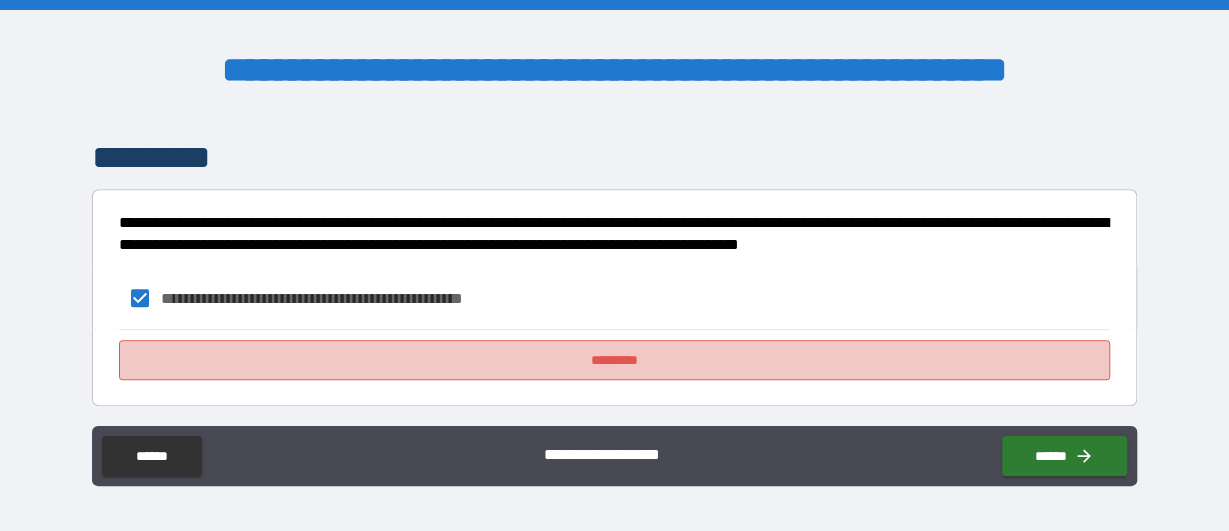 click on "*********" at bounding box center (614, 360) 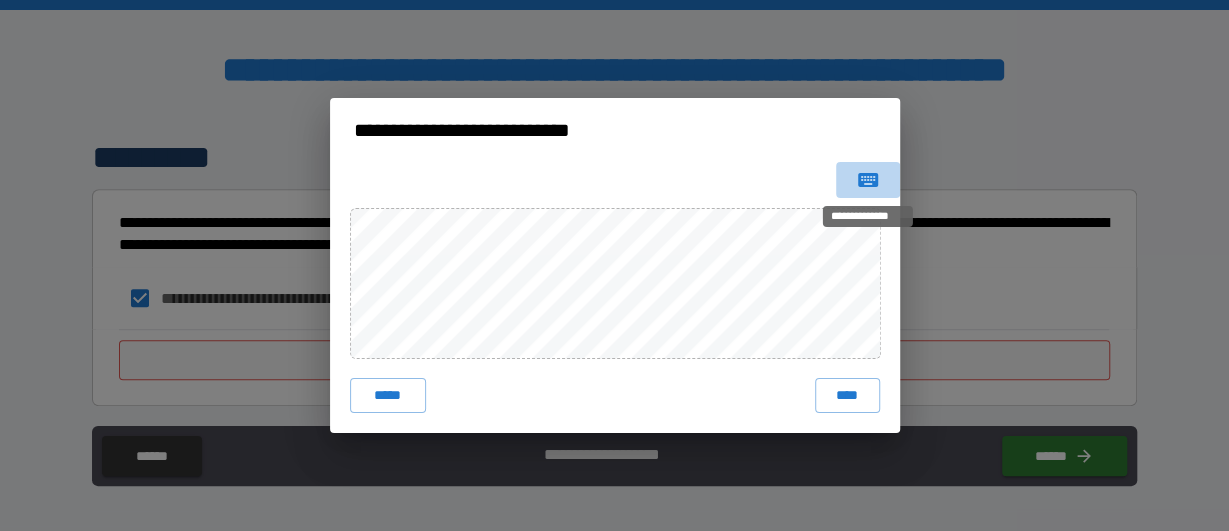 click 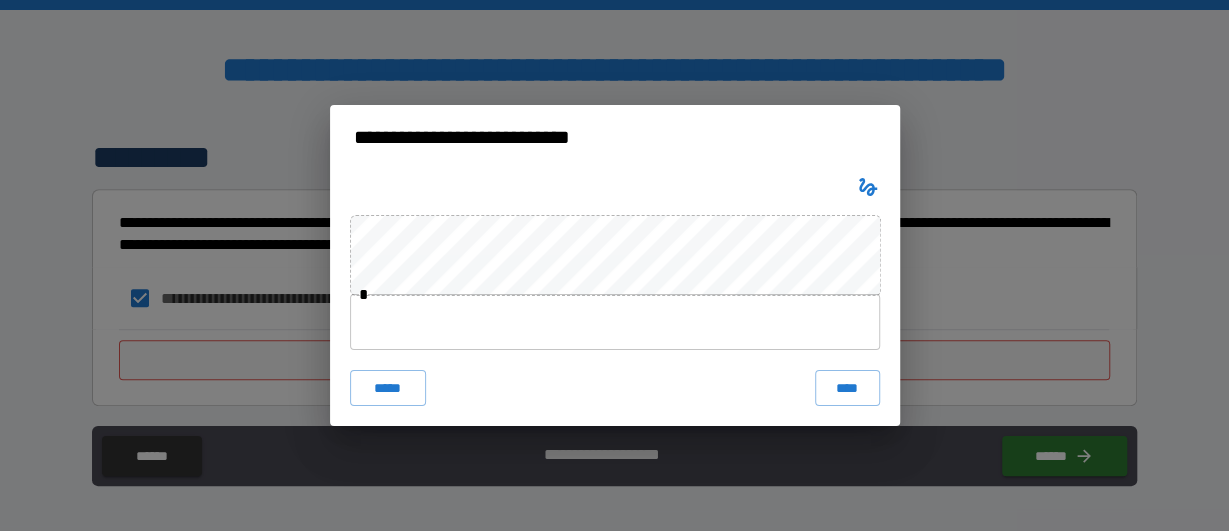 click at bounding box center (615, 322) 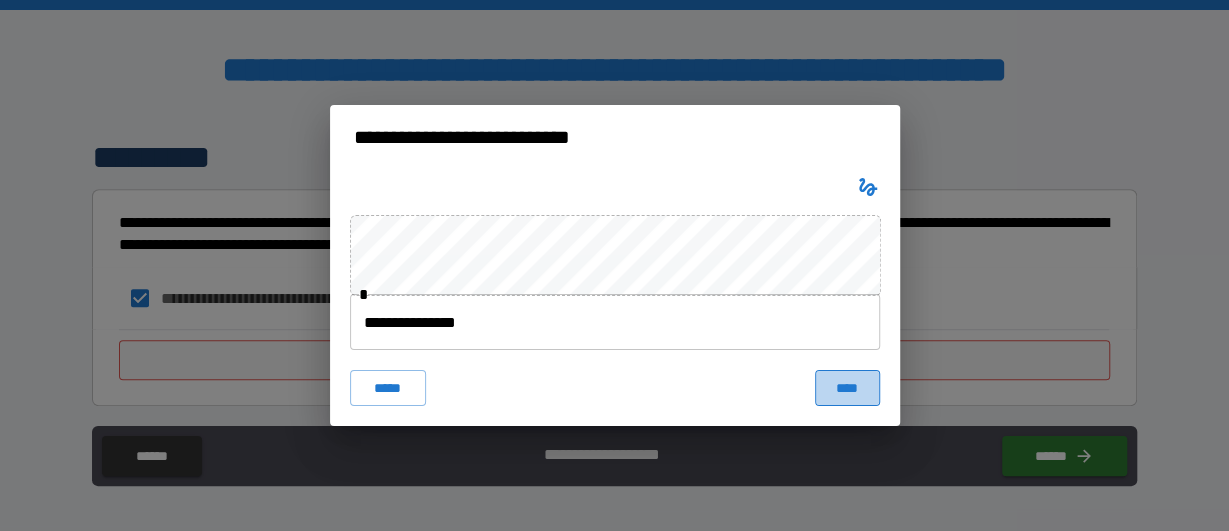 click on "****" at bounding box center [847, 388] 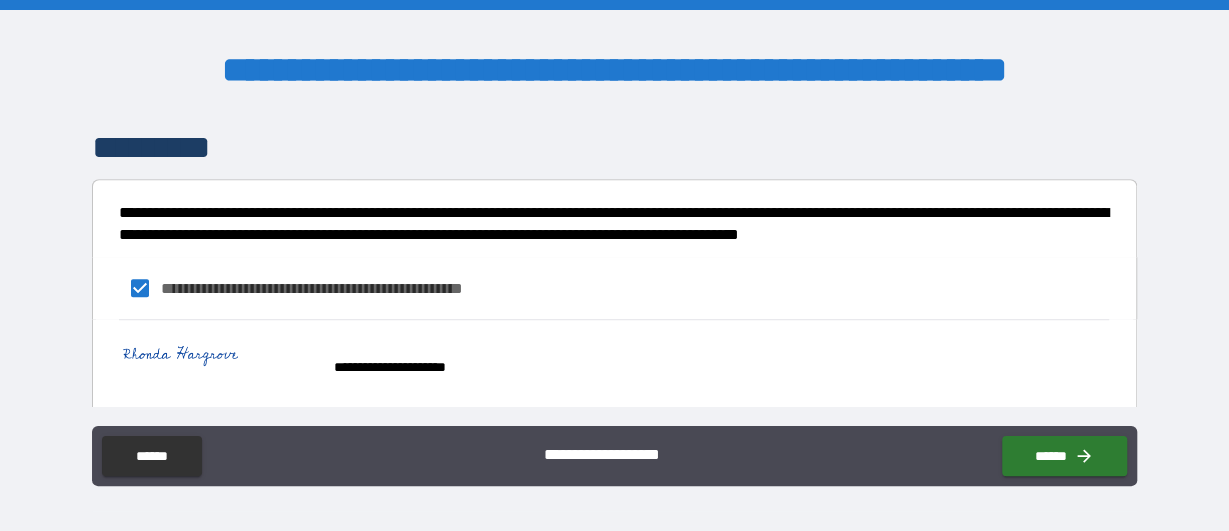 scroll, scrollTop: 609, scrollLeft: 0, axis: vertical 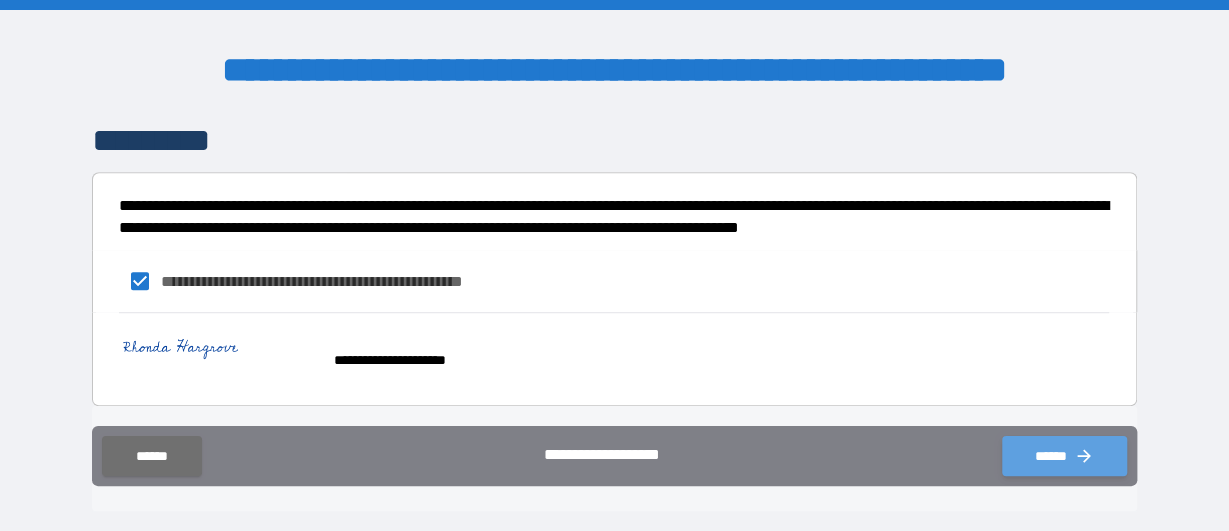 click on "******" at bounding box center (1064, 456) 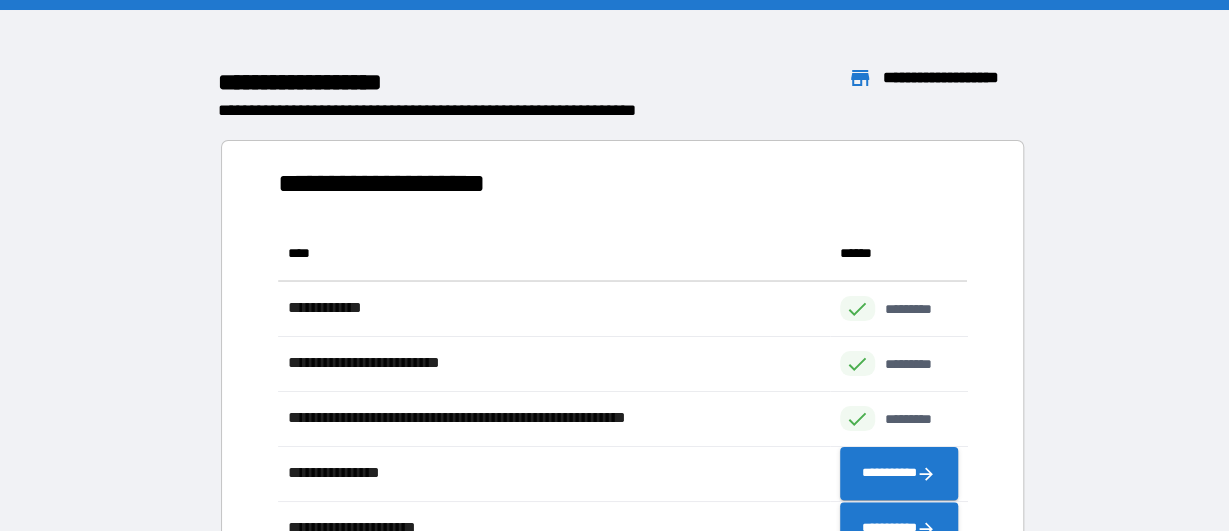 scroll, scrollTop: 386, scrollLeft: 689, axis: both 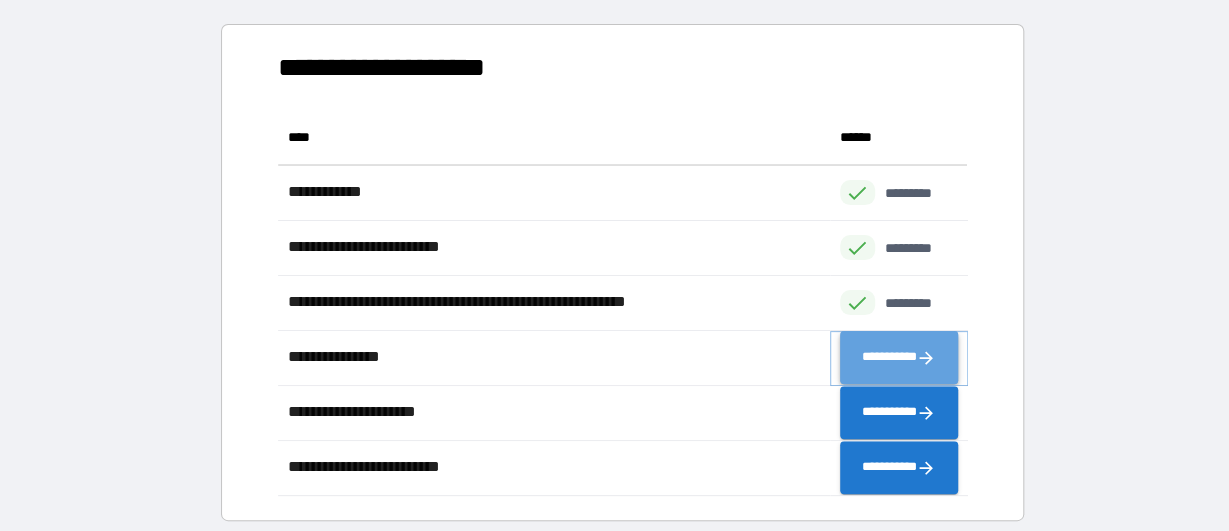 click on "**********" at bounding box center [899, 358] 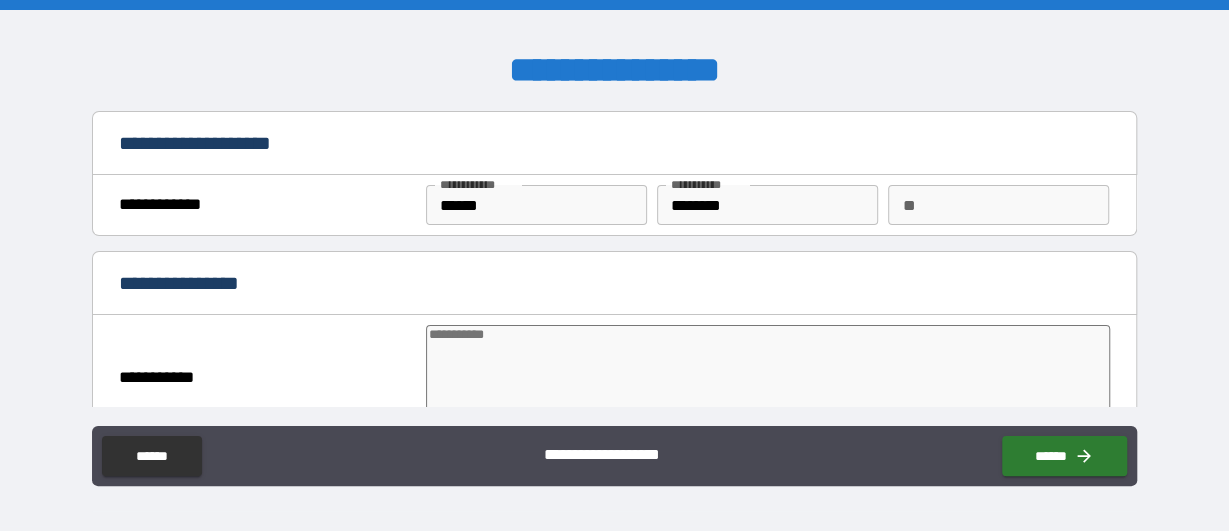 click at bounding box center [768, 375] 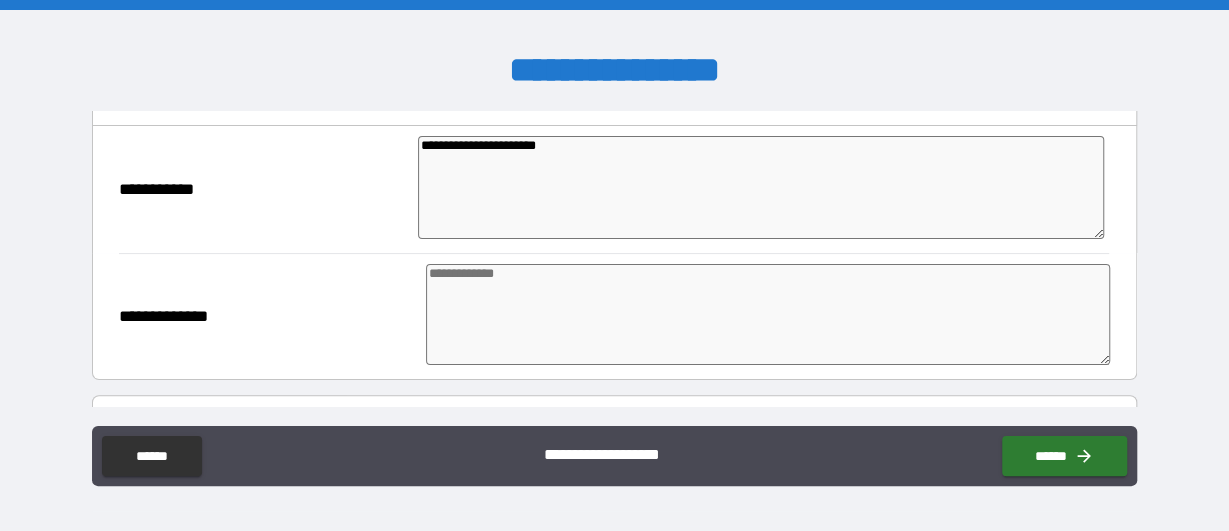 scroll, scrollTop: 232, scrollLeft: 0, axis: vertical 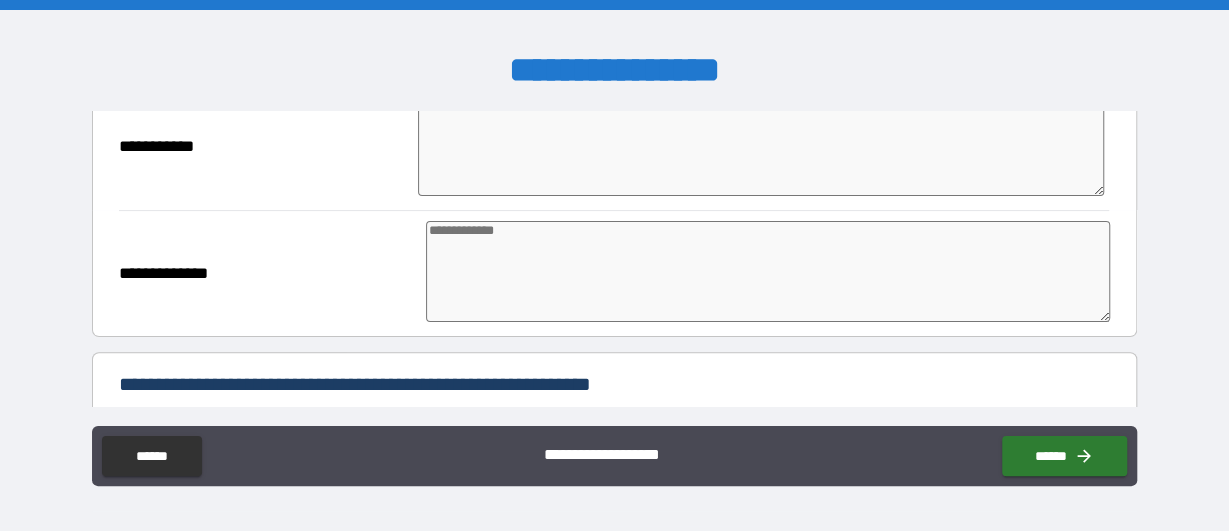 click at bounding box center (768, 271) 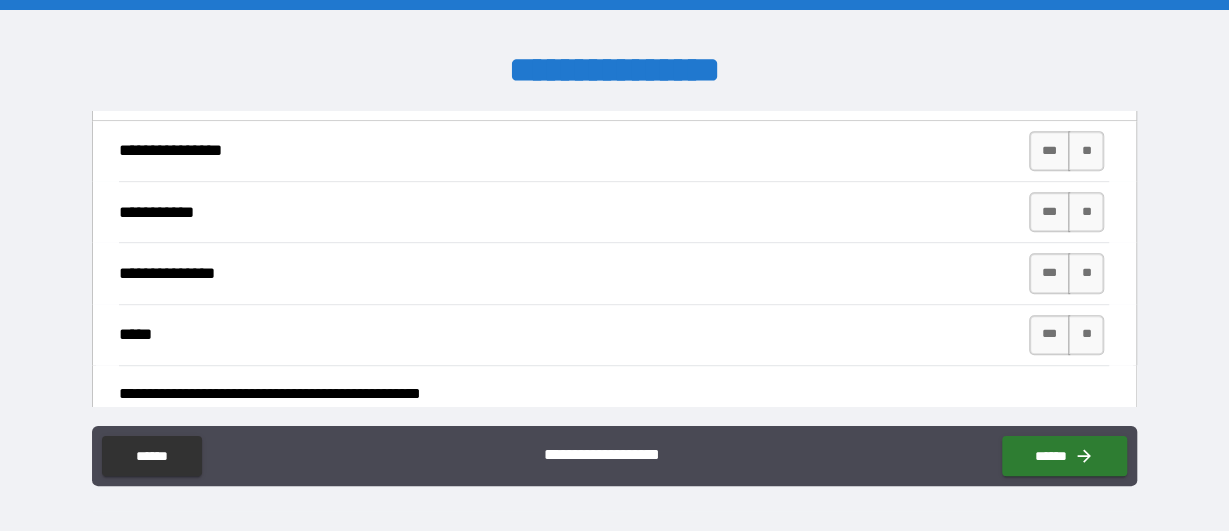 scroll, scrollTop: 580, scrollLeft: 0, axis: vertical 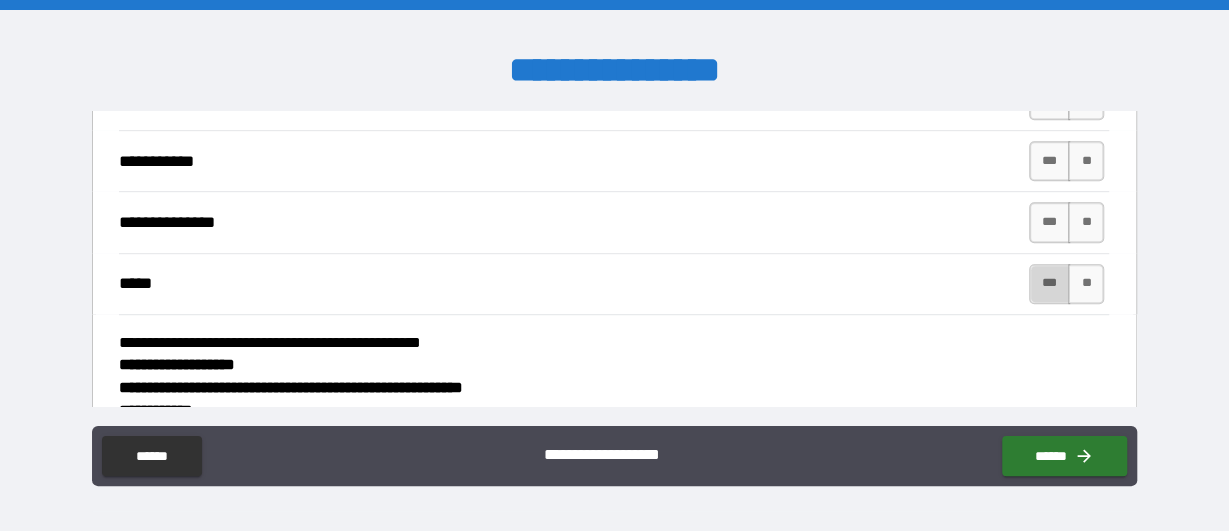 click on "***" at bounding box center (1050, 284) 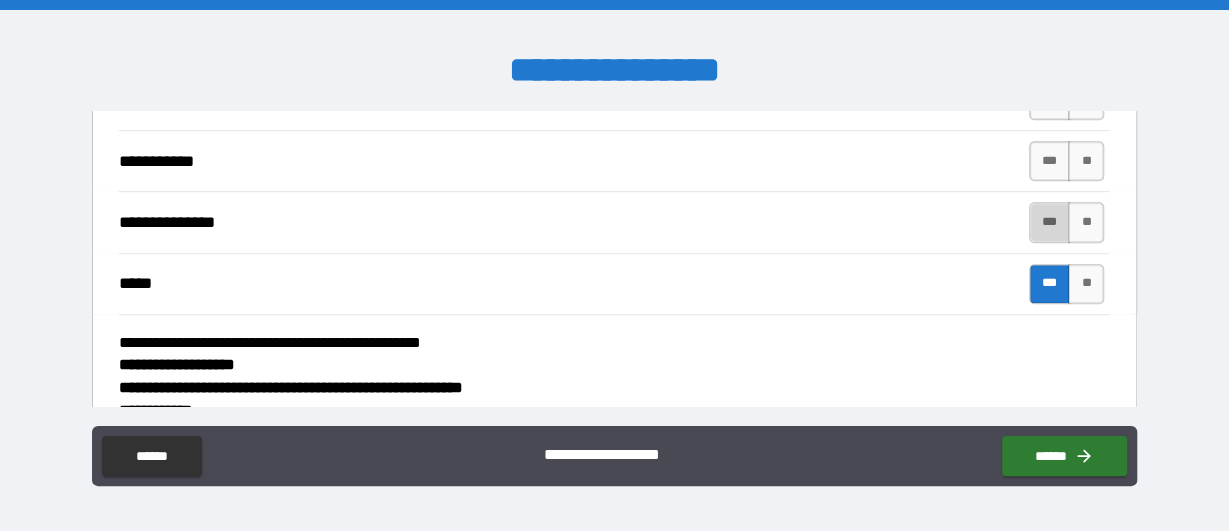 click on "***" at bounding box center (1050, 222) 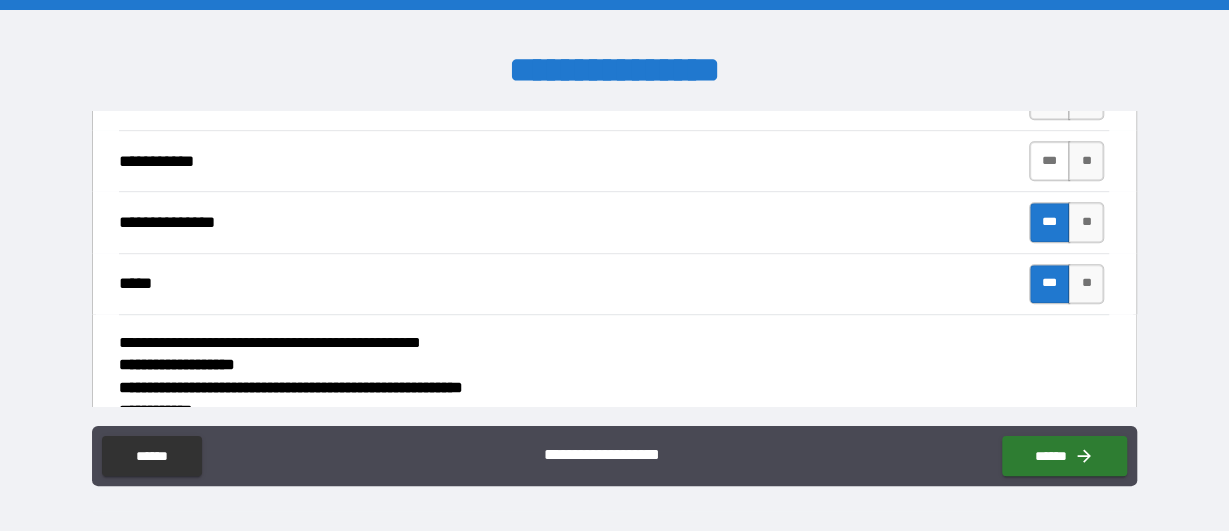 click on "***" at bounding box center [1050, 161] 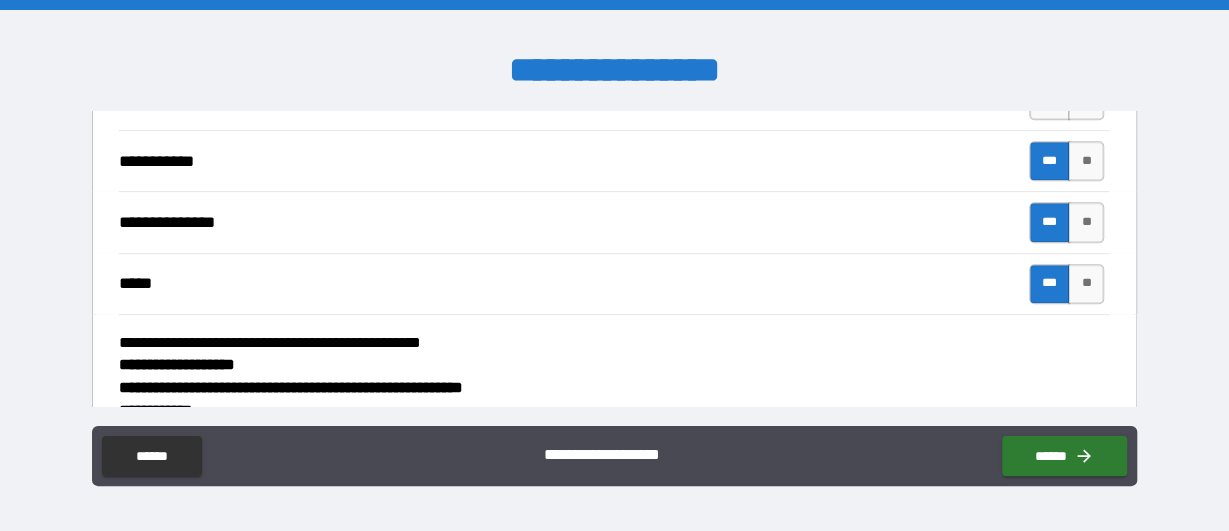 scroll, scrollTop: 464, scrollLeft: 0, axis: vertical 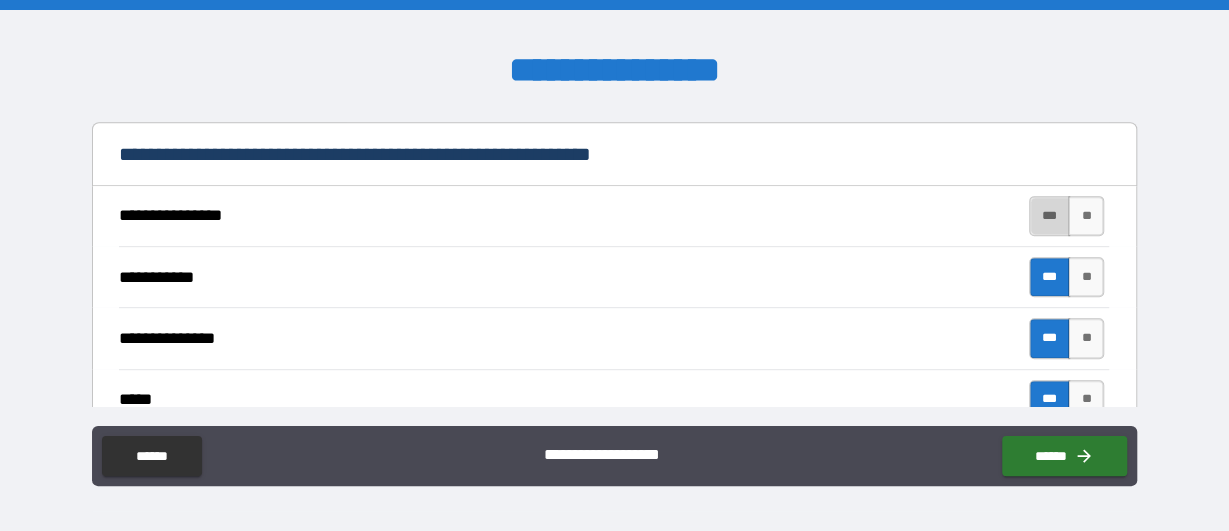 click on "***" at bounding box center [1050, 216] 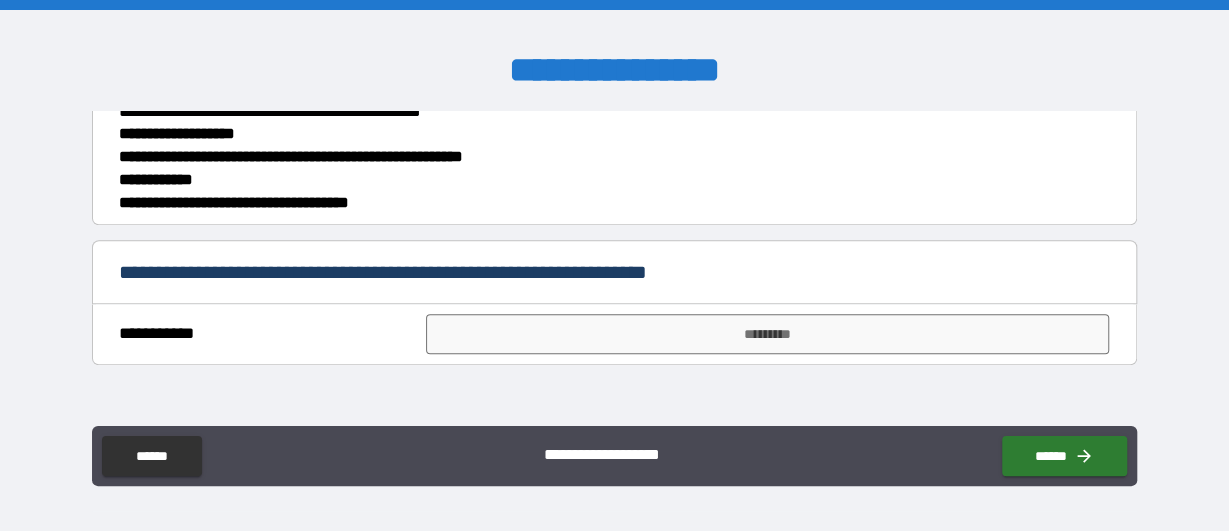 scroll, scrollTop: 812, scrollLeft: 0, axis: vertical 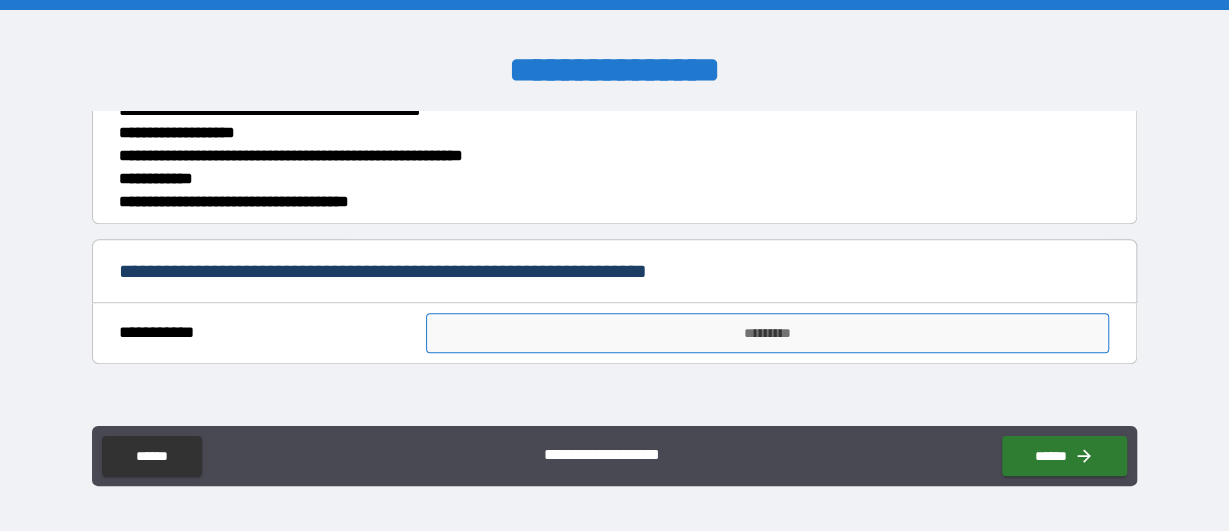 click on "*********" at bounding box center [768, 333] 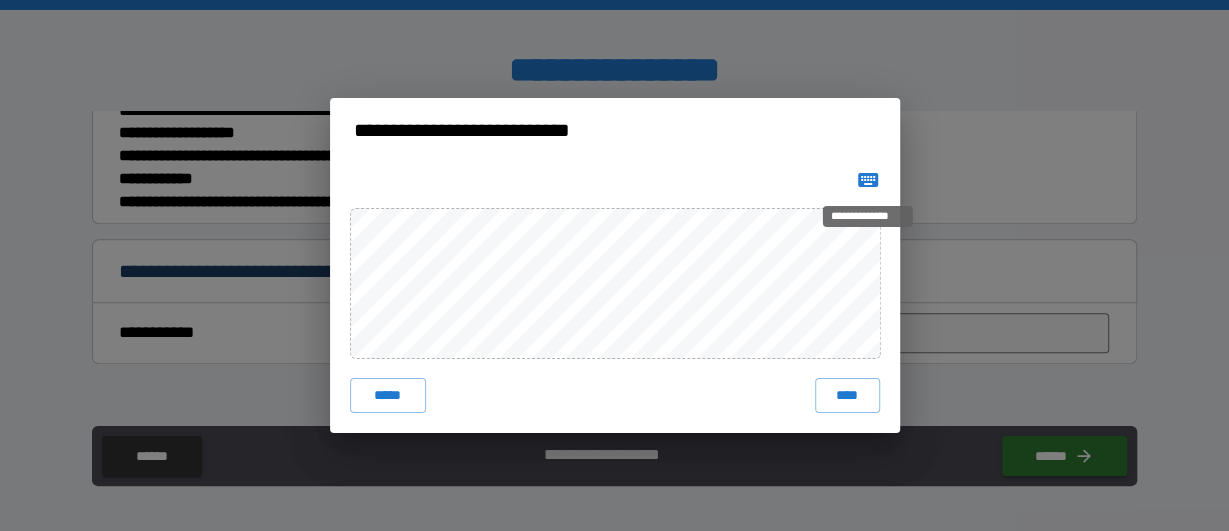 click 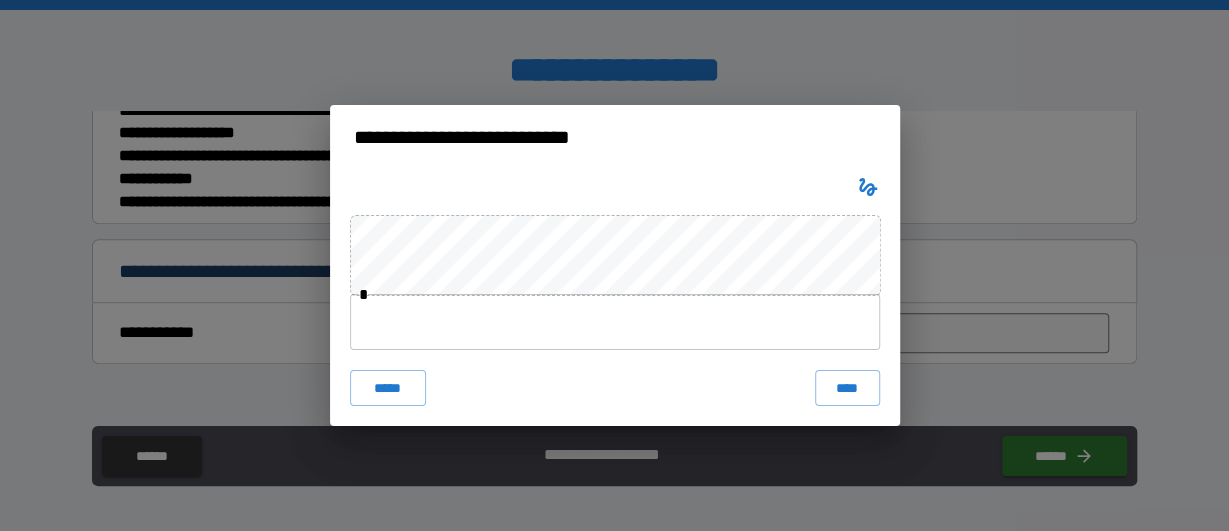 click at bounding box center [615, 322] 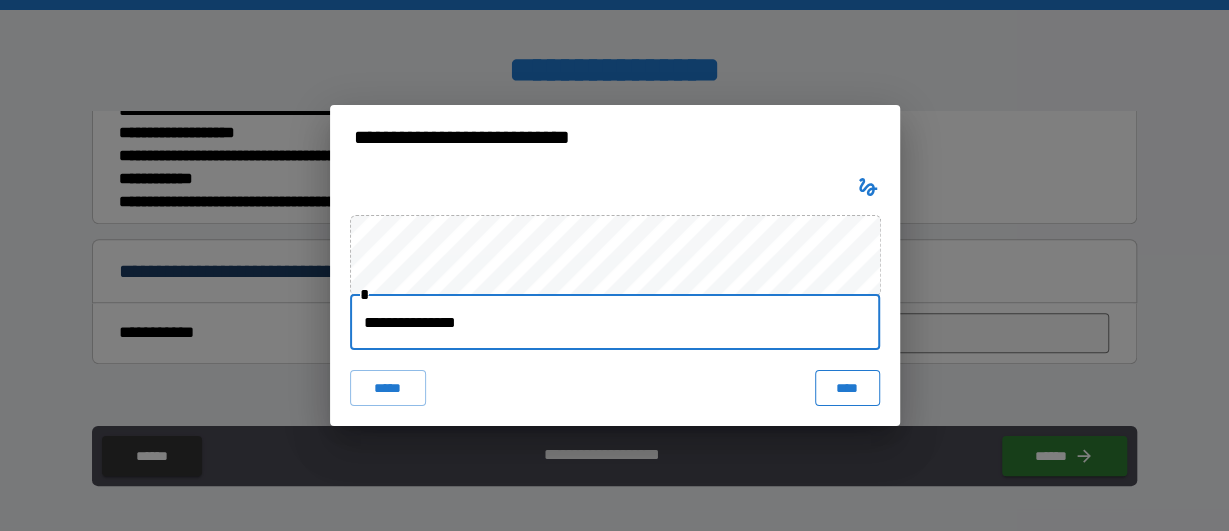 click on "****" at bounding box center [847, 388] 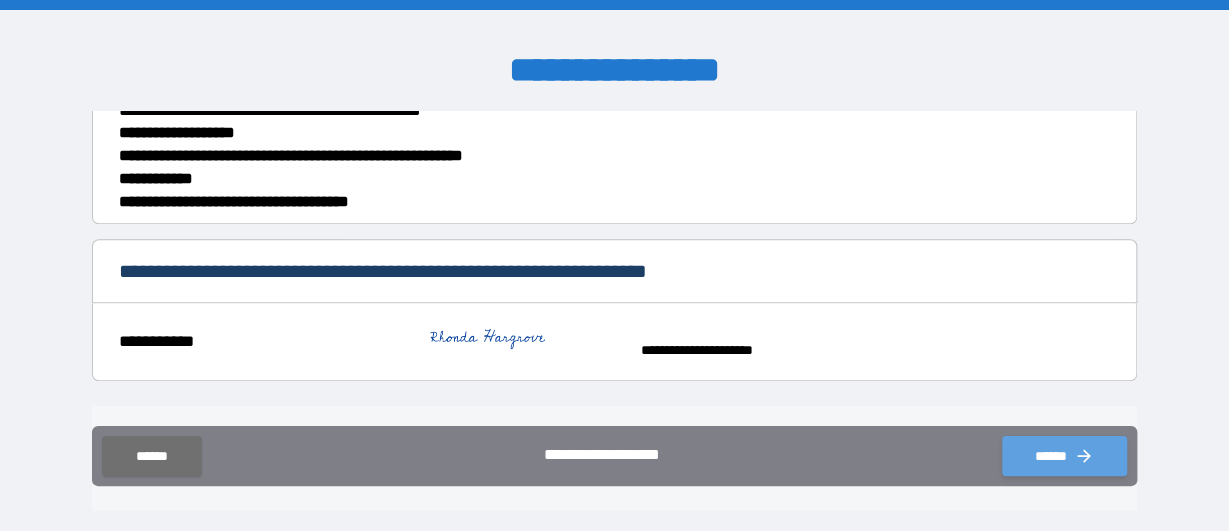 click on "******" at bounding box center (1064, 456) 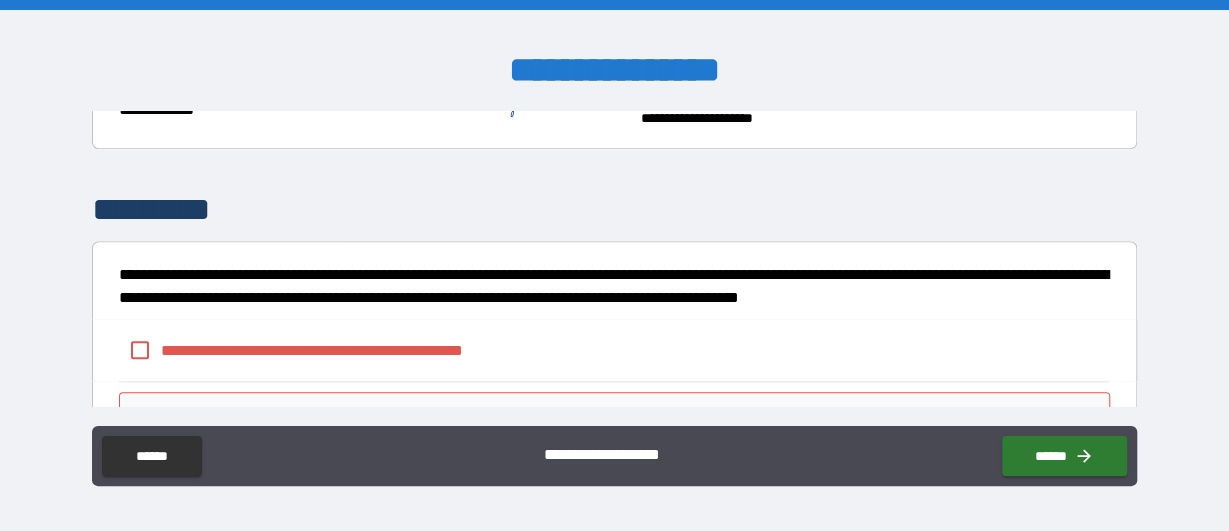scroll, scrollTop: 1091, scrollLeft: 0, axis: vertical 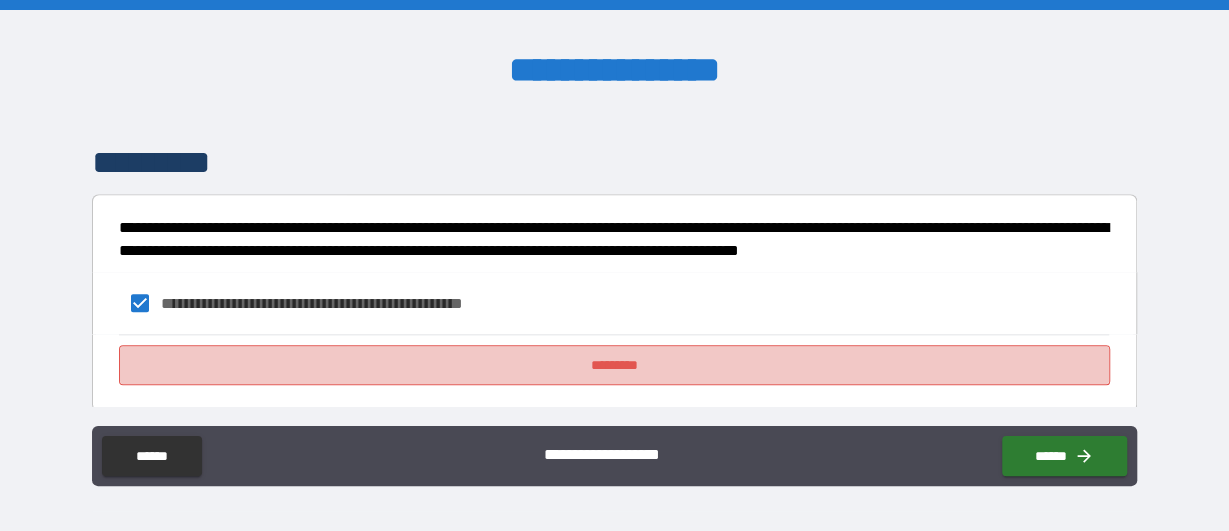 click on "*********" at bounding box center (614, 365) 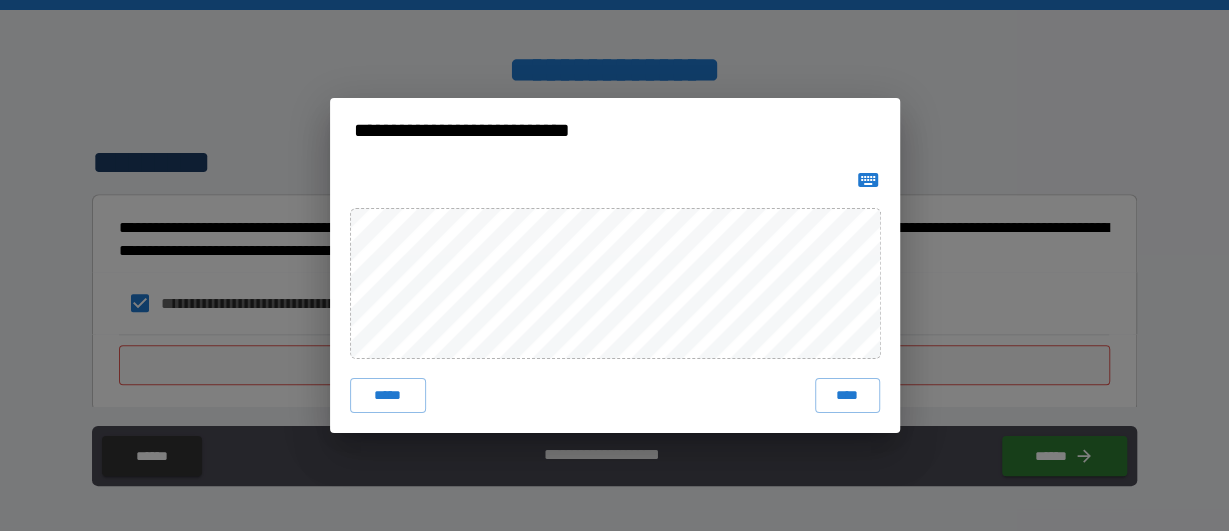 click at bounding box center [868, 180] 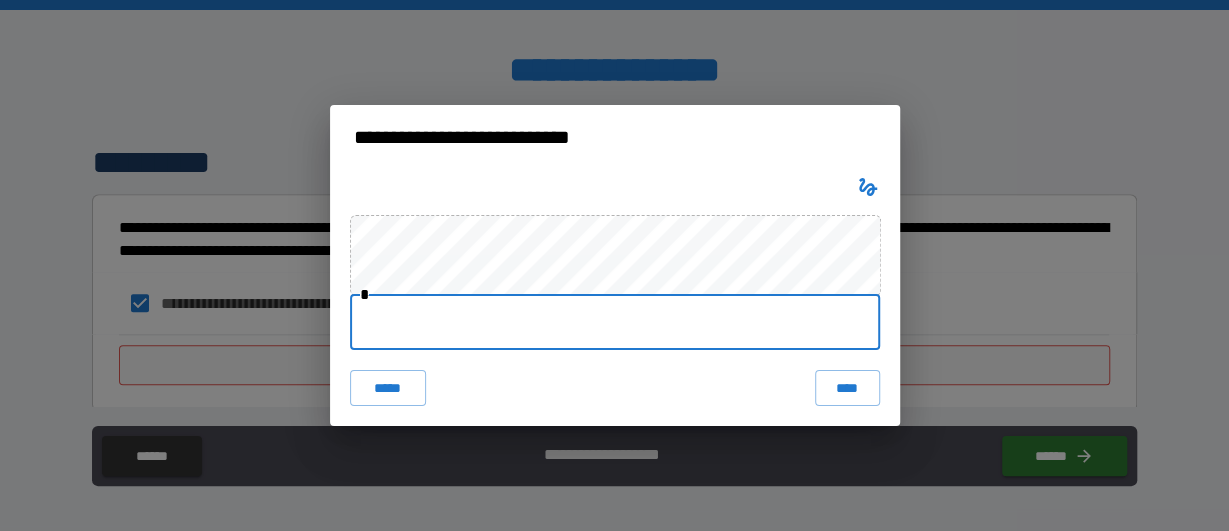 click at bounding box center [615, 322] 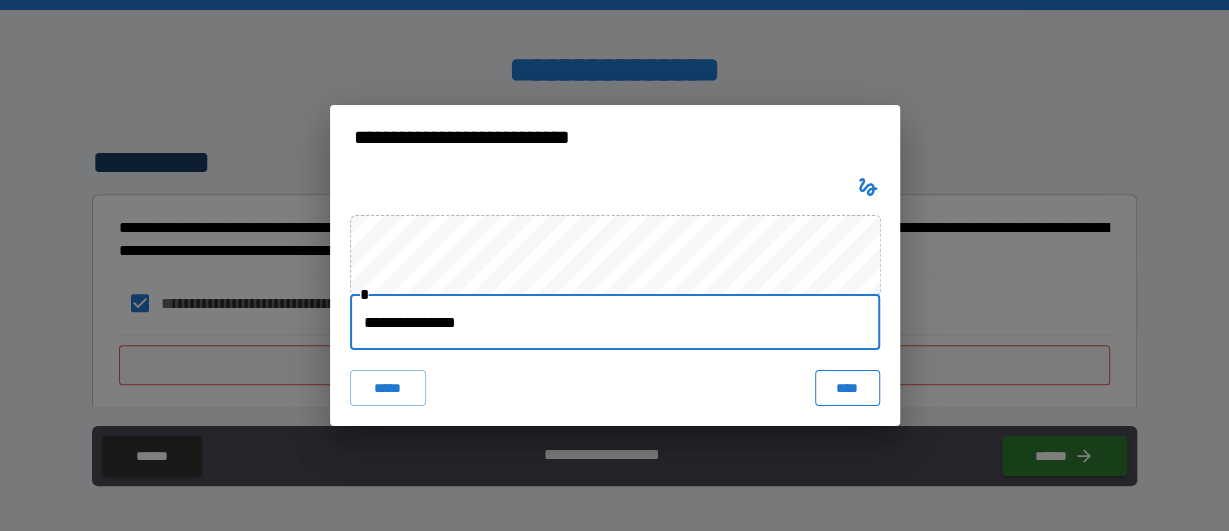 click on "****" at bounding box center (847, 388) 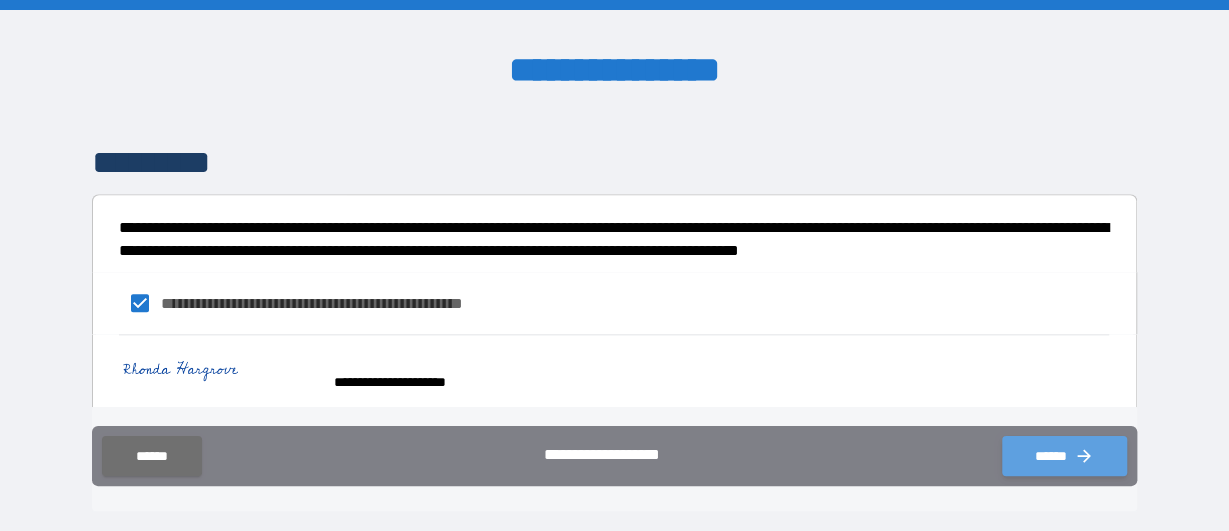 click on "******" at bounding box center [1064, 456] 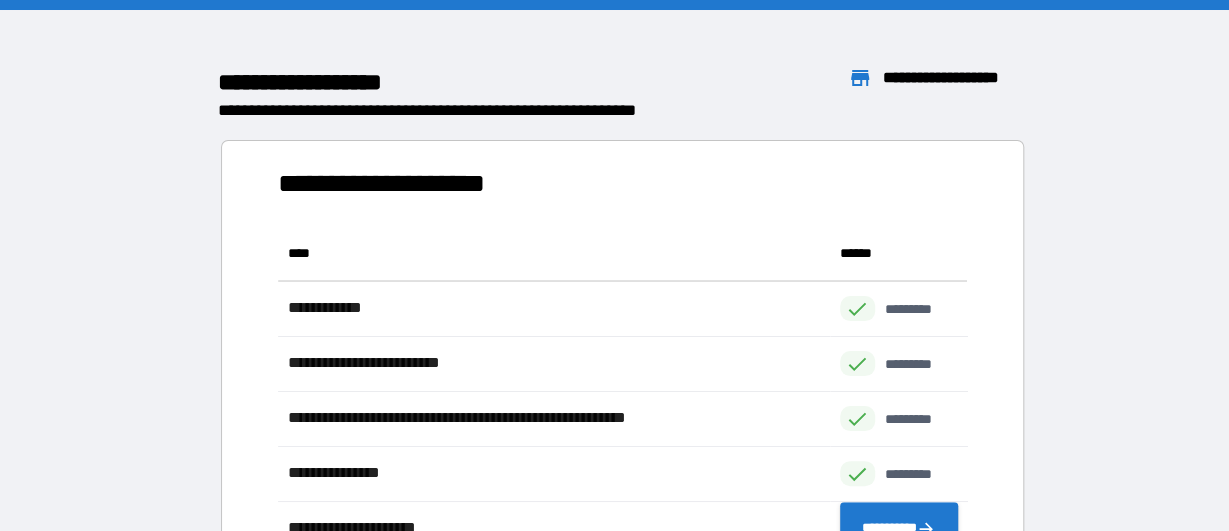 scroll, scrollTop: 386, scrollLeft: 689, axis: both 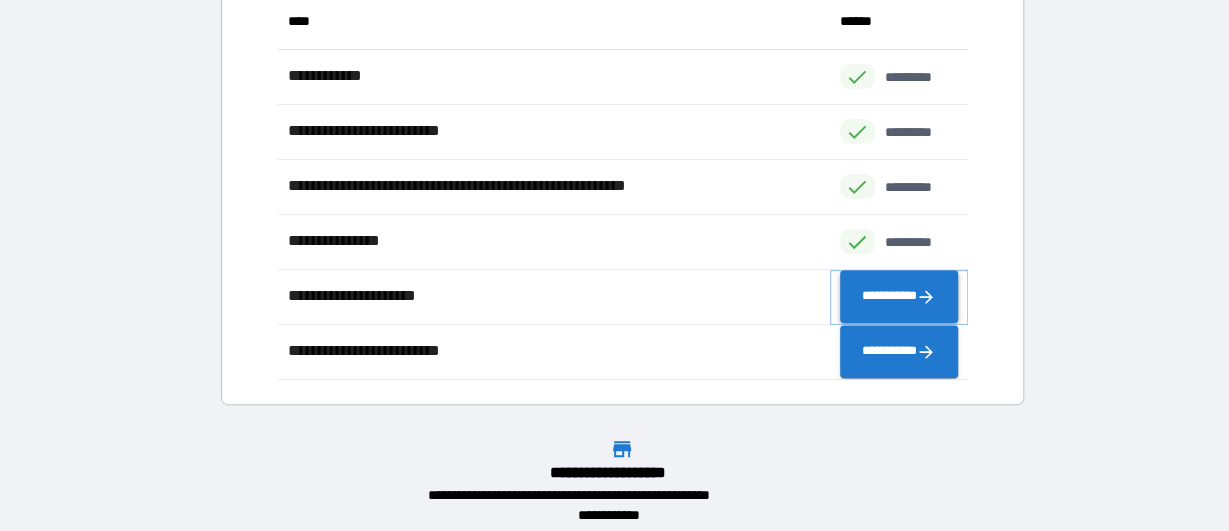 click on "**********" at bounding box center (899, 297) 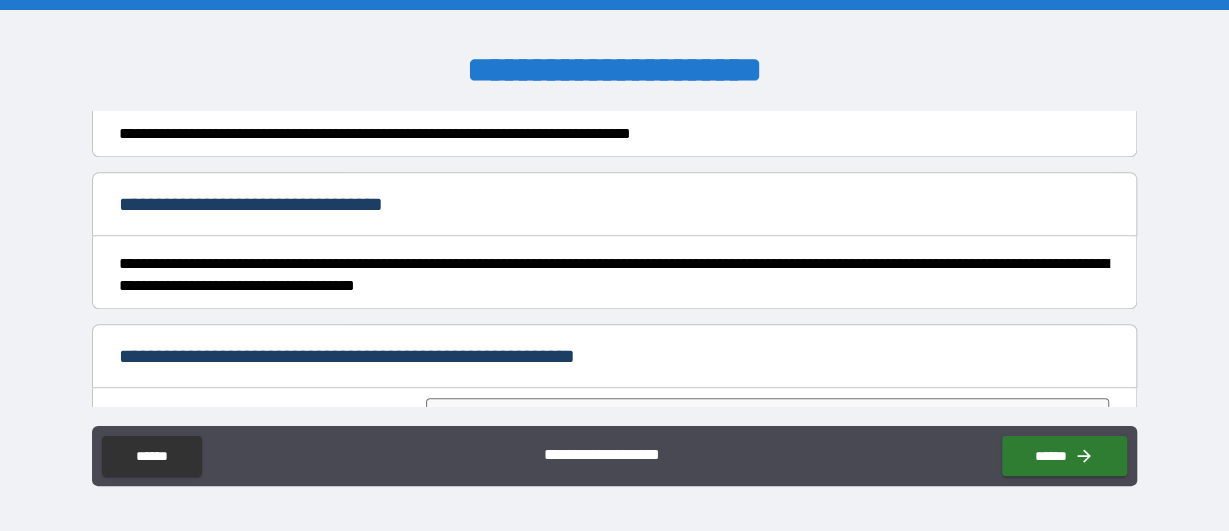 scroll, scrollTop: 812, scrollLeft: 0, axis: vertical 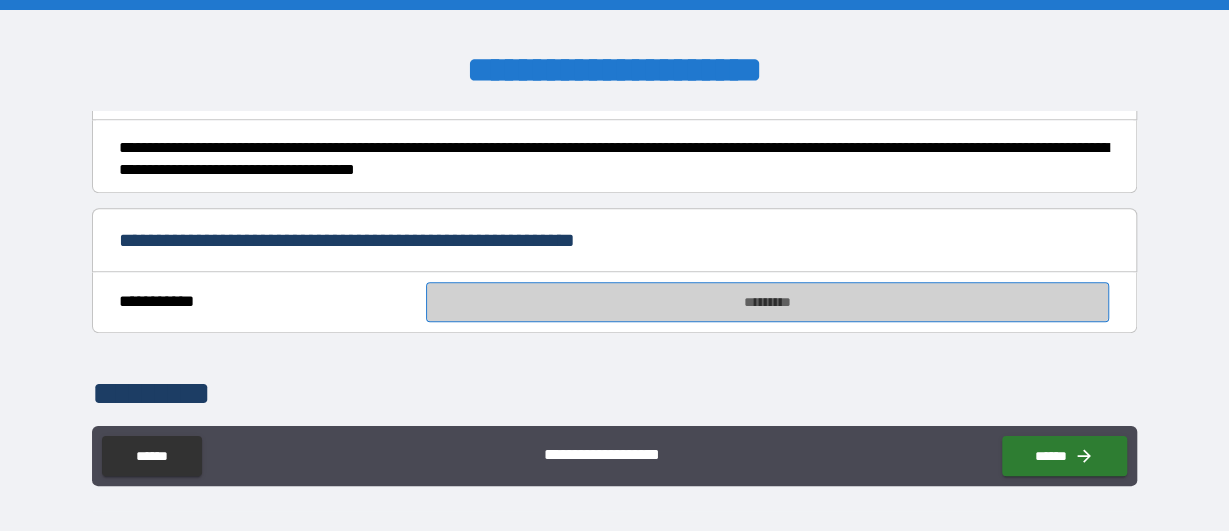 click on "*********" at bounding box center (768, 302) 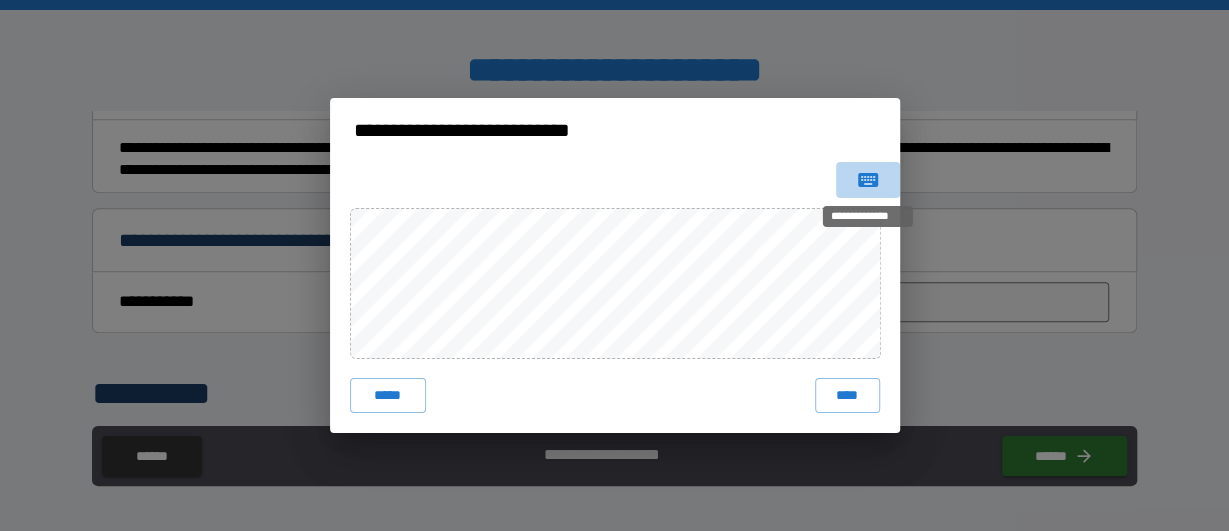 click 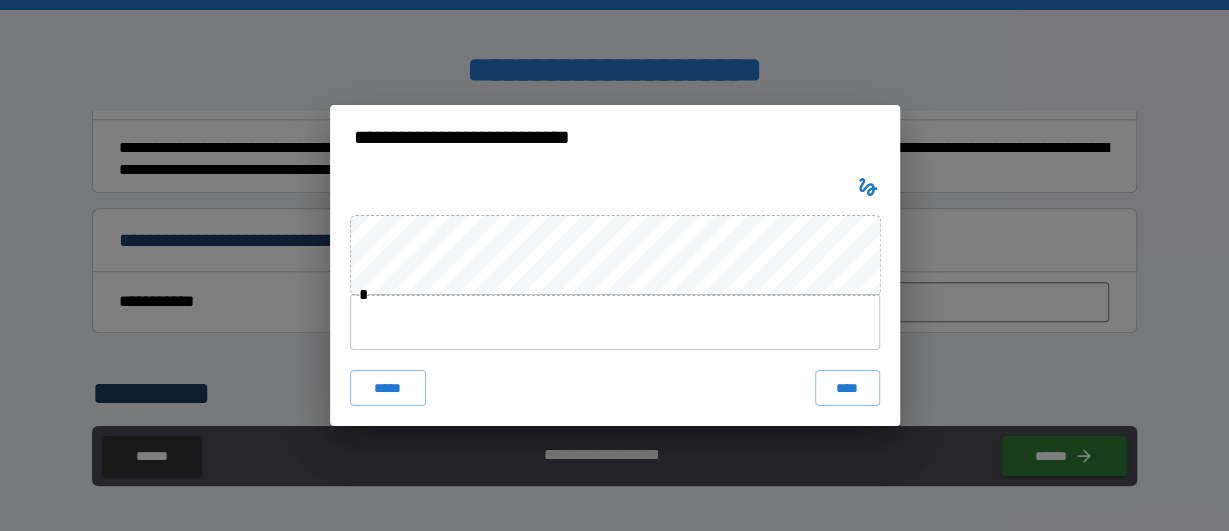 click at bounding box center [615, 322] 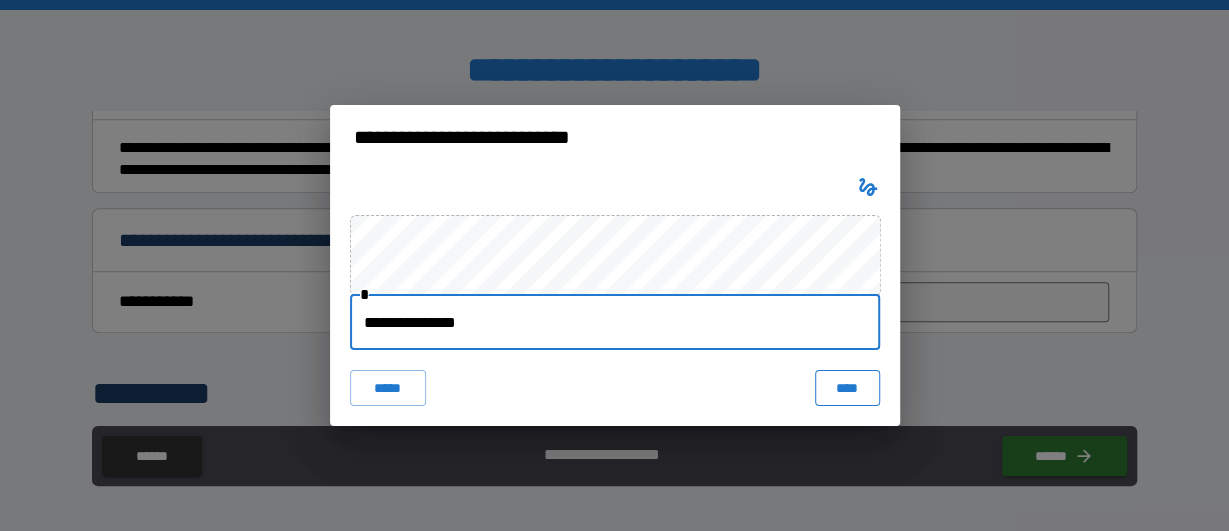 click on "****" at bounding box center (847, 388) 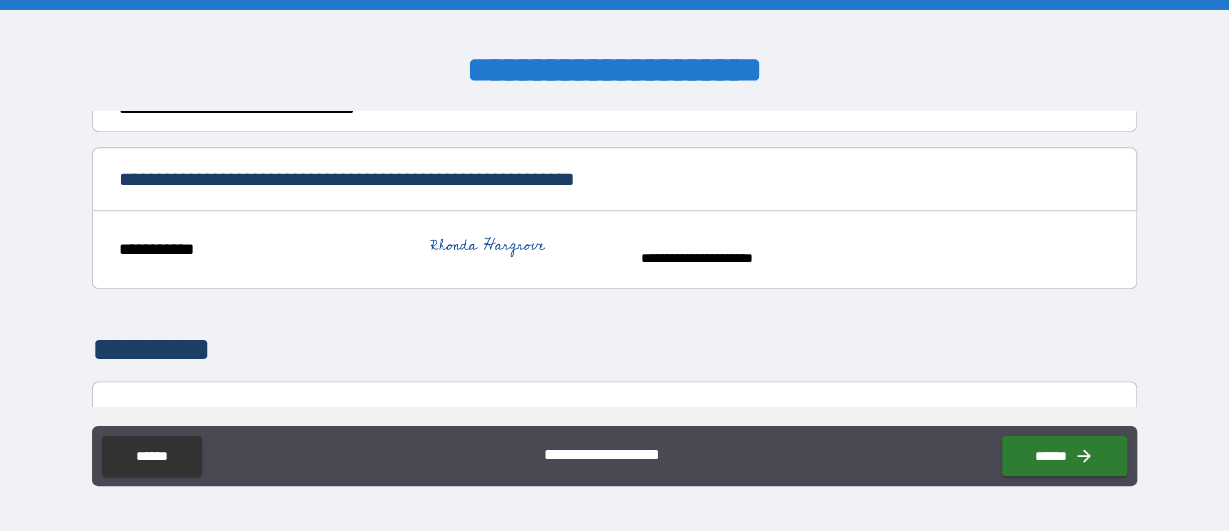 scroll, scrollTop: 928, scrollLeft: 0, axis: vertical 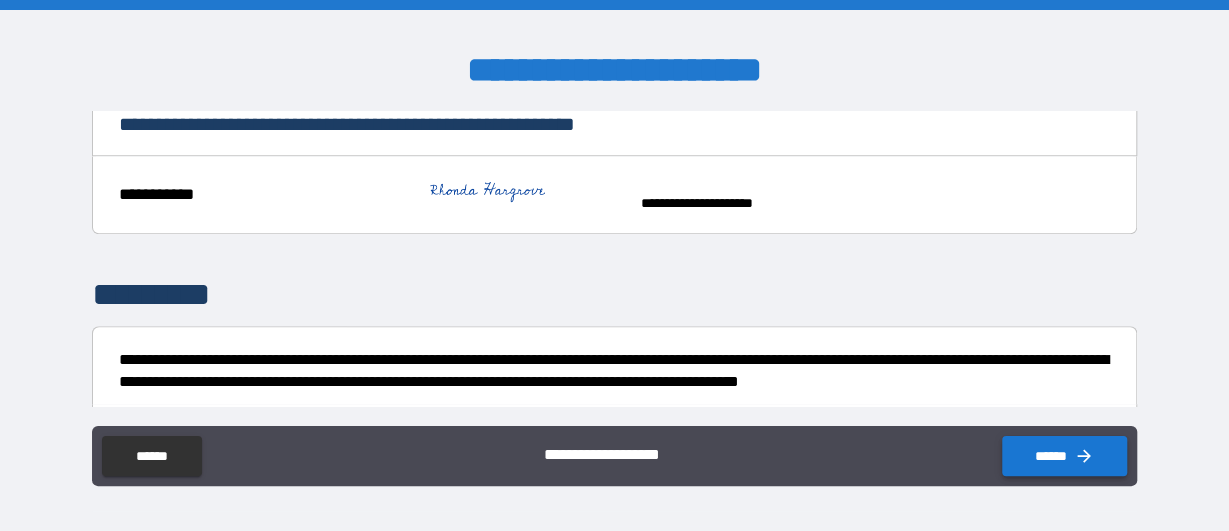 click on "******" at bounding box center [1064, 456] 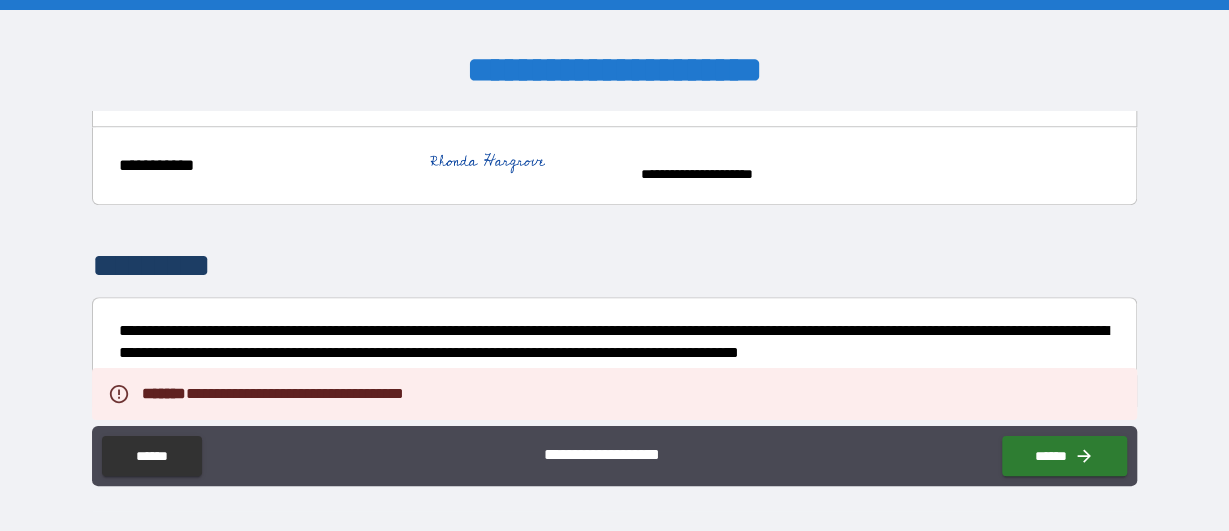 scroll, scrollTop: 1044, scrollLeft: 0, axis: vertical 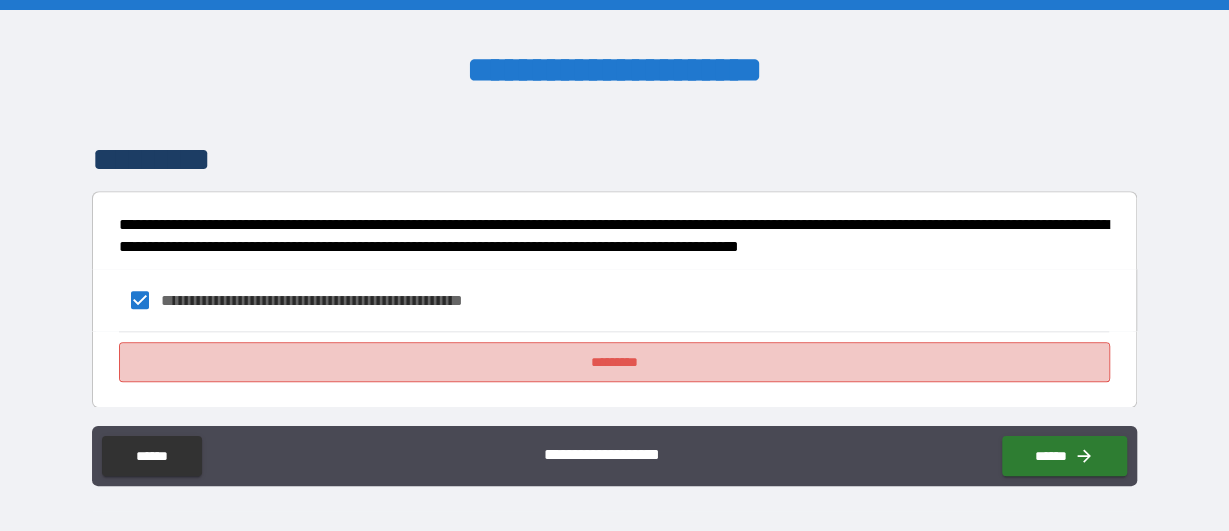 click on "*********" at bounding box center (614, 362) 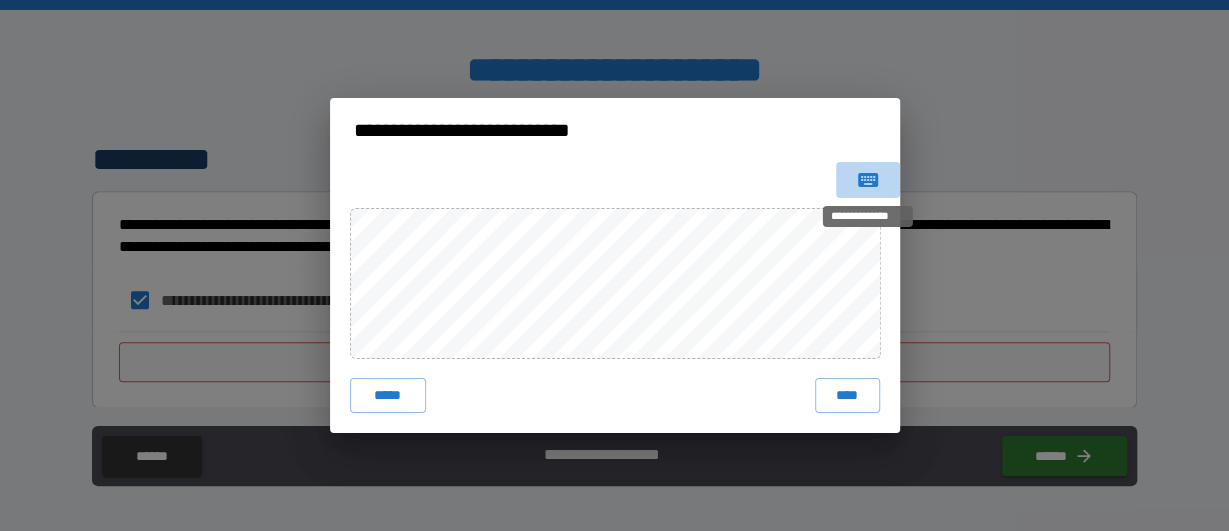 click 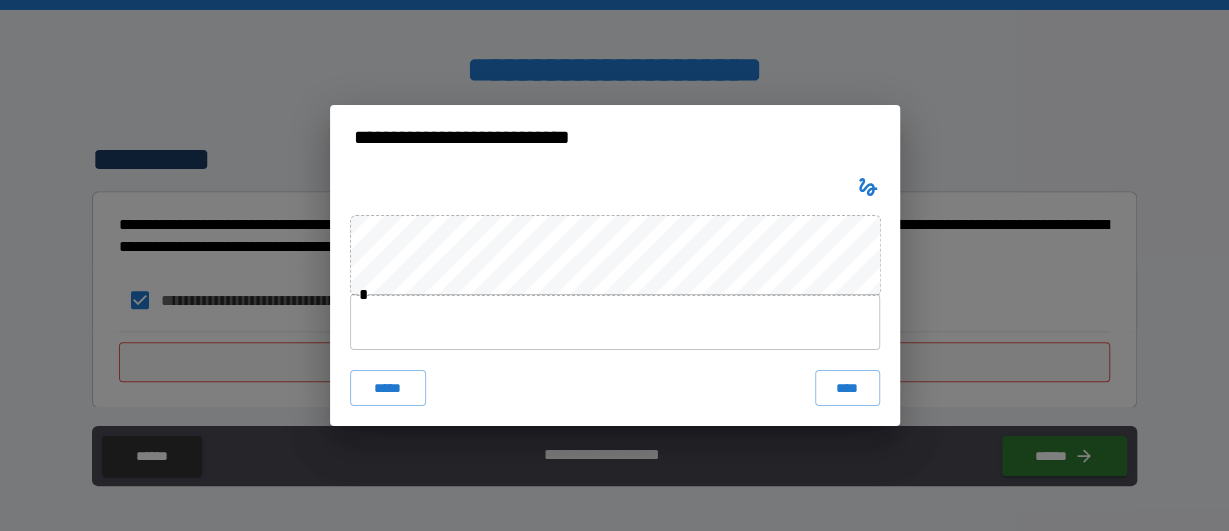 click at bounding box center [615, 322] 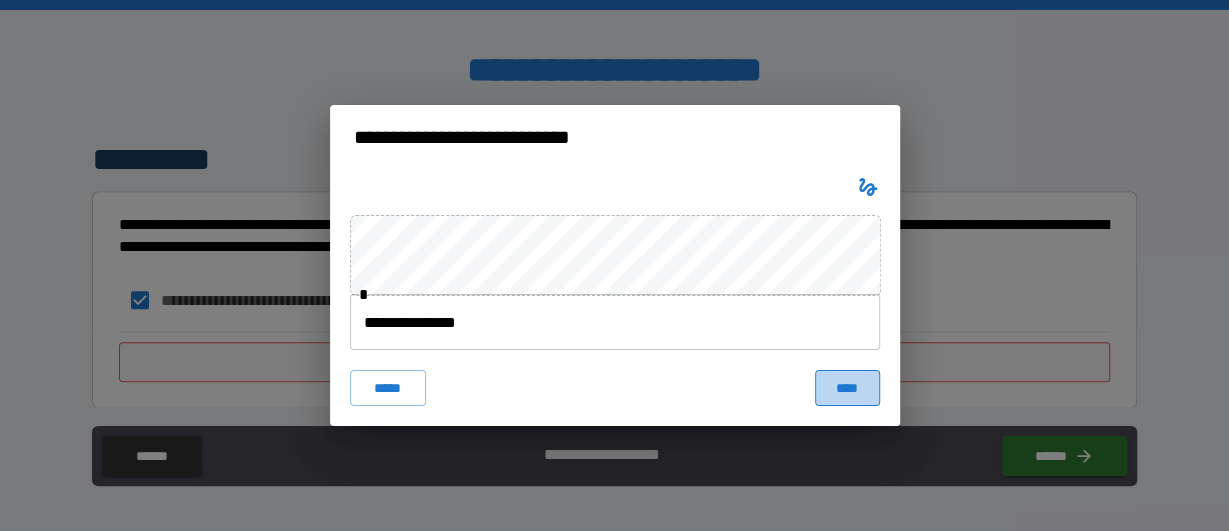 click on "****" at bounding box center [847, 388] 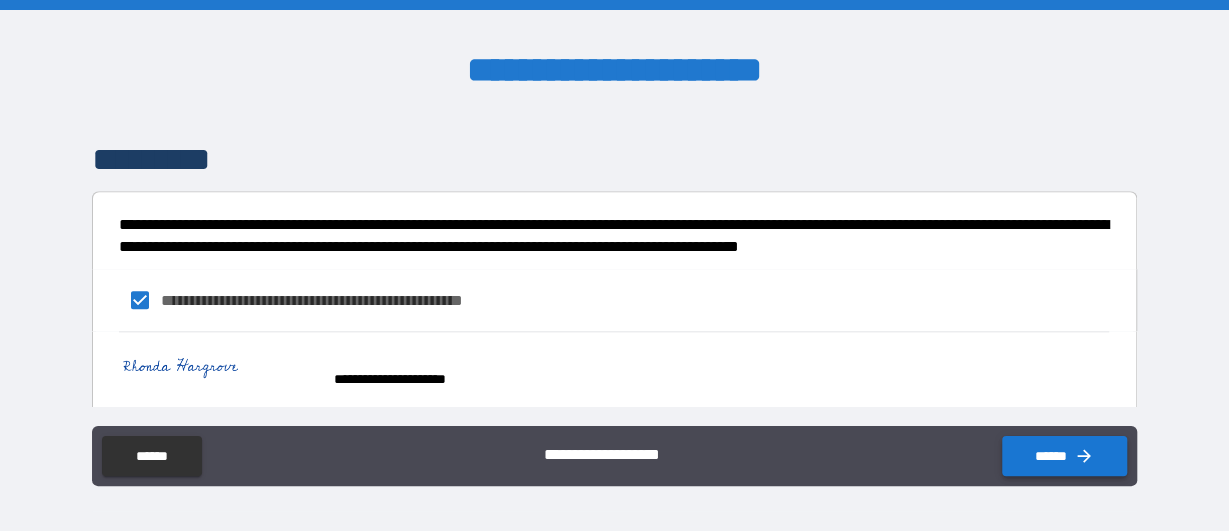 click on "******" at bounding box center (1064, 456) 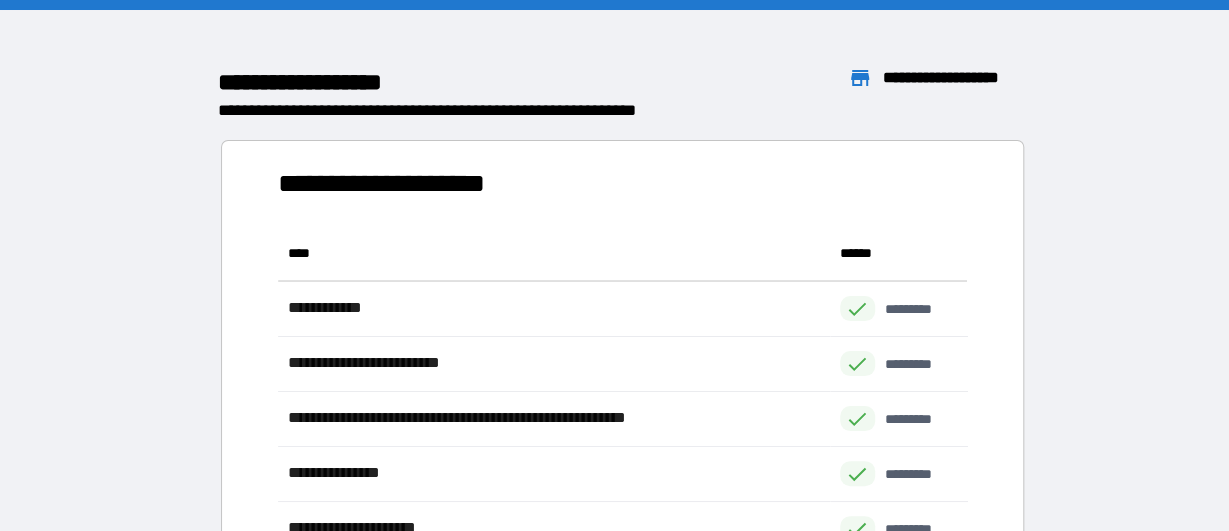 scroll, scrollTop: 1, scrollLeft: 1, axis: both 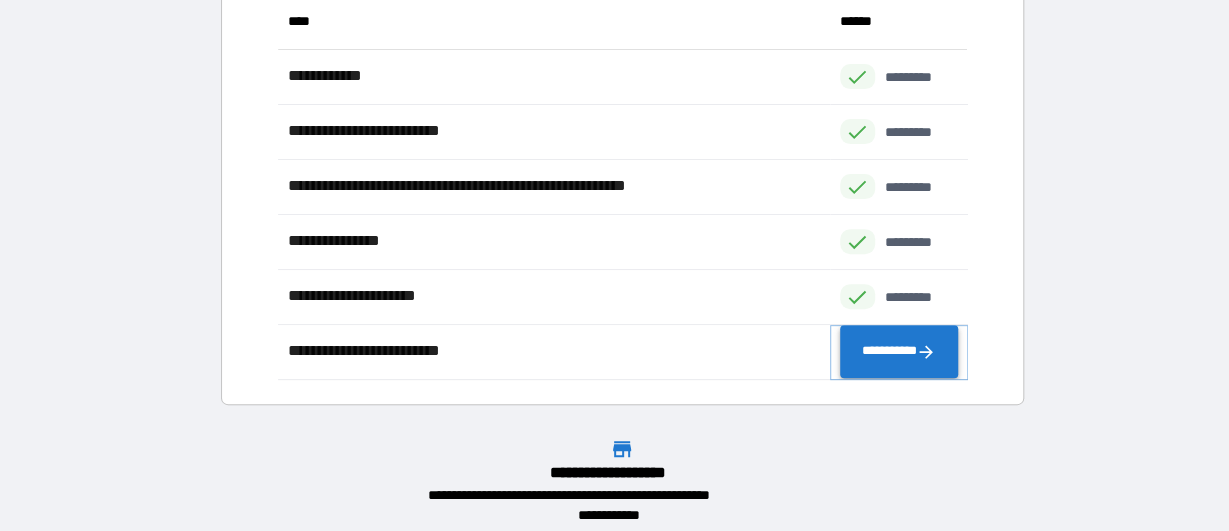 click on "**********" at bounding box center [899, 352] 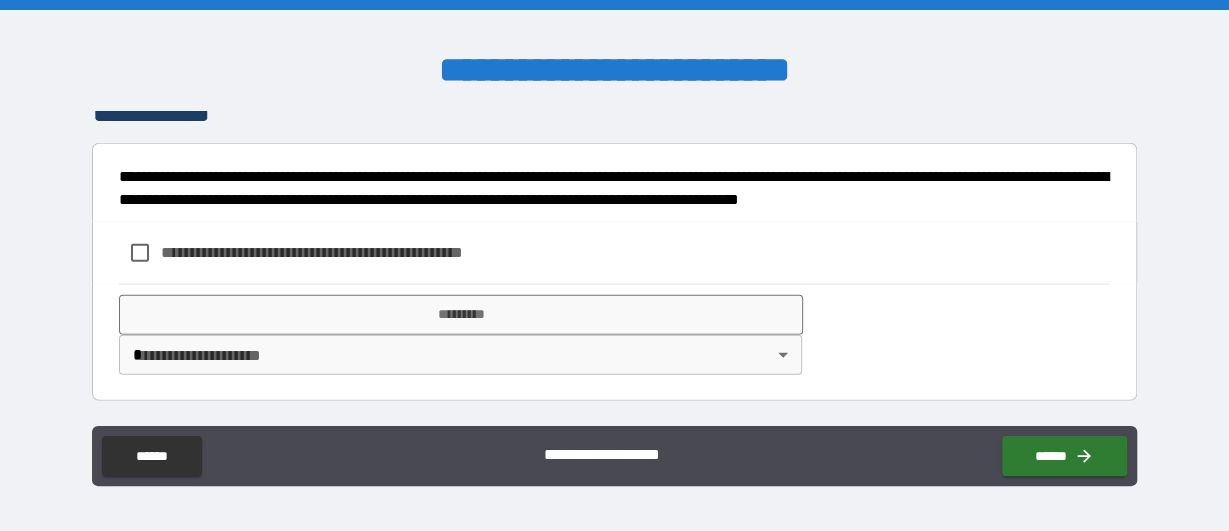 scroll, scrollTop: 2787, scrollLeft: 0, axis: vertical 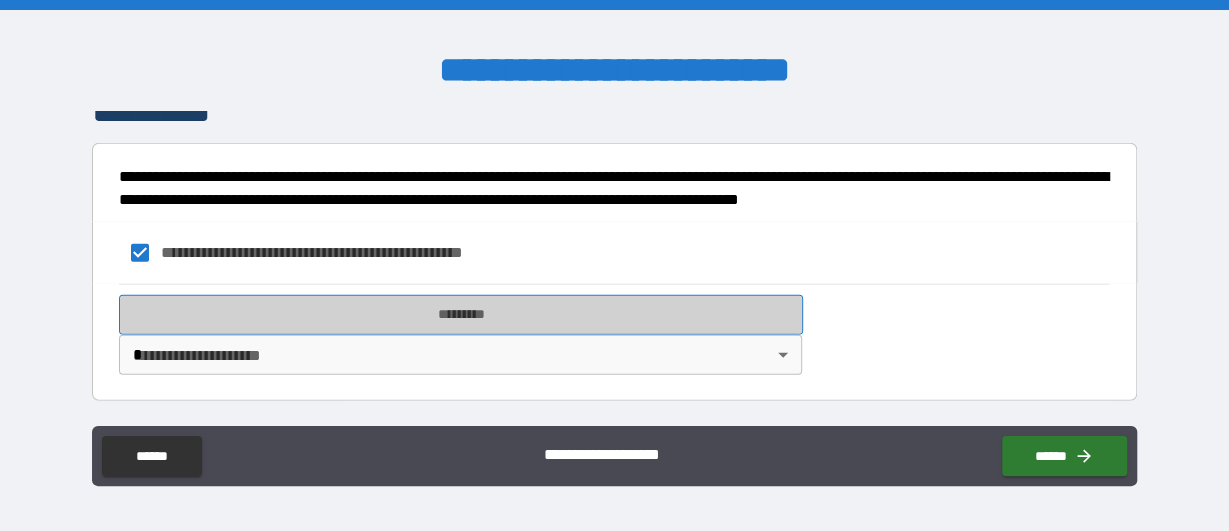 click on "*********" at bounding box center [461, 315] 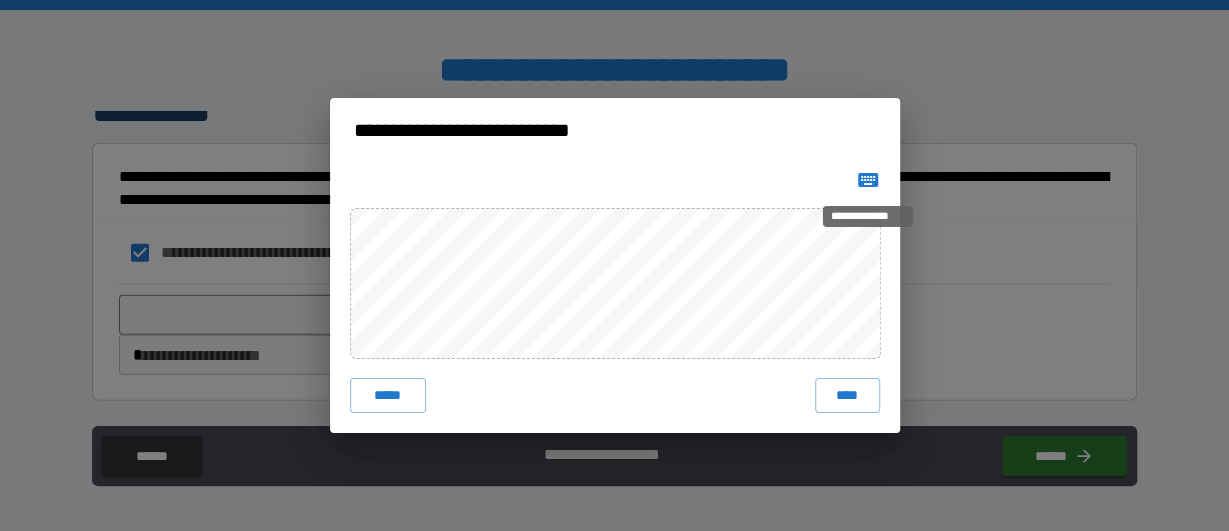 click 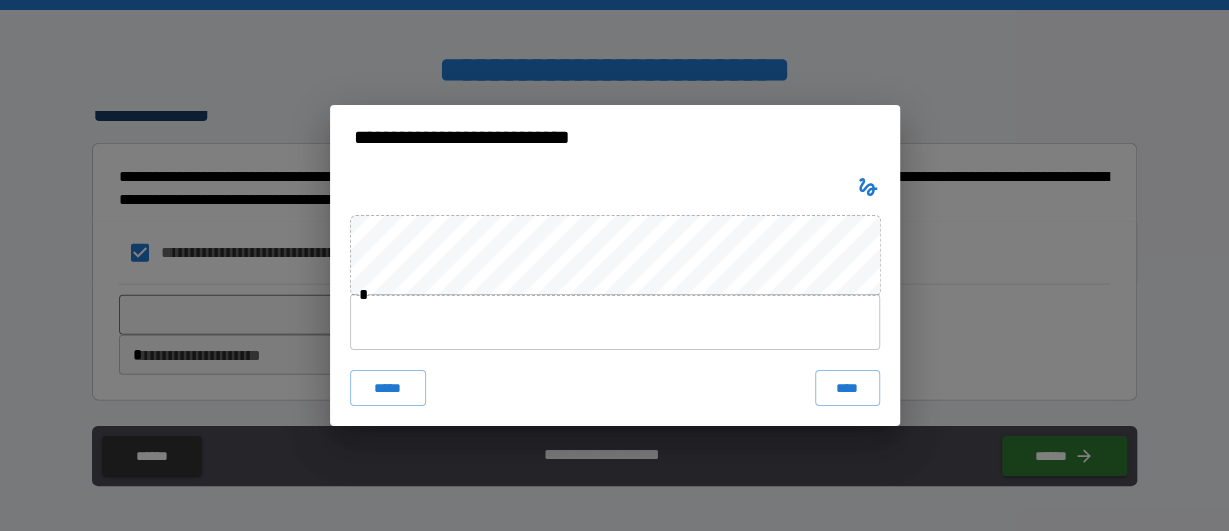 click at bounding box center (615, 322) 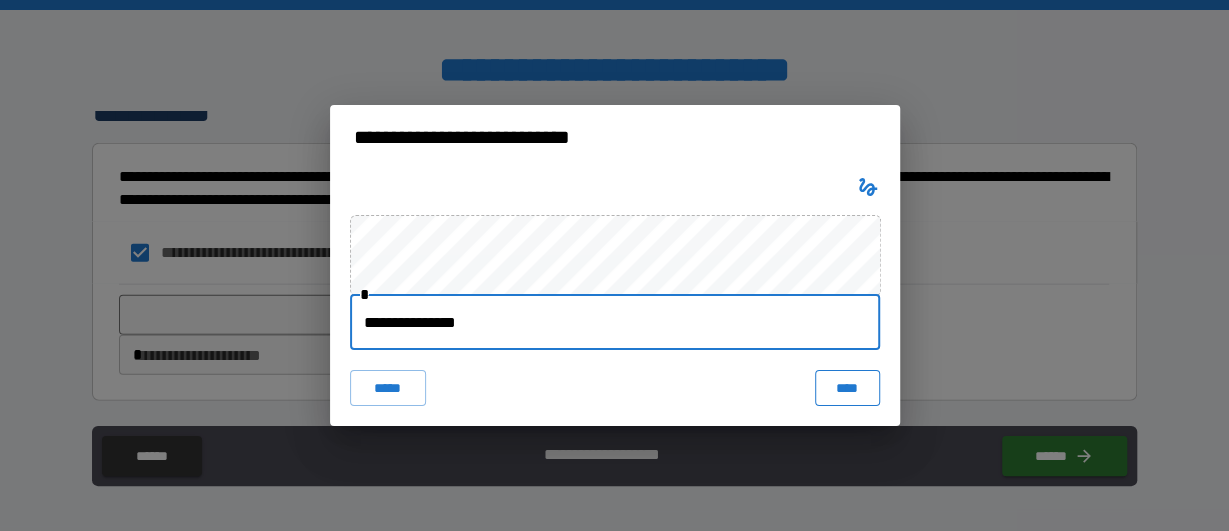 click on "****" at bounding box center [847, 388] 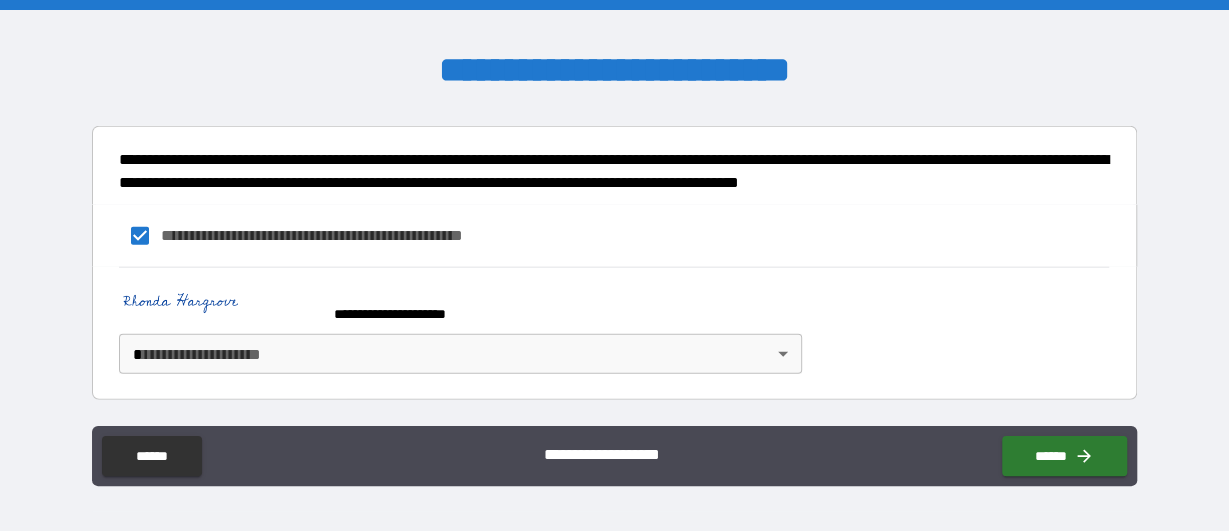 click on "**********" at bounding box center (614, 265) 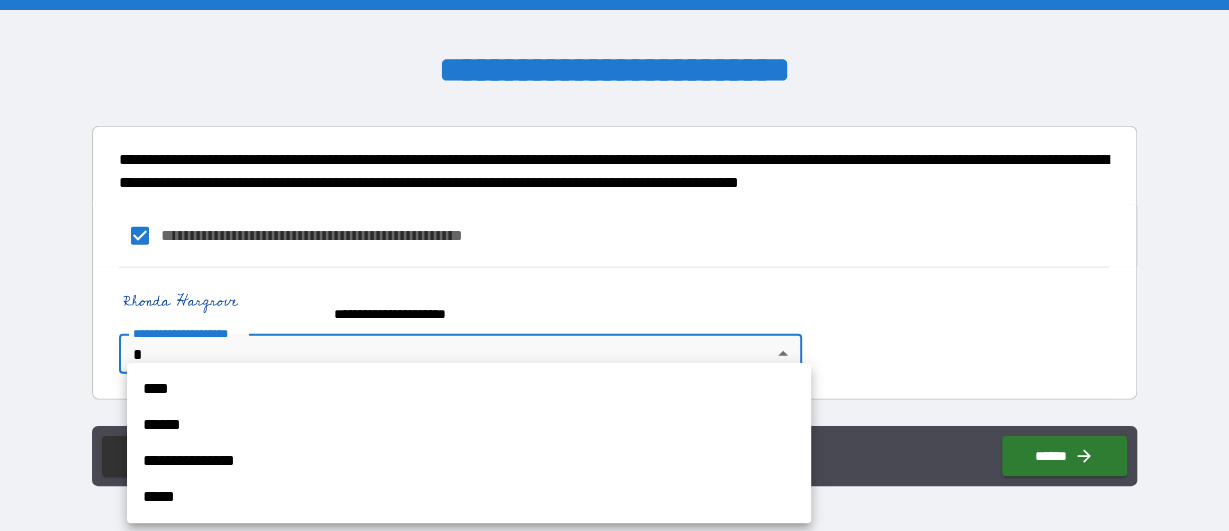 click on "****" at bounding box center (469, 389) 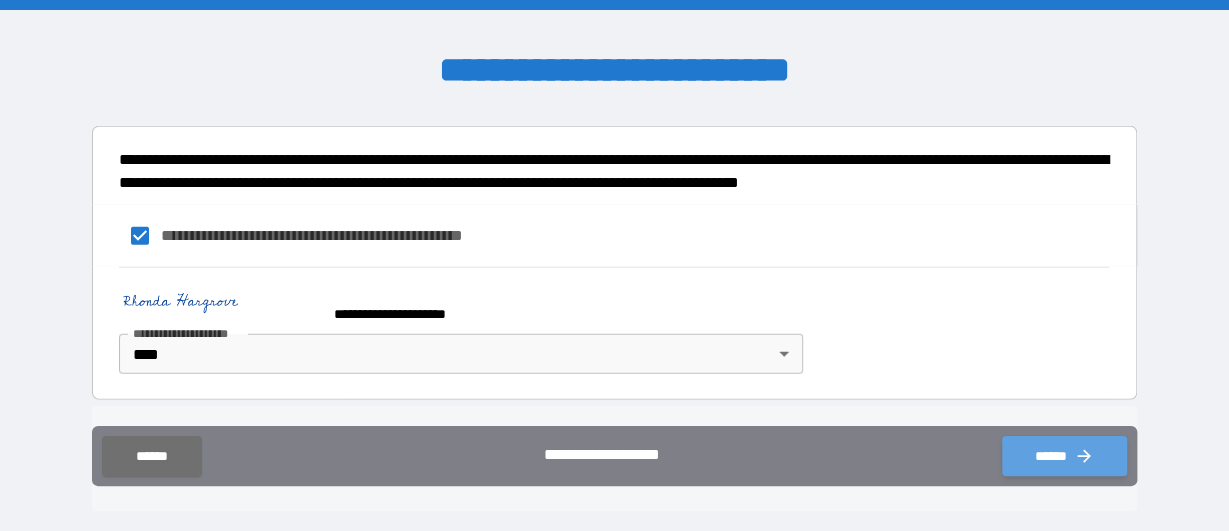 click on "******" at bounding box center (1064, 456) 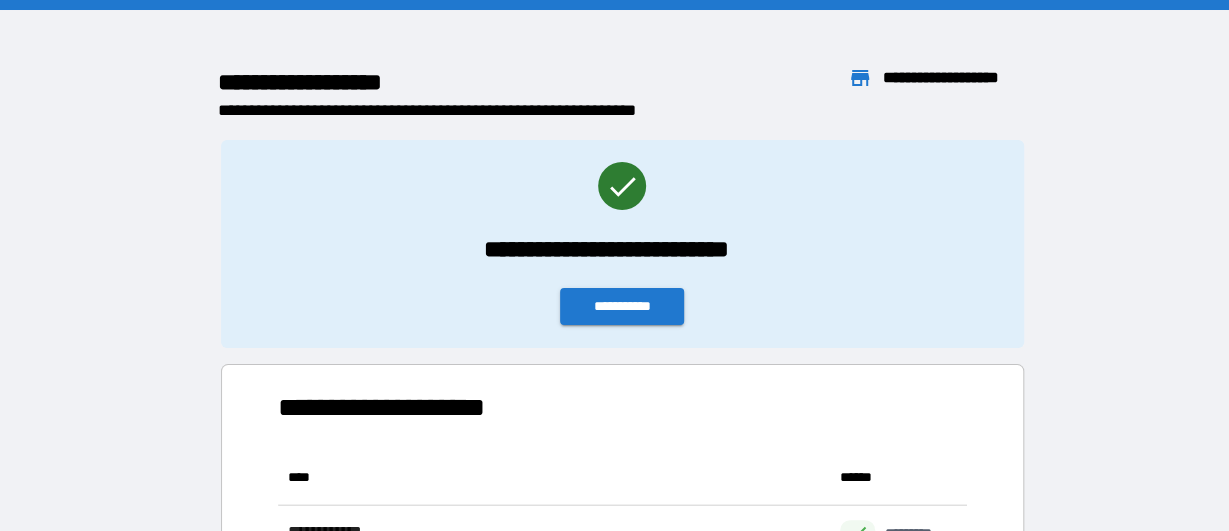 scroll, scrollTop: 1, scrollLeft: 1, axis: both 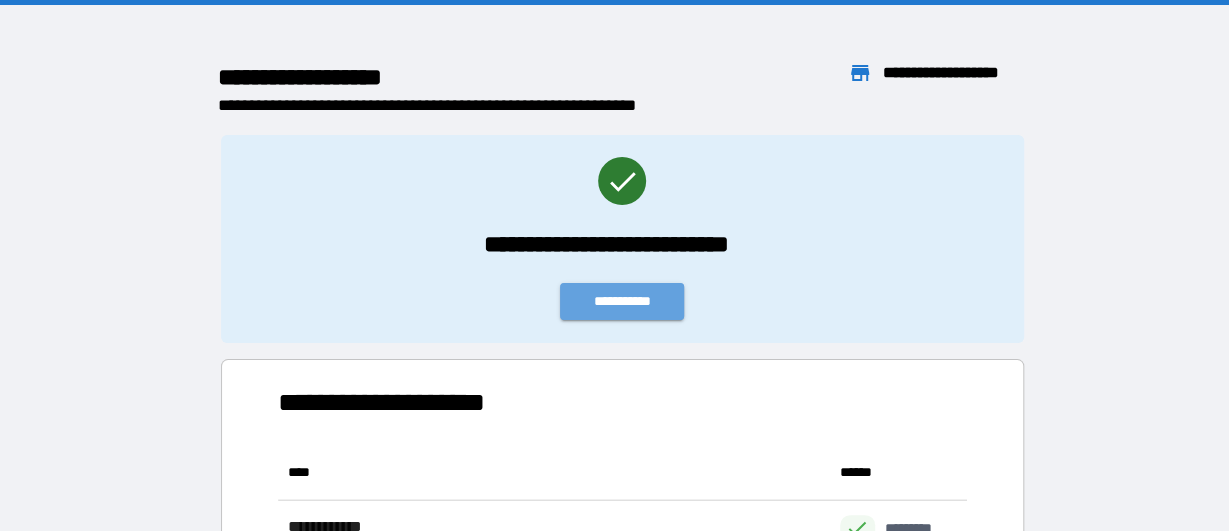 click on "**********" at bounding box center (622, 301) 